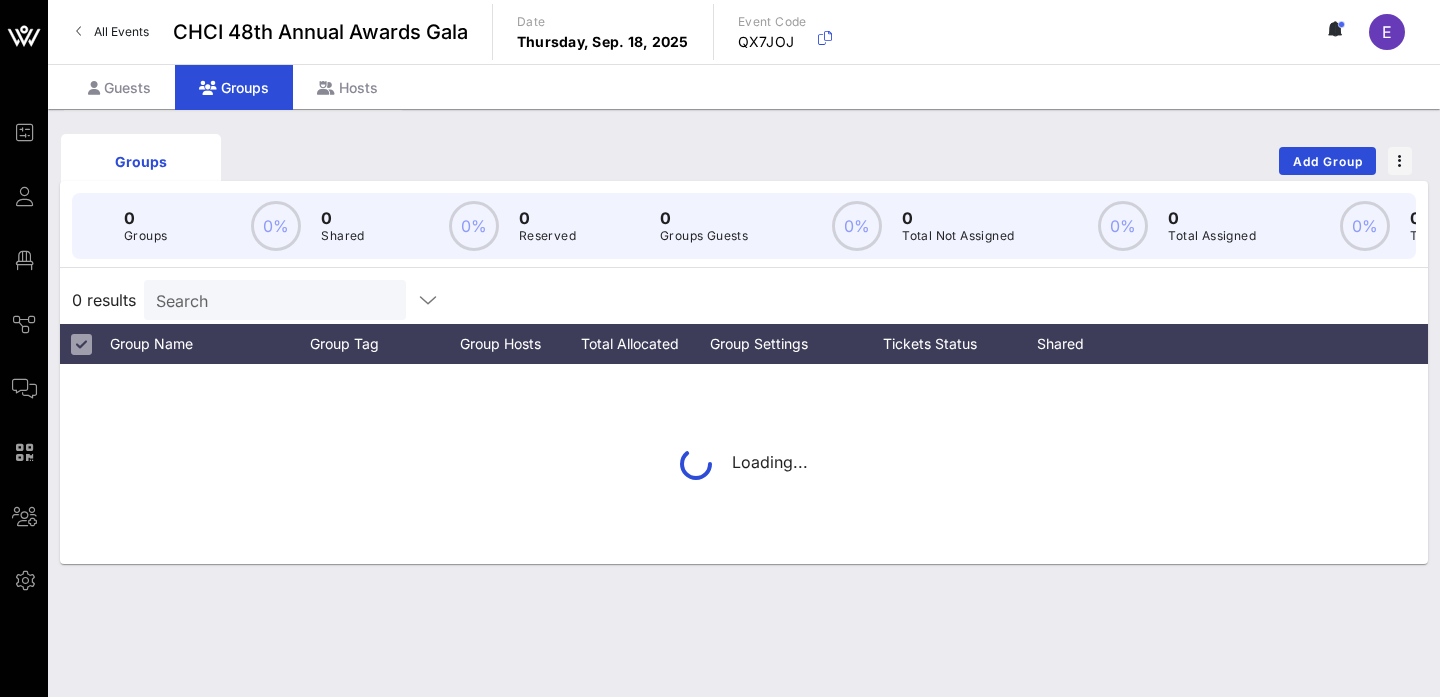 scroll, scrollTop: 0, scrollLeft: 0, axis: both 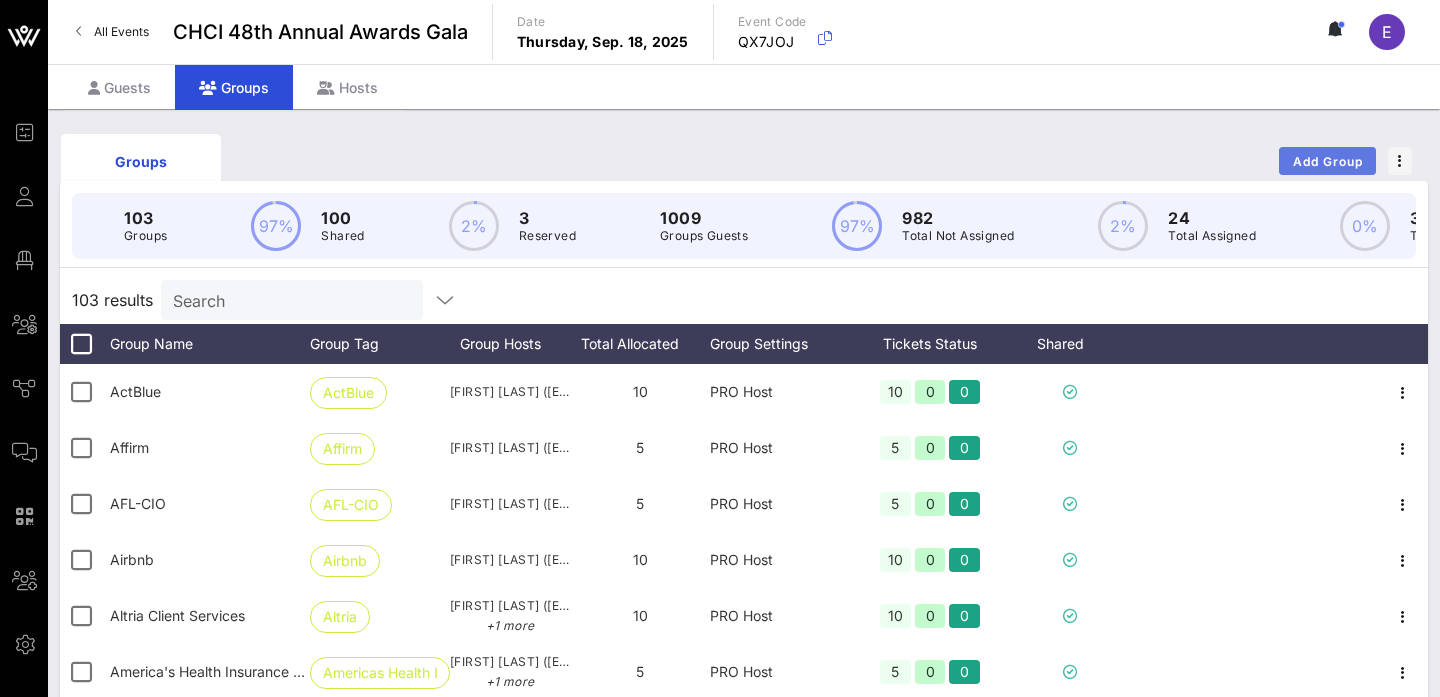 click on "Add Group" at bounding box center [1328, 161] 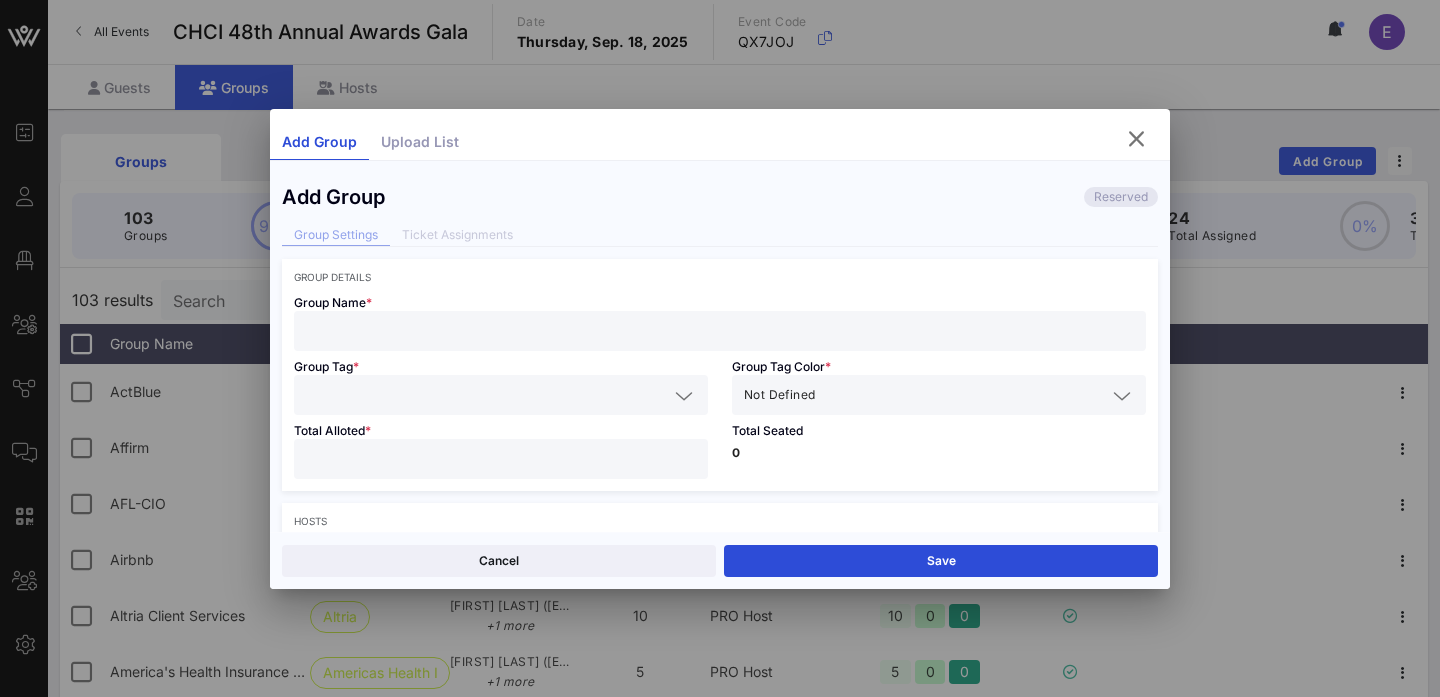 click at bounding box center [720, 331] 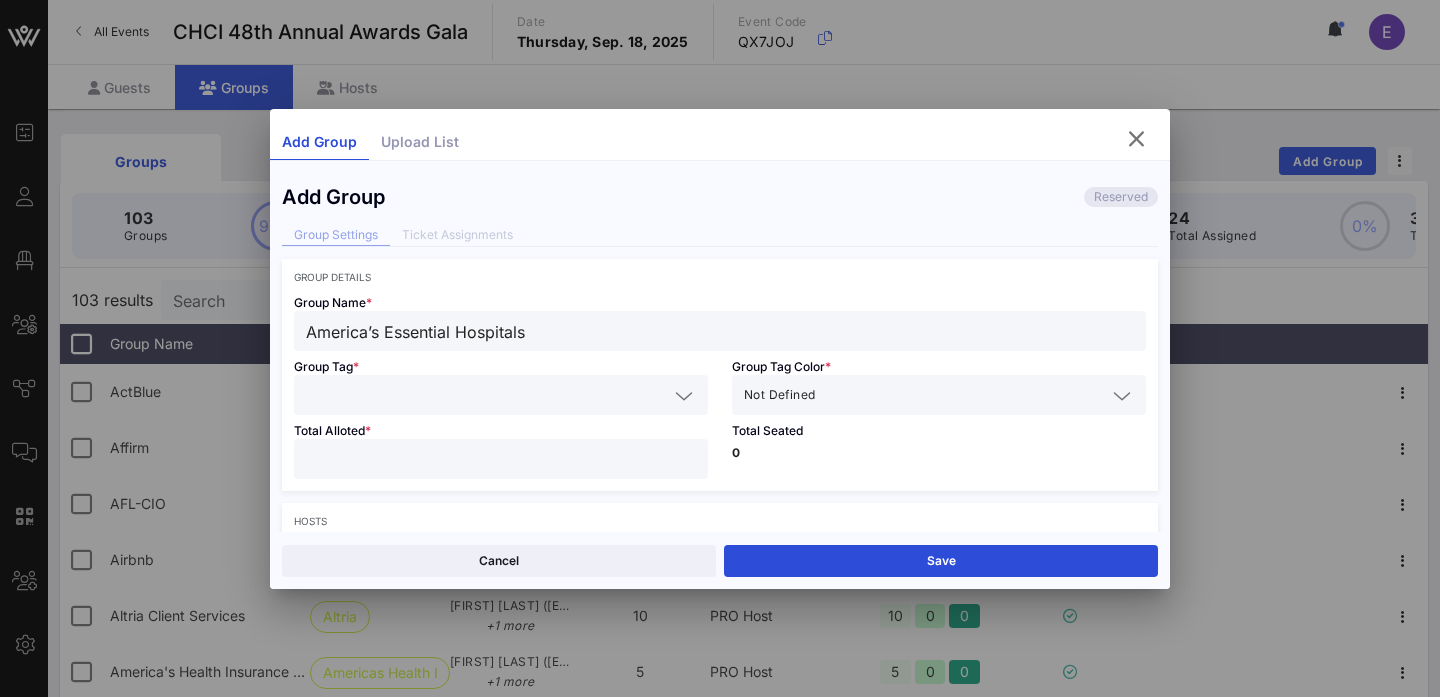 type on "America’s Essential Hospitals" 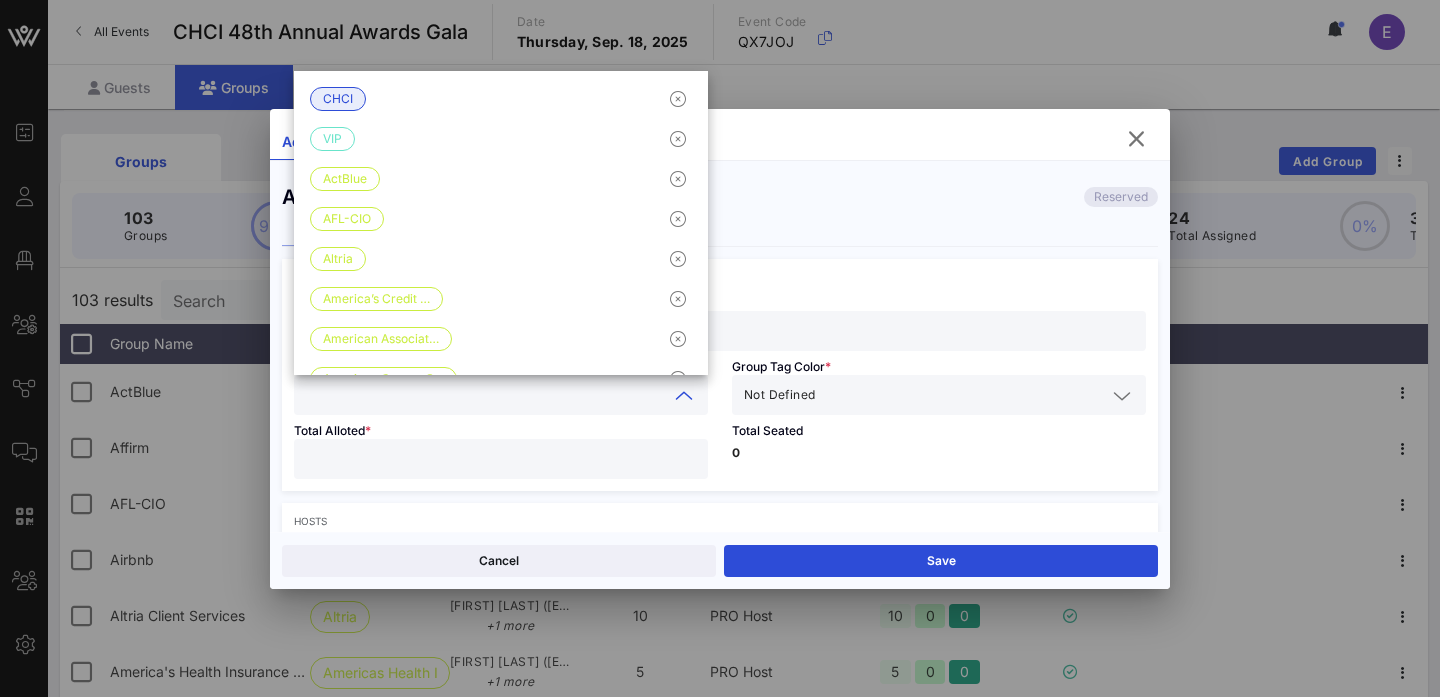 paste on "America’s Essential Hospitals" 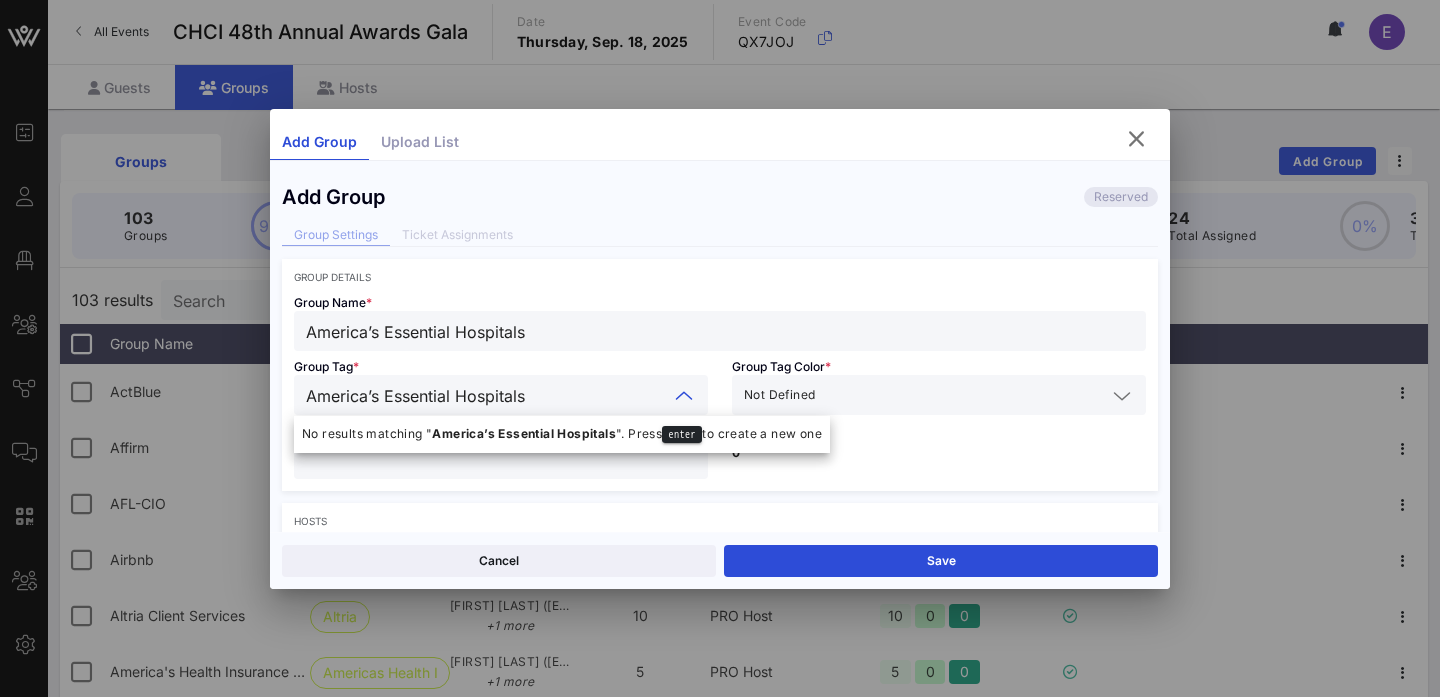 type 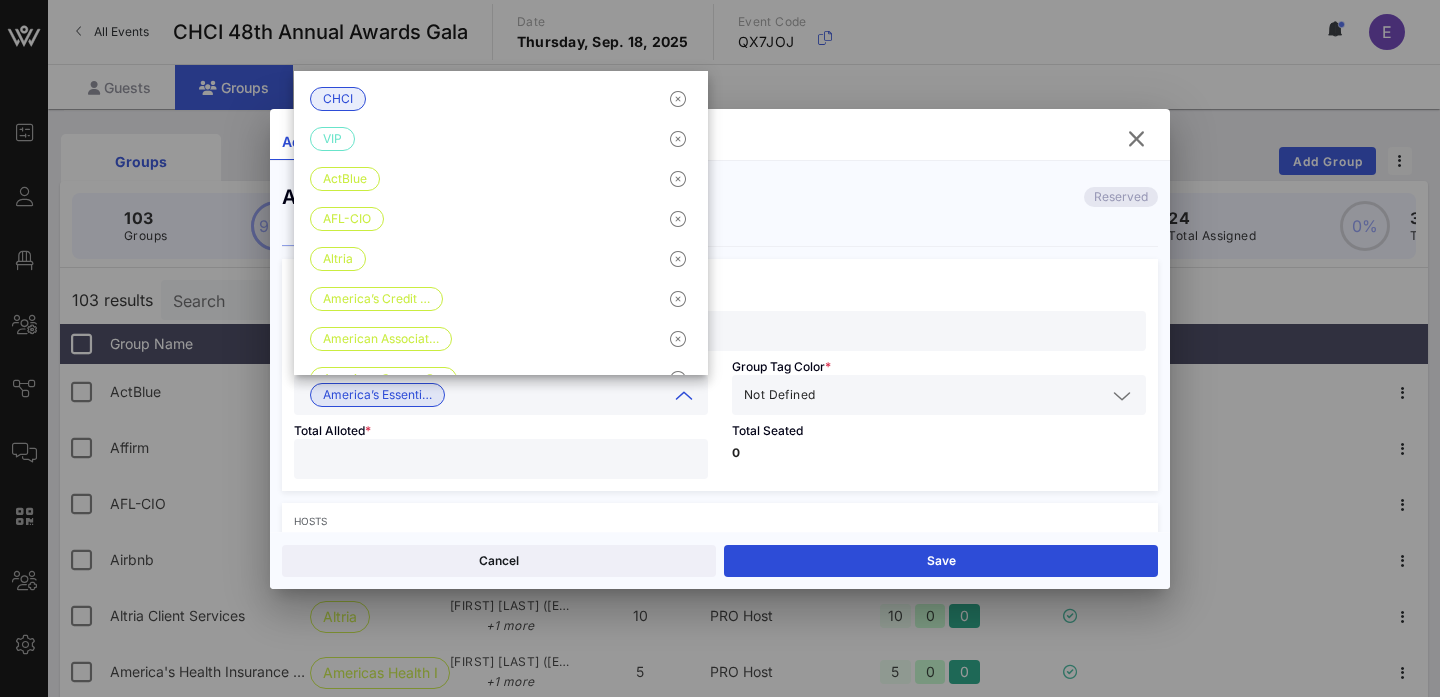 click at bounding box center (962, 395) 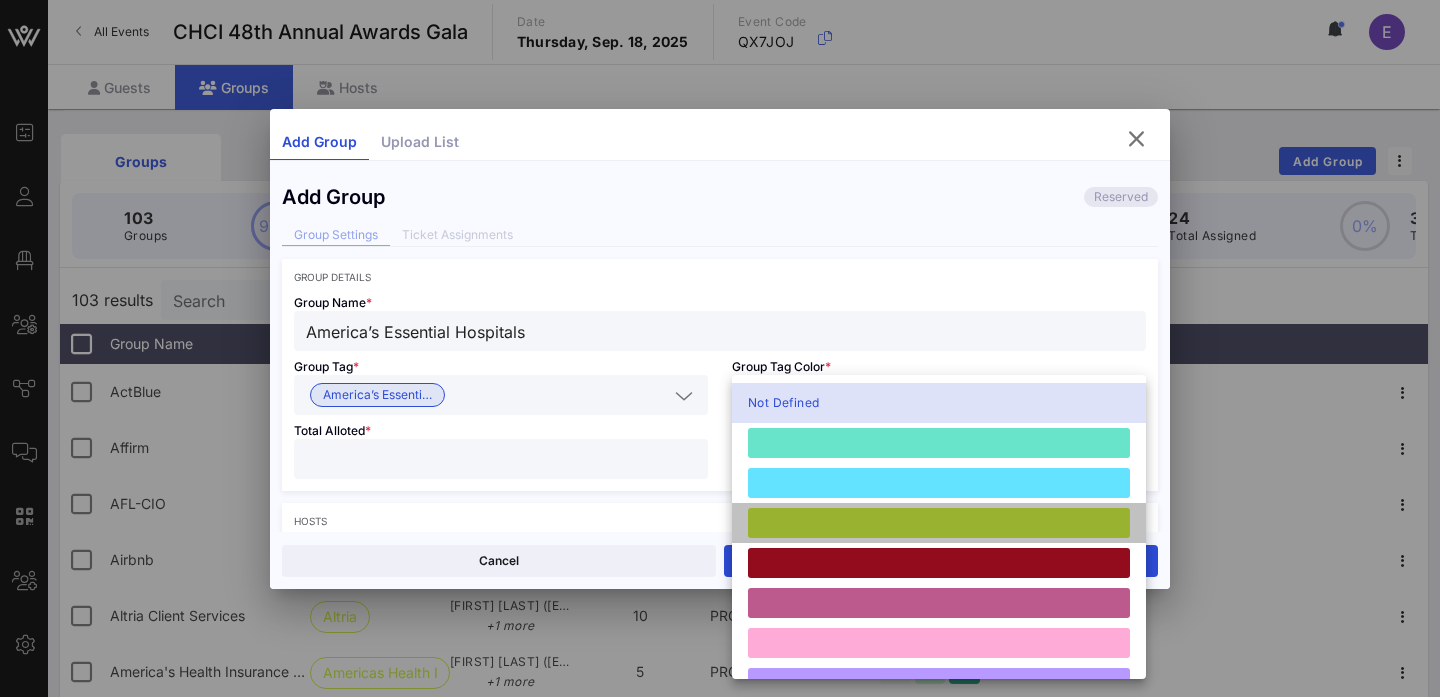 click at bounding box center (939, 523) 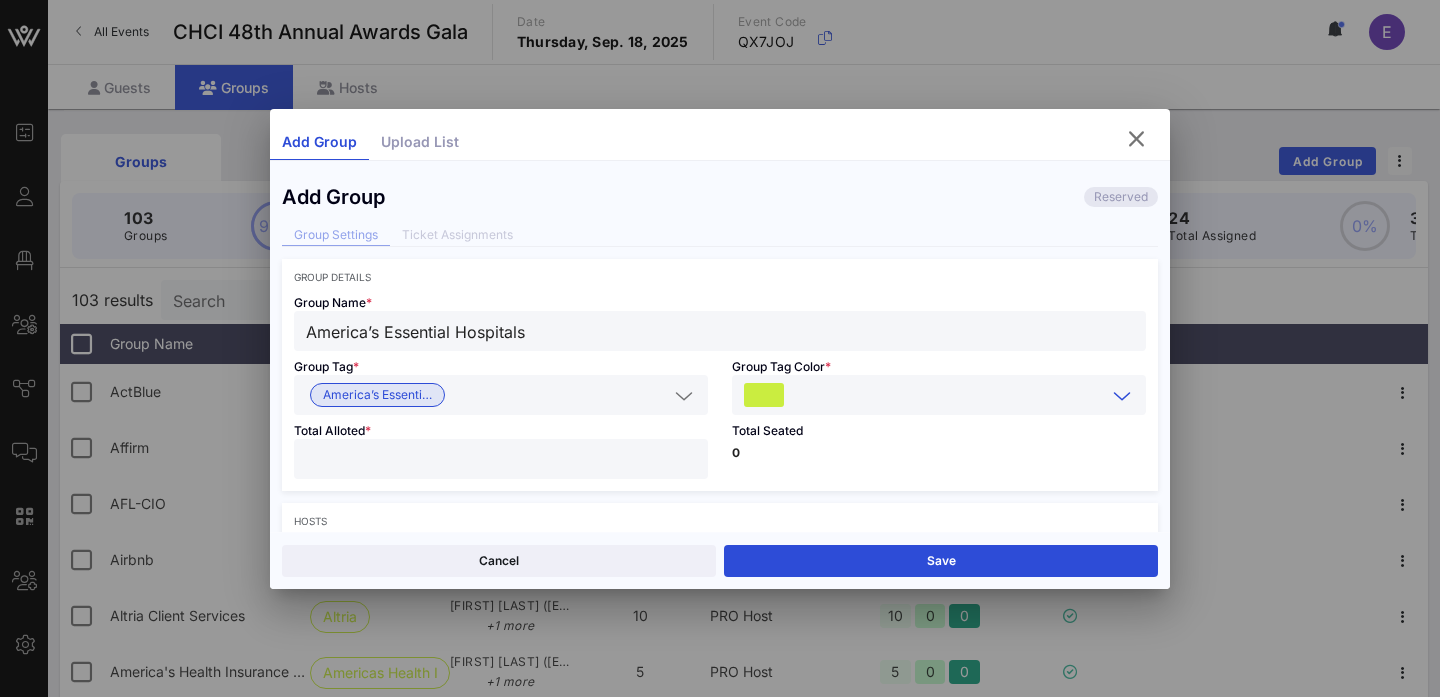 scroll, scrollTop: 65, scrollLeft: 0, axis: vertical 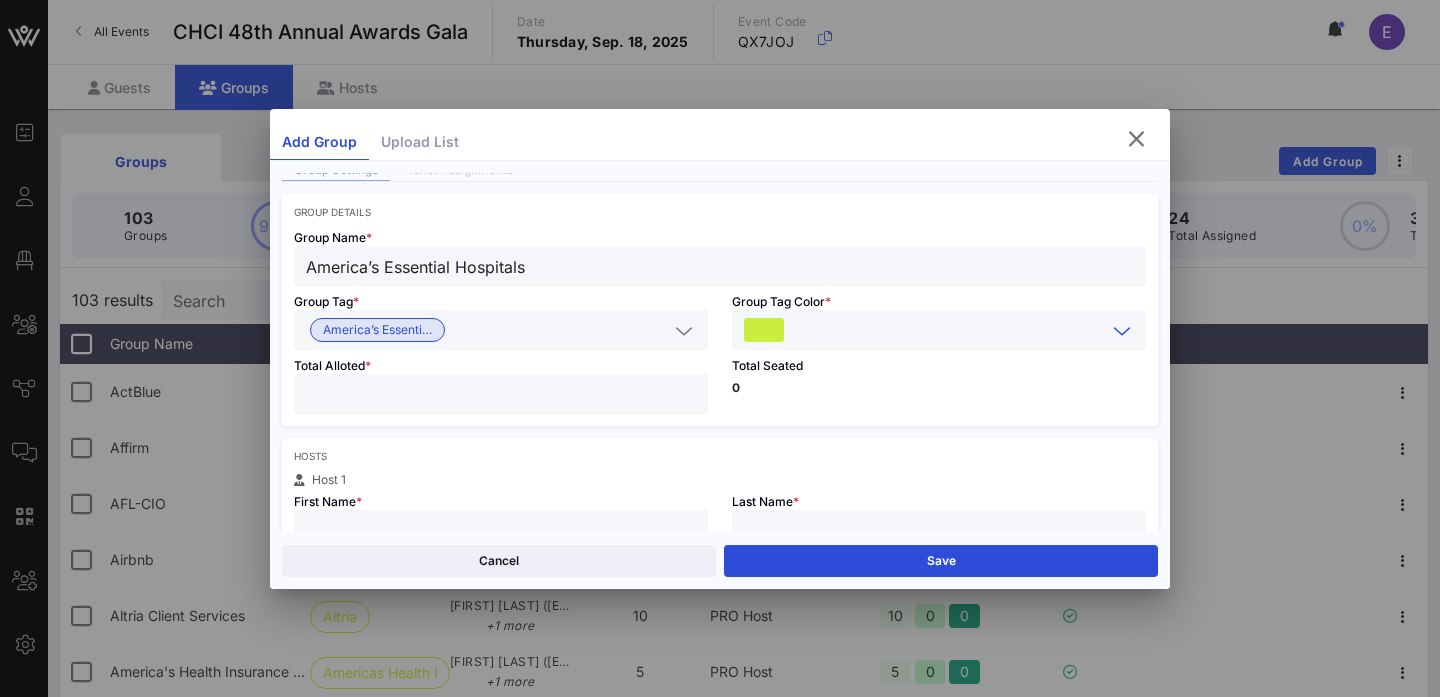 click at bounding box center [501, 394] 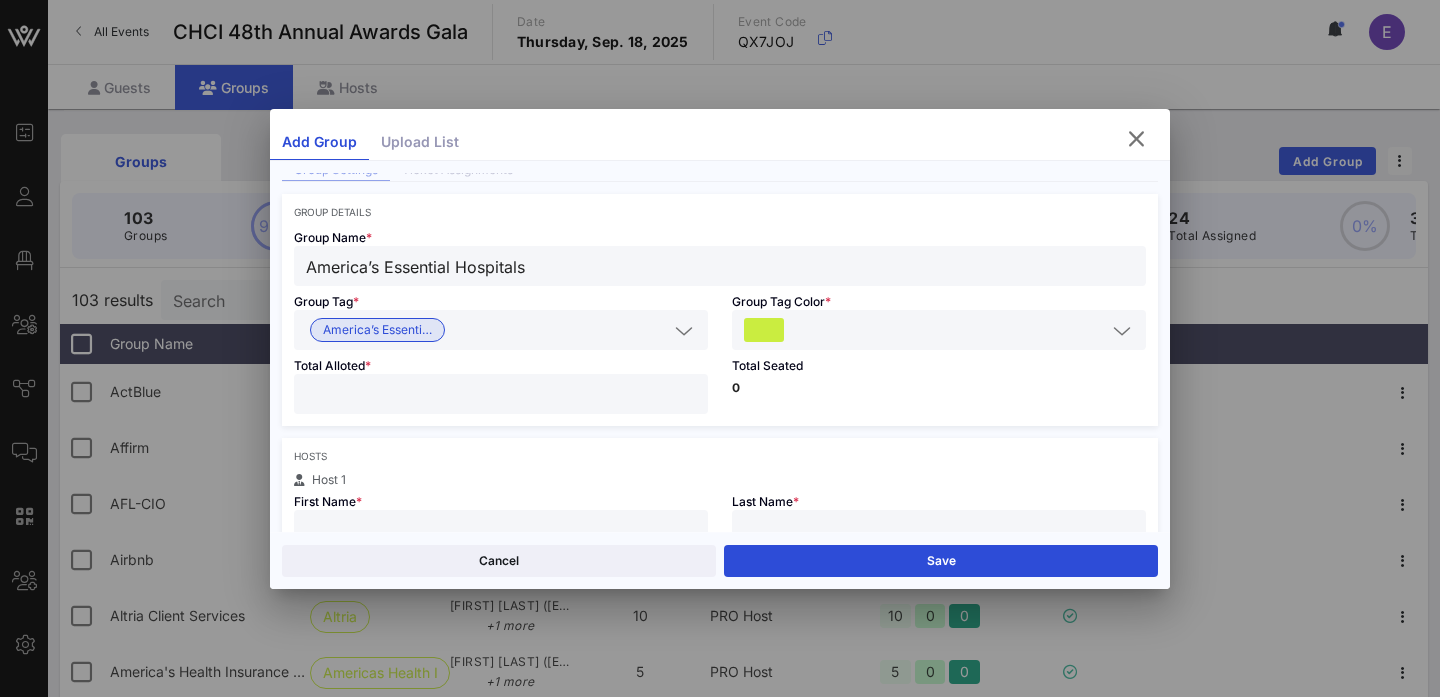 type on "*" 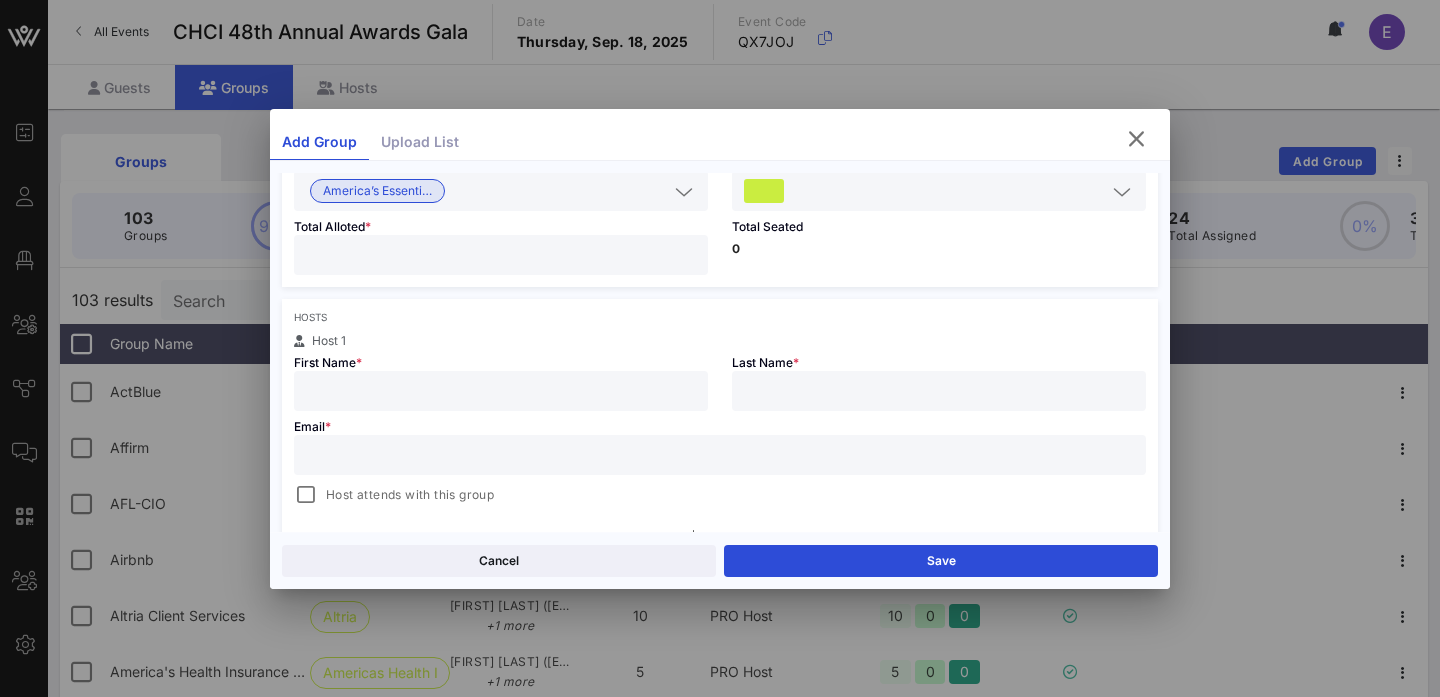 scroll, scrollTop: 208, scrollLeft: 0, axis: vertical 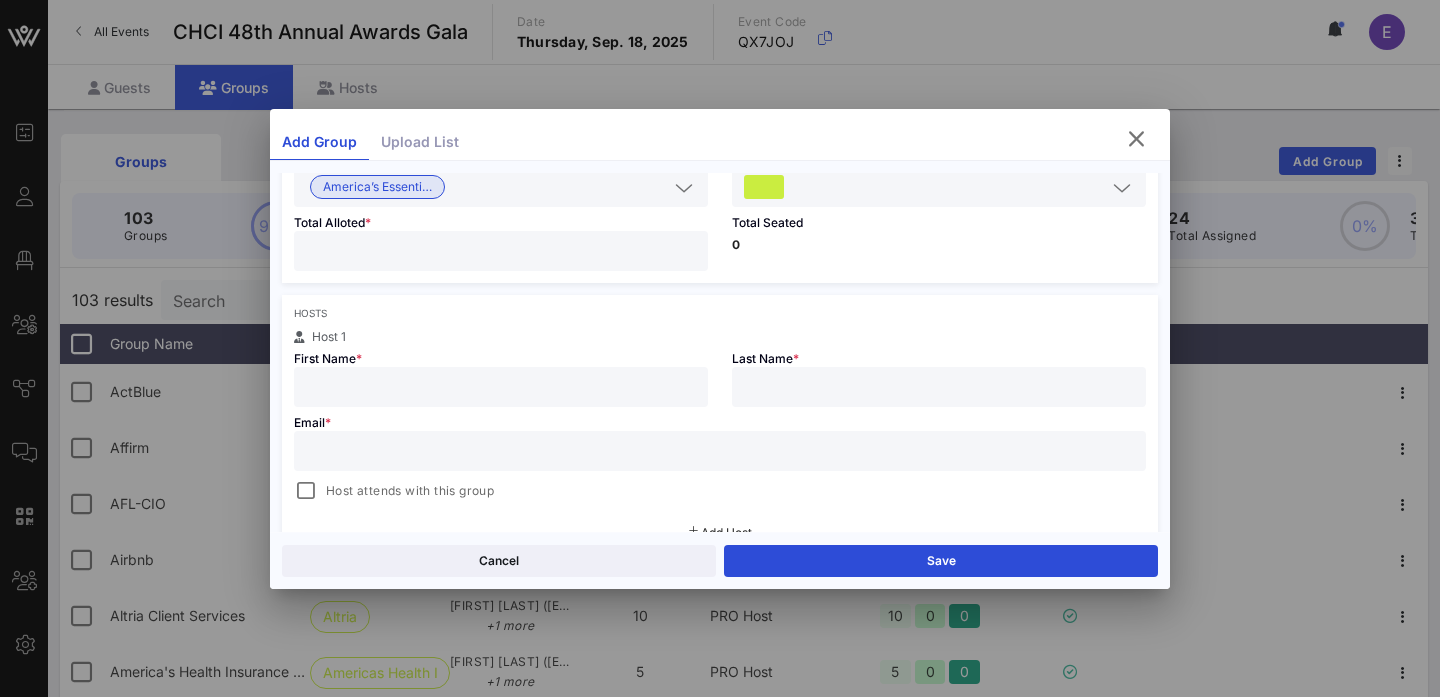 click at bounding box center [501, 387] 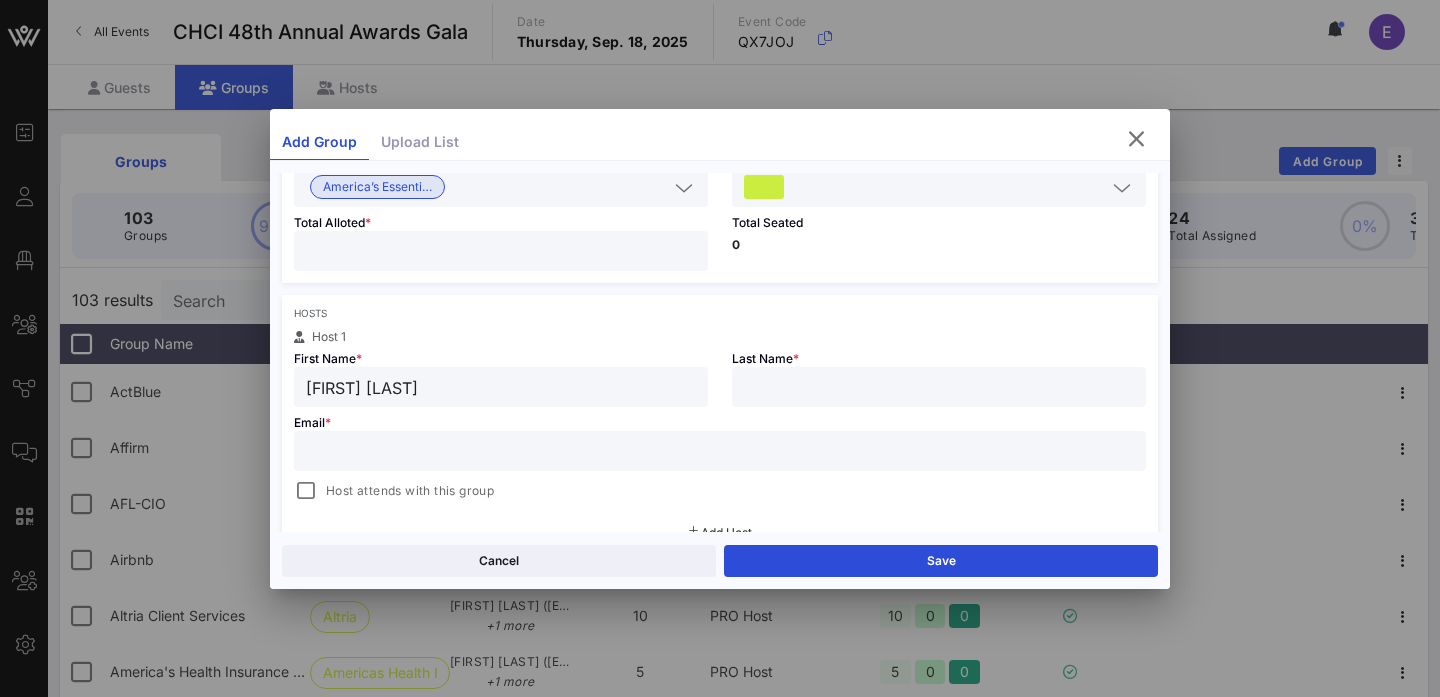 click on "[FIRST] [LAST]" at bounding box center [501, 387] 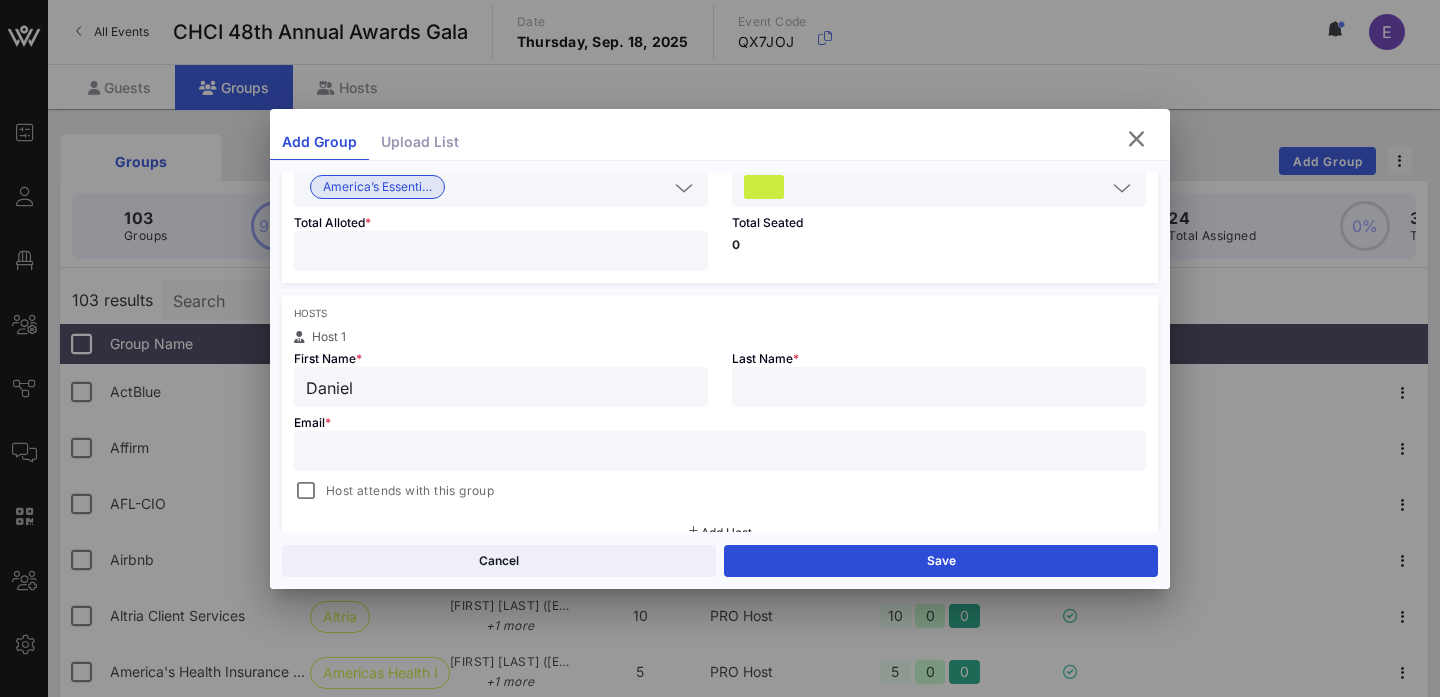 type on "Daniel" 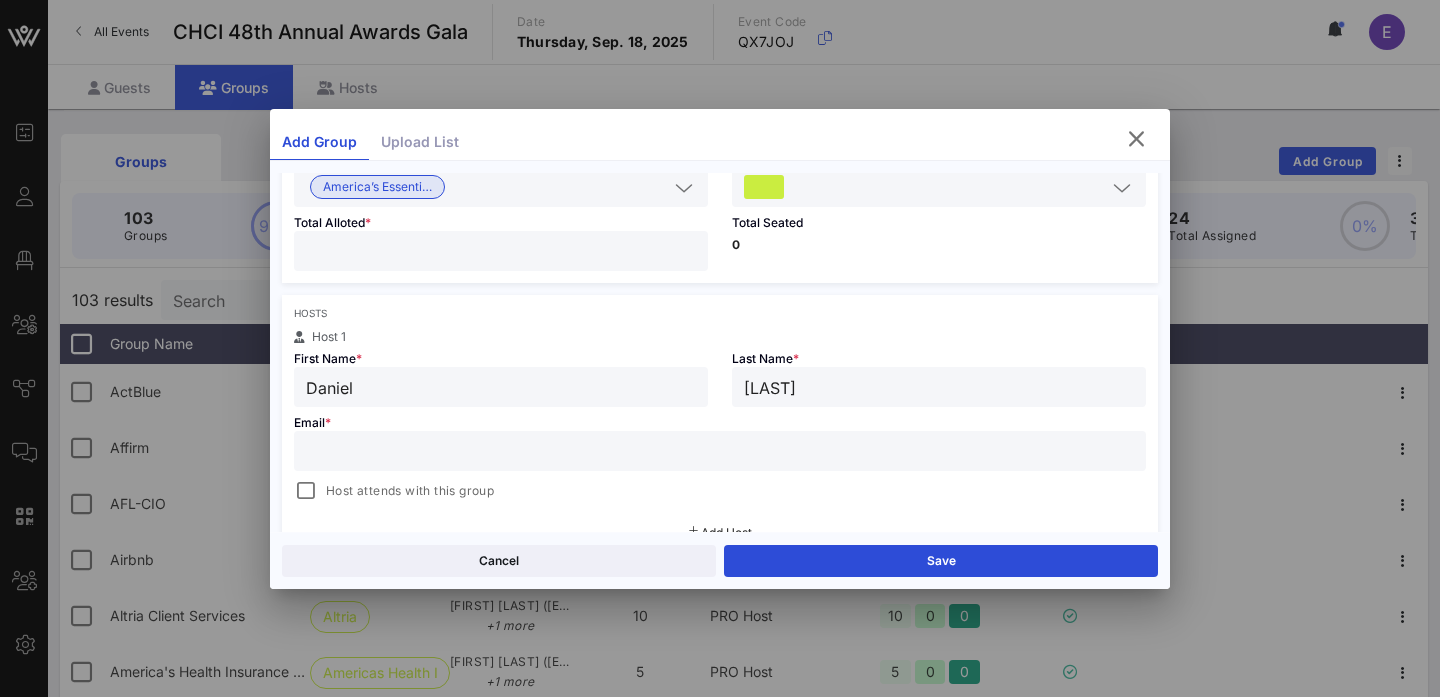 type on "[LAST]" 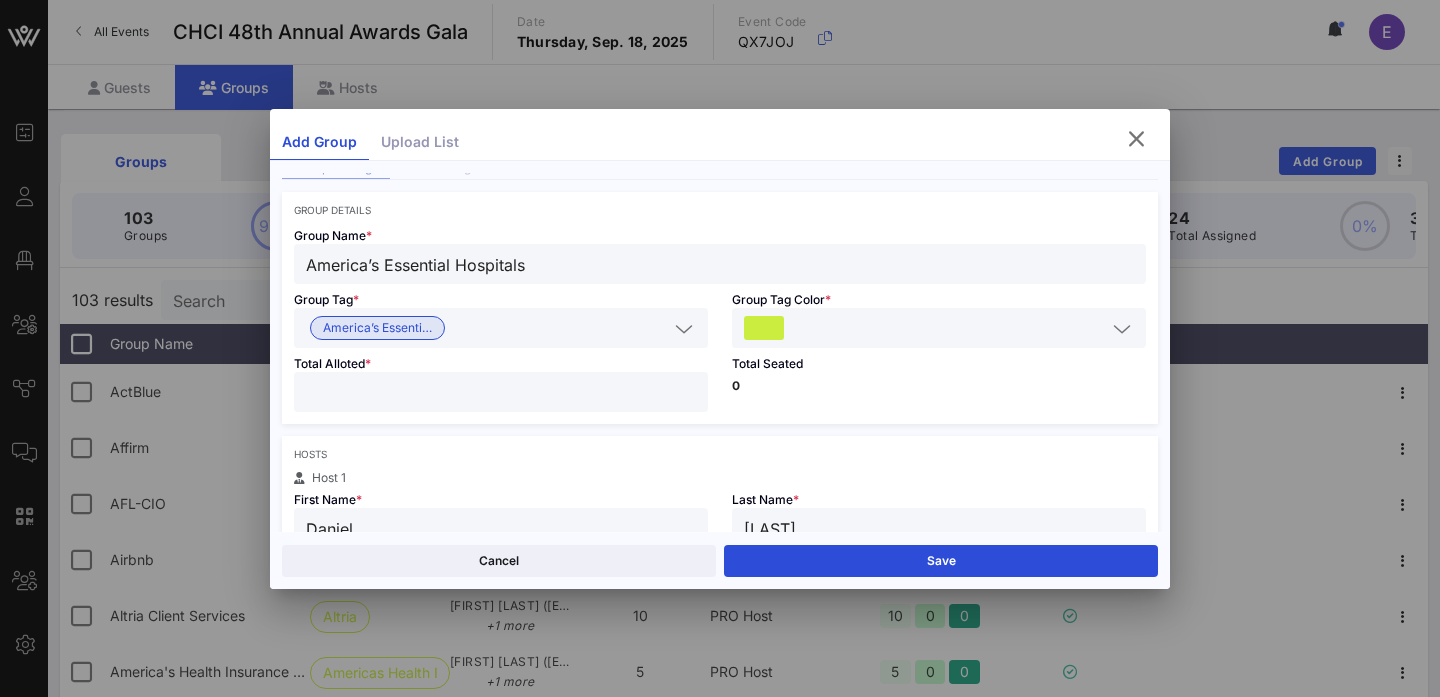 scroll, scrollTop: 48, scrollLeft: 0, axis: vertical 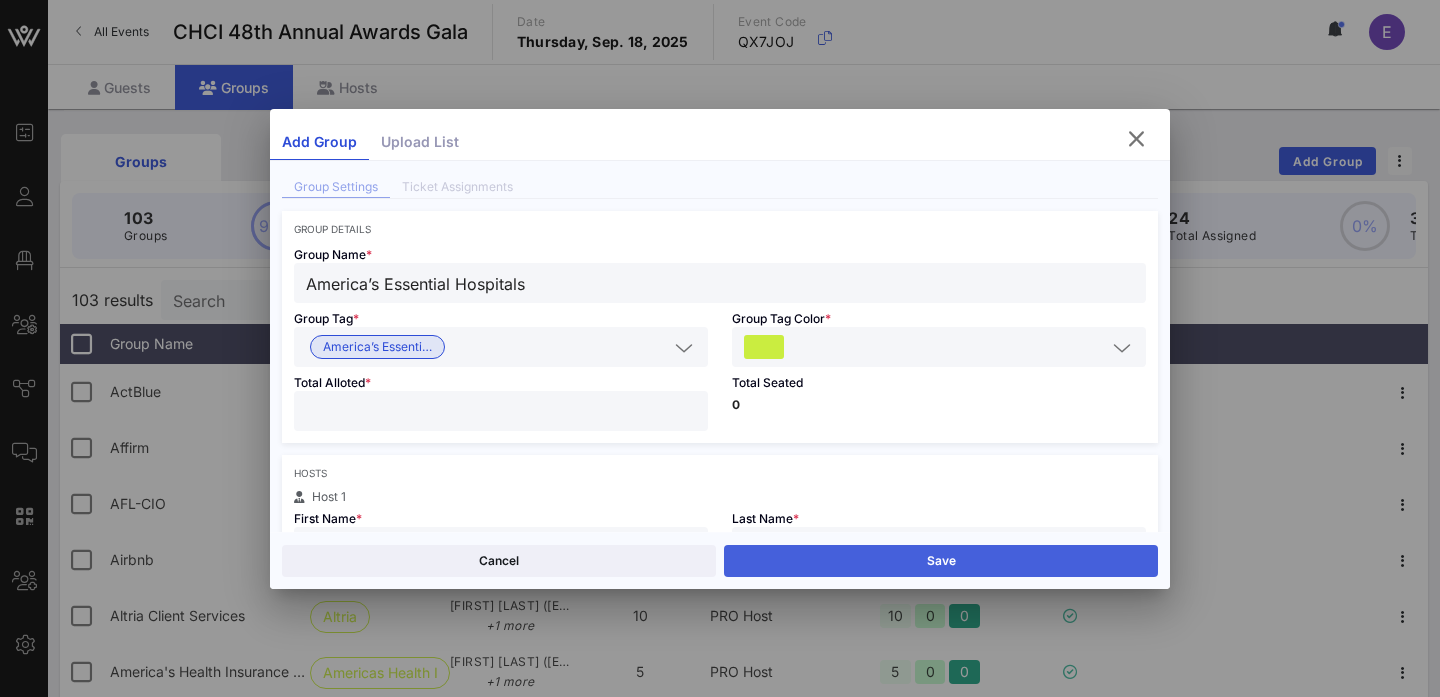 type on "[EMAIL]" 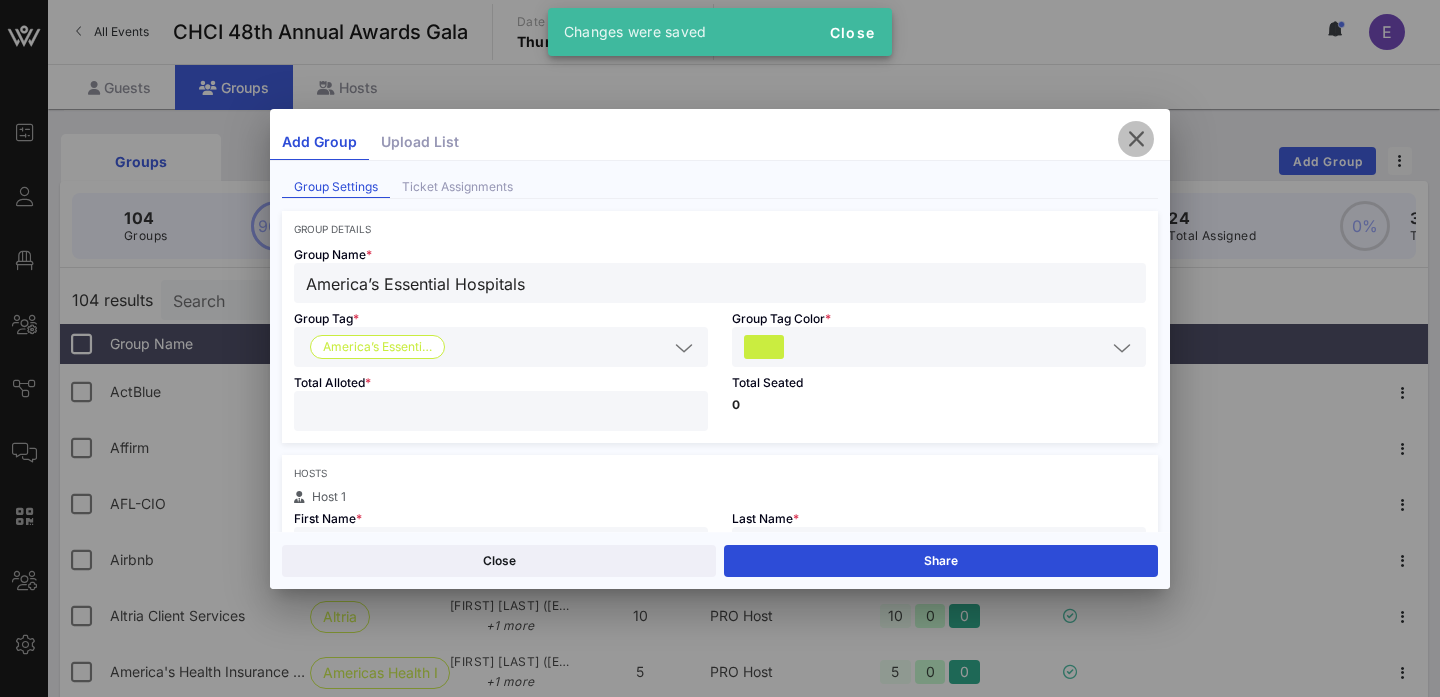 click at bounding box center (1136, 139) 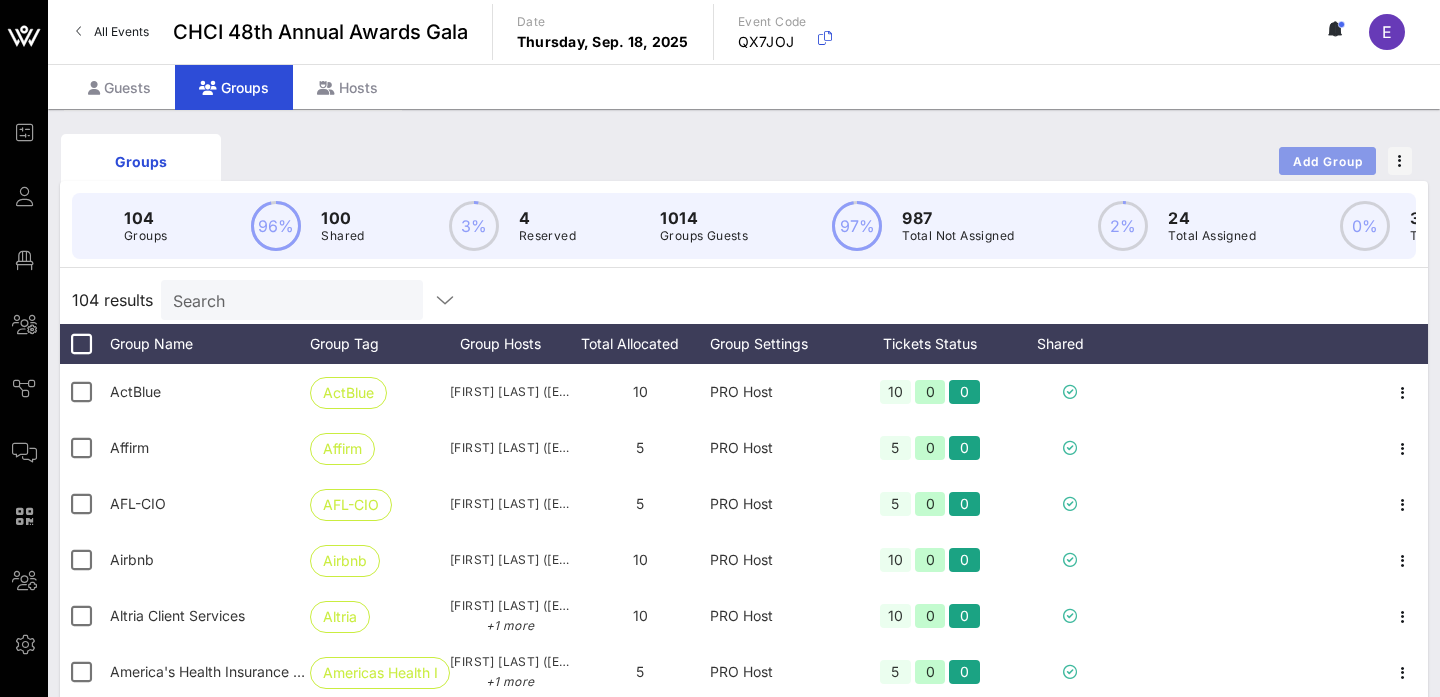 click on "Add Group" at bounding box center [1328, 161] 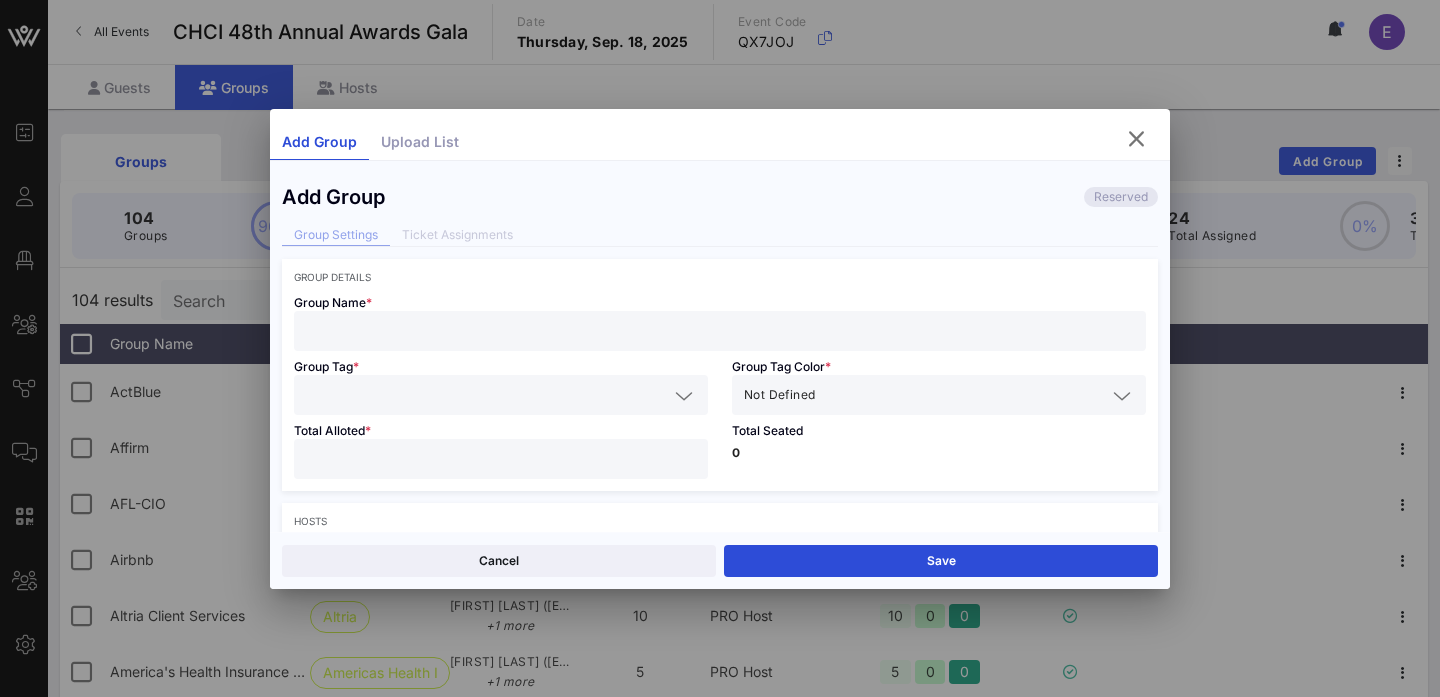 click at bounding box center [720, 331] 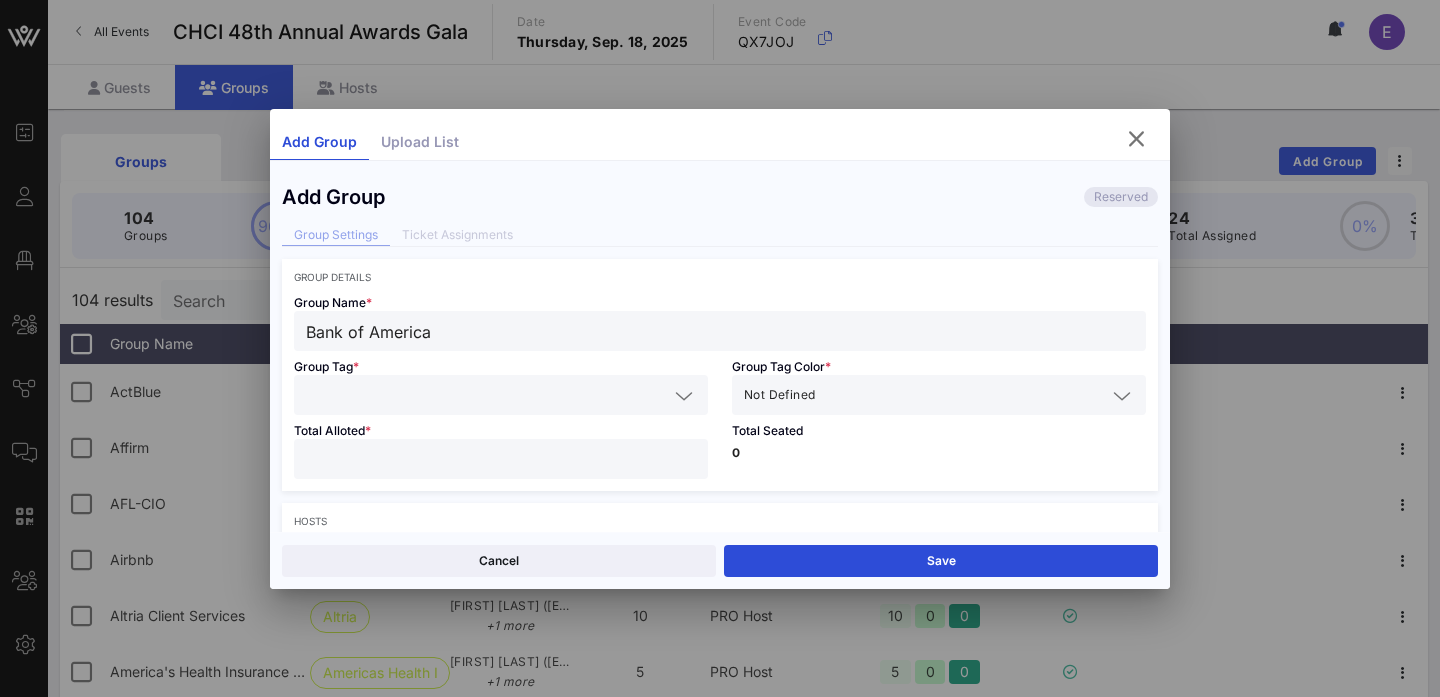 type on "Bank of America" 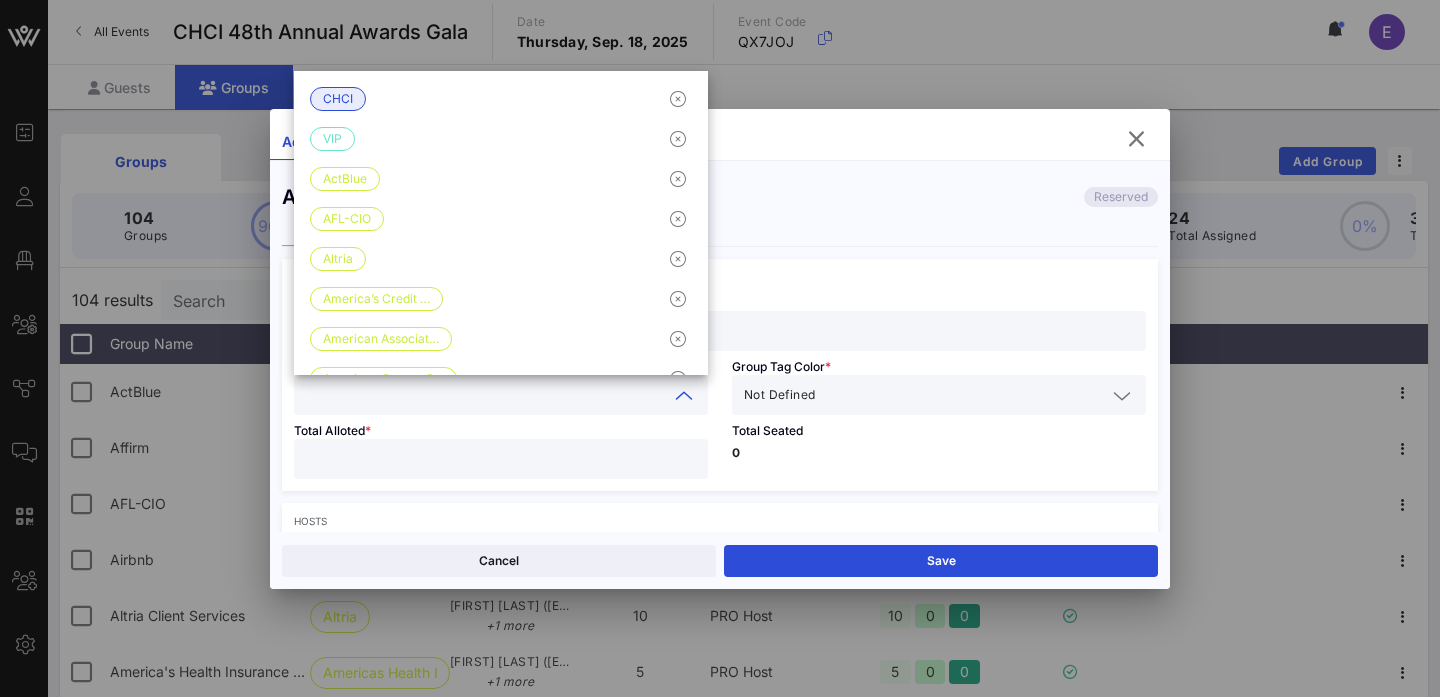 click on "Add Group
Reserved" at bounding box center [720, 197] 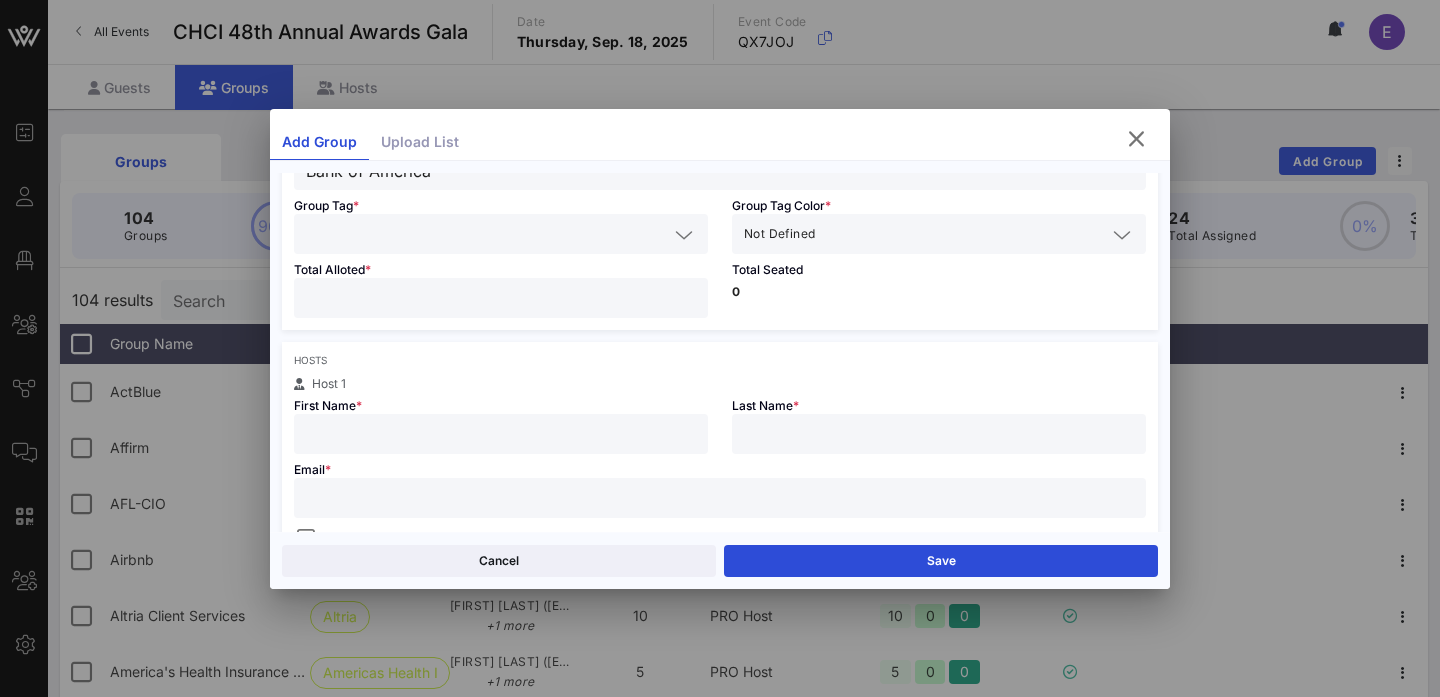 scroll, scrollTop: 201, scrollLeft: 0, axis: vertical 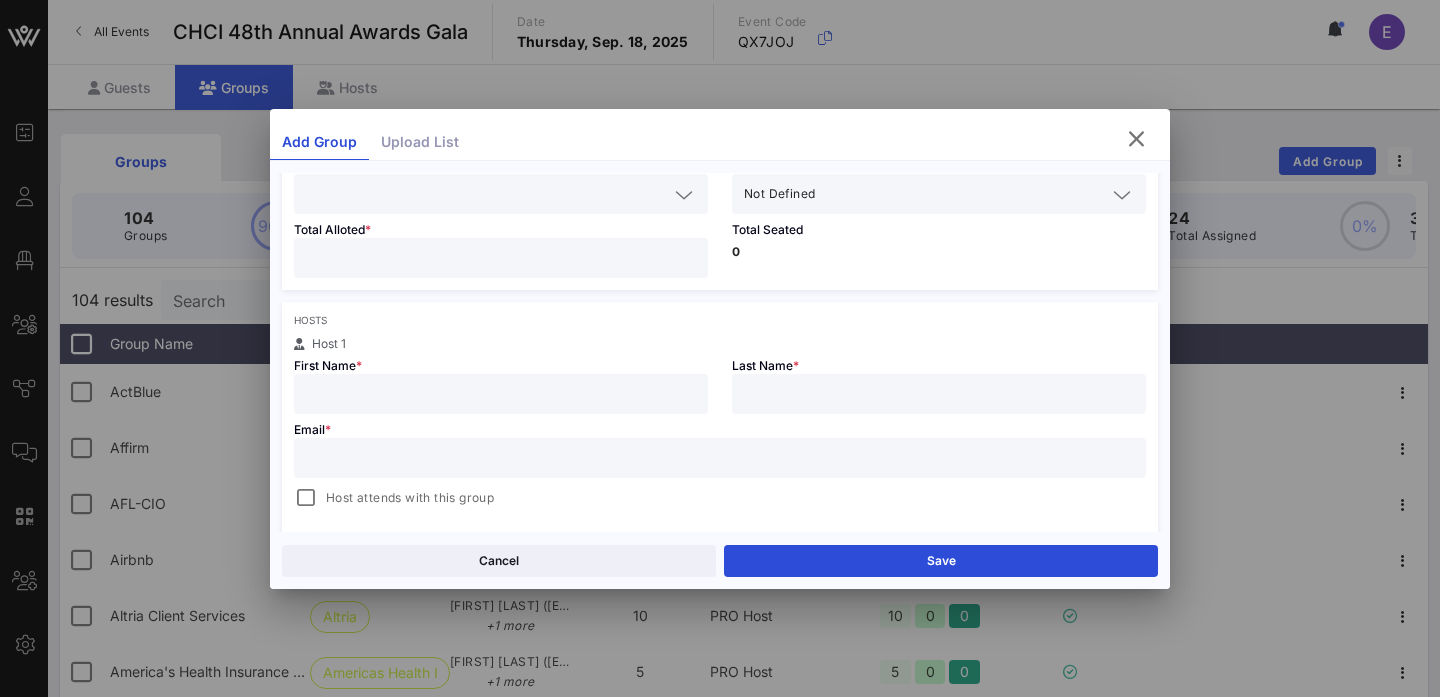click at bounding box center (720, 458) 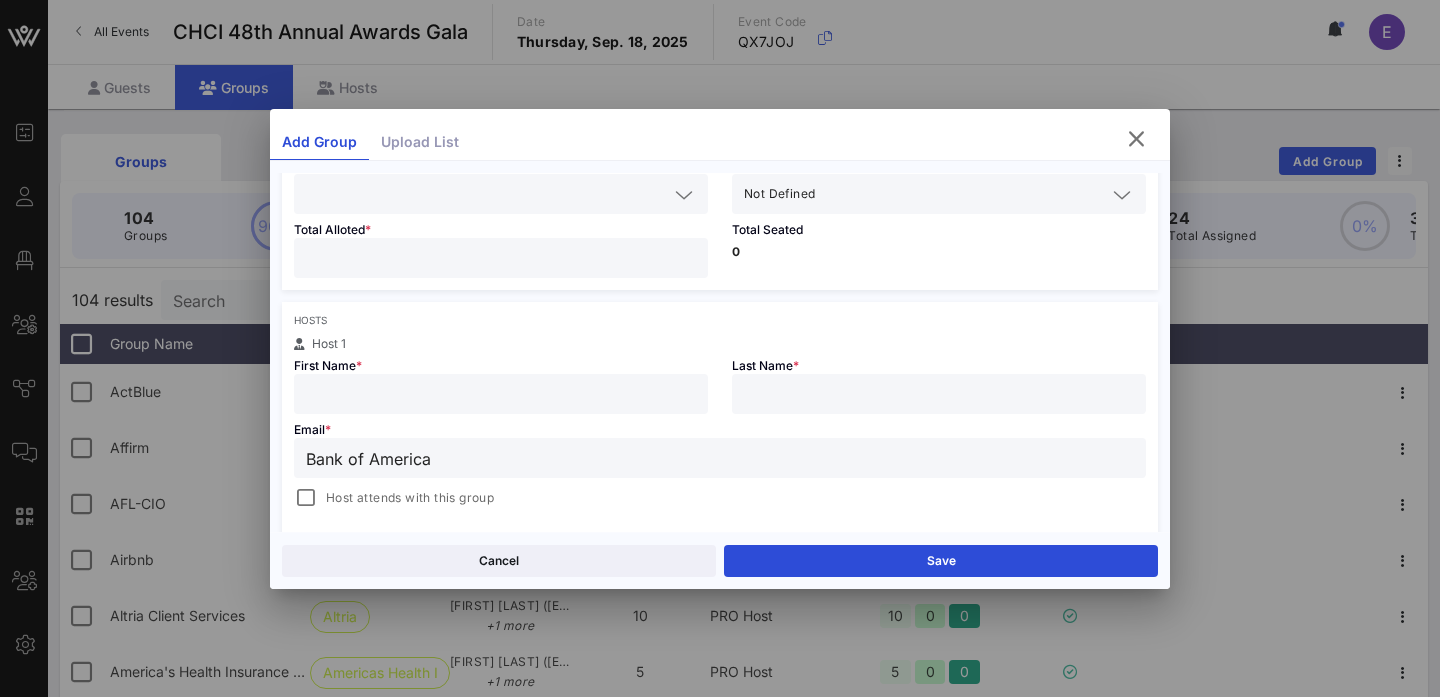 drag, startPoint x: 439, startPoint y: 464, endPoint x: 254, endPoint y: 461, distance: 185.02432 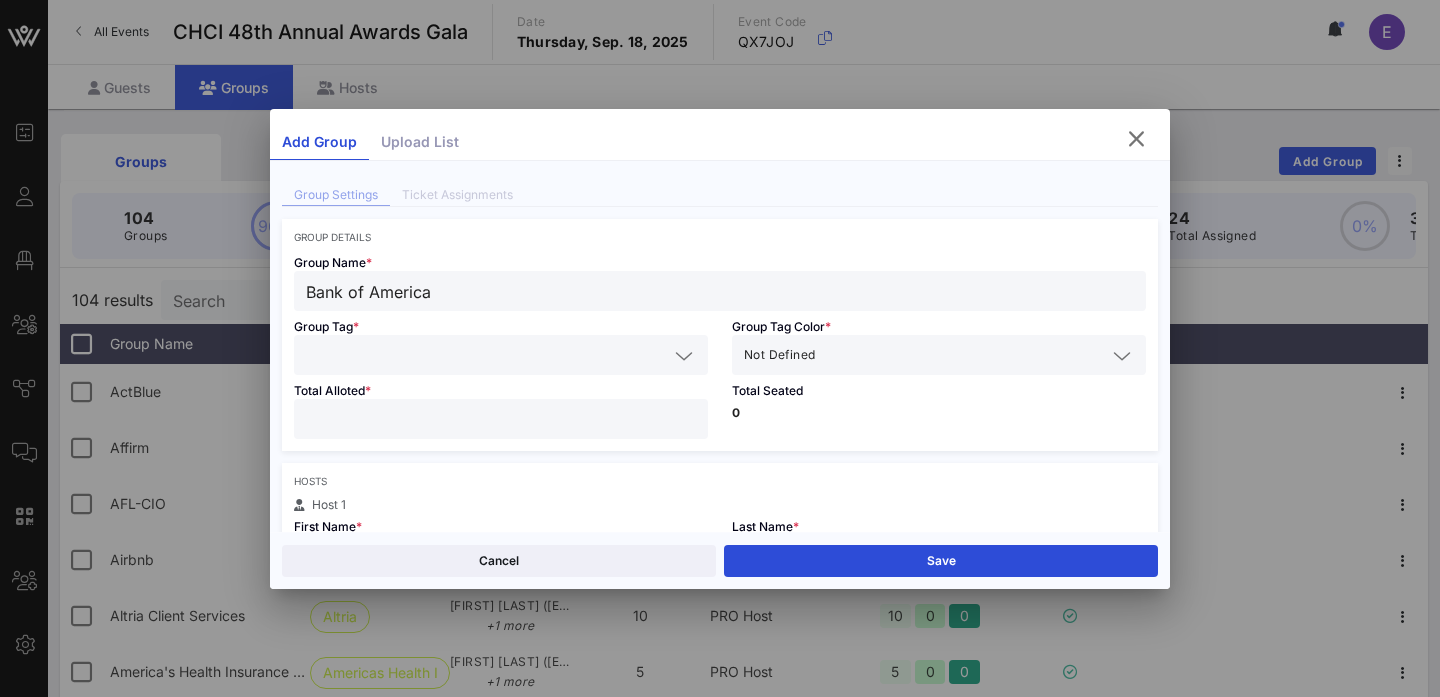 scroll, scrollTop: 21, scrollLeft: 0, axis: vertical 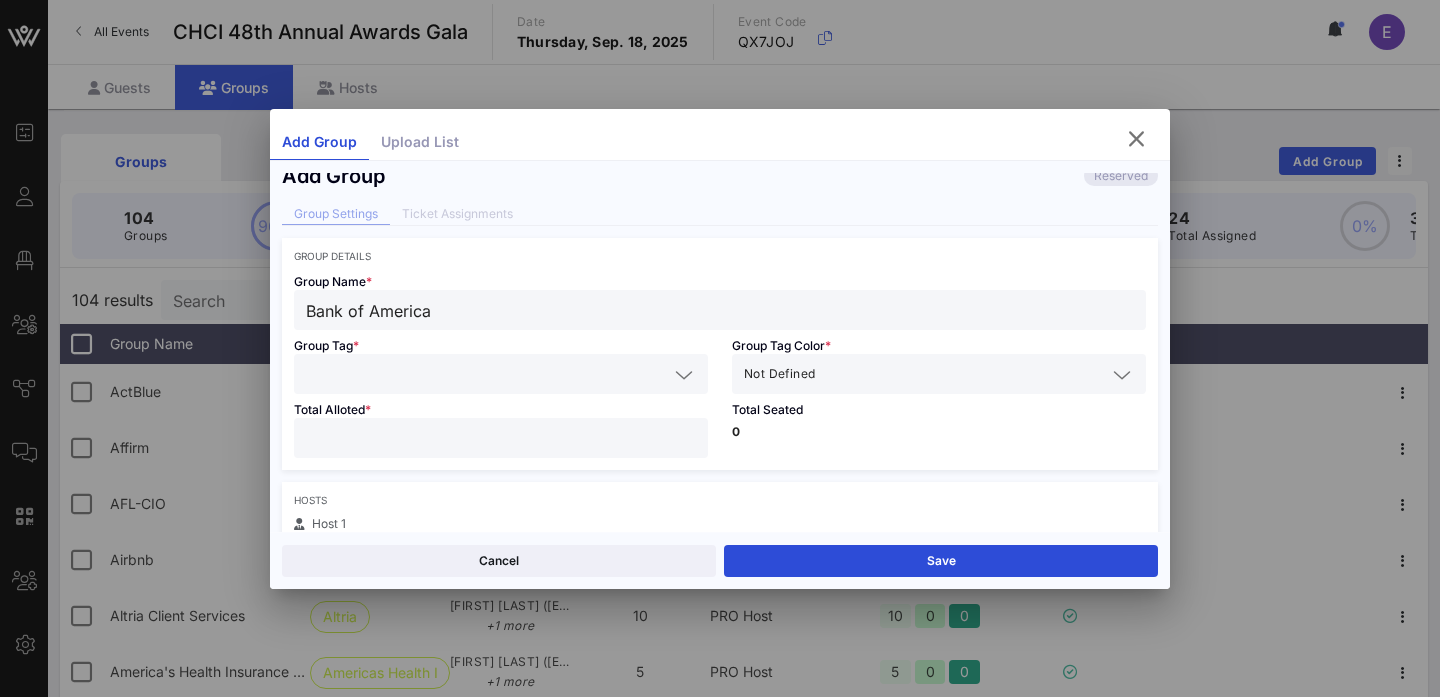 click at bounding box center [501, 374] 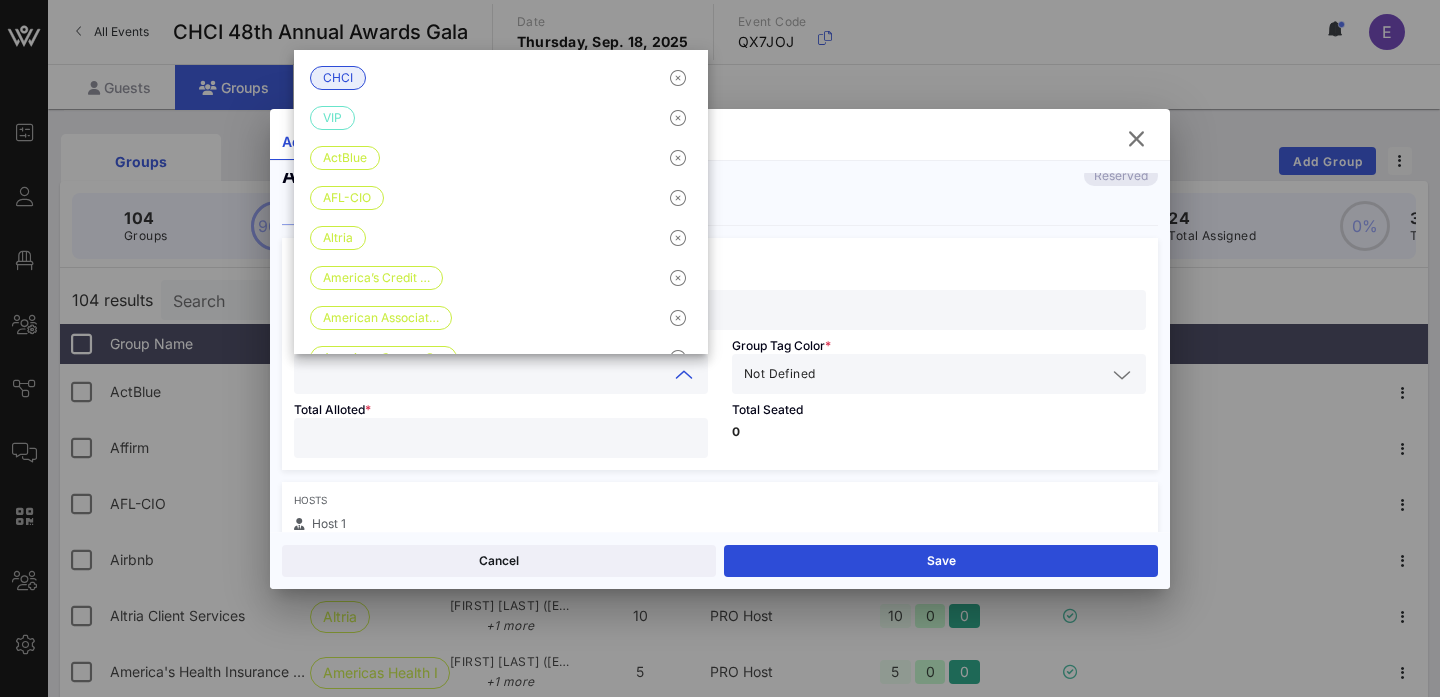 paste on "Bank of America" 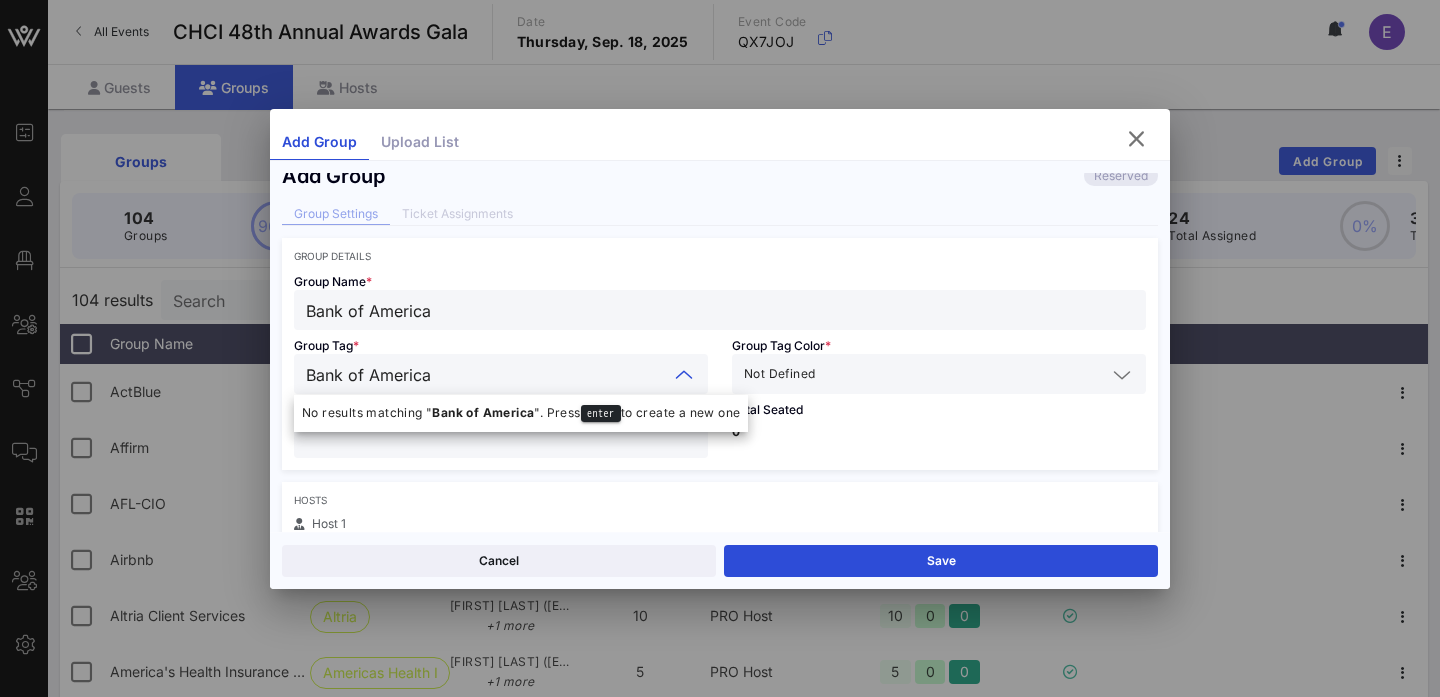 type 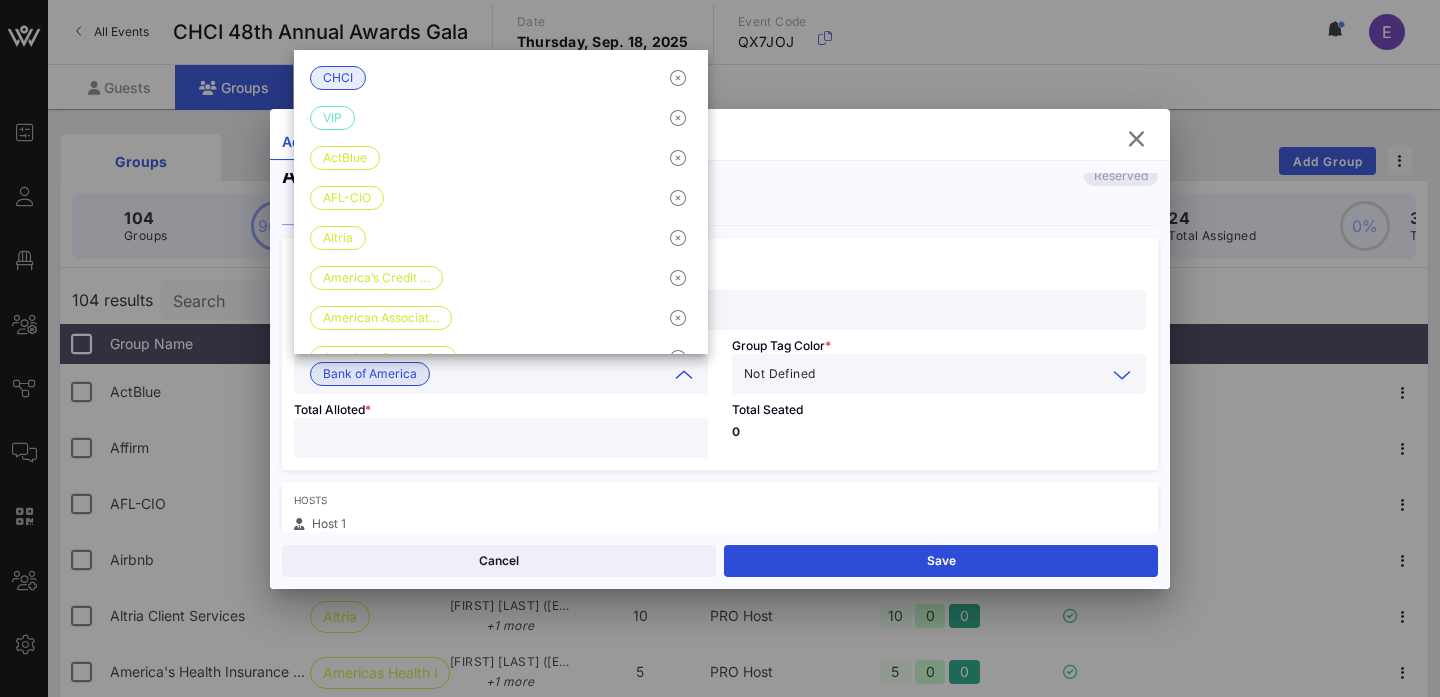 click at bounding box center (962, 374) 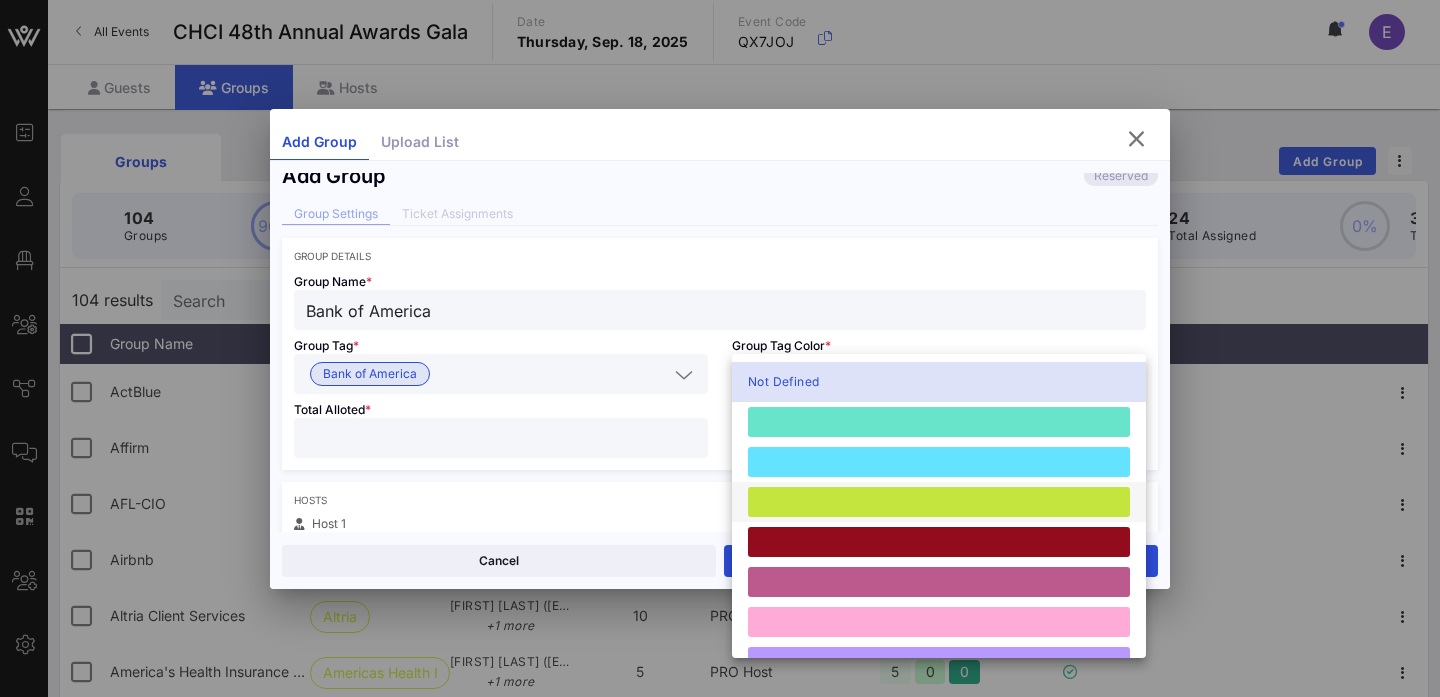 click at bounding box center (939, 502) 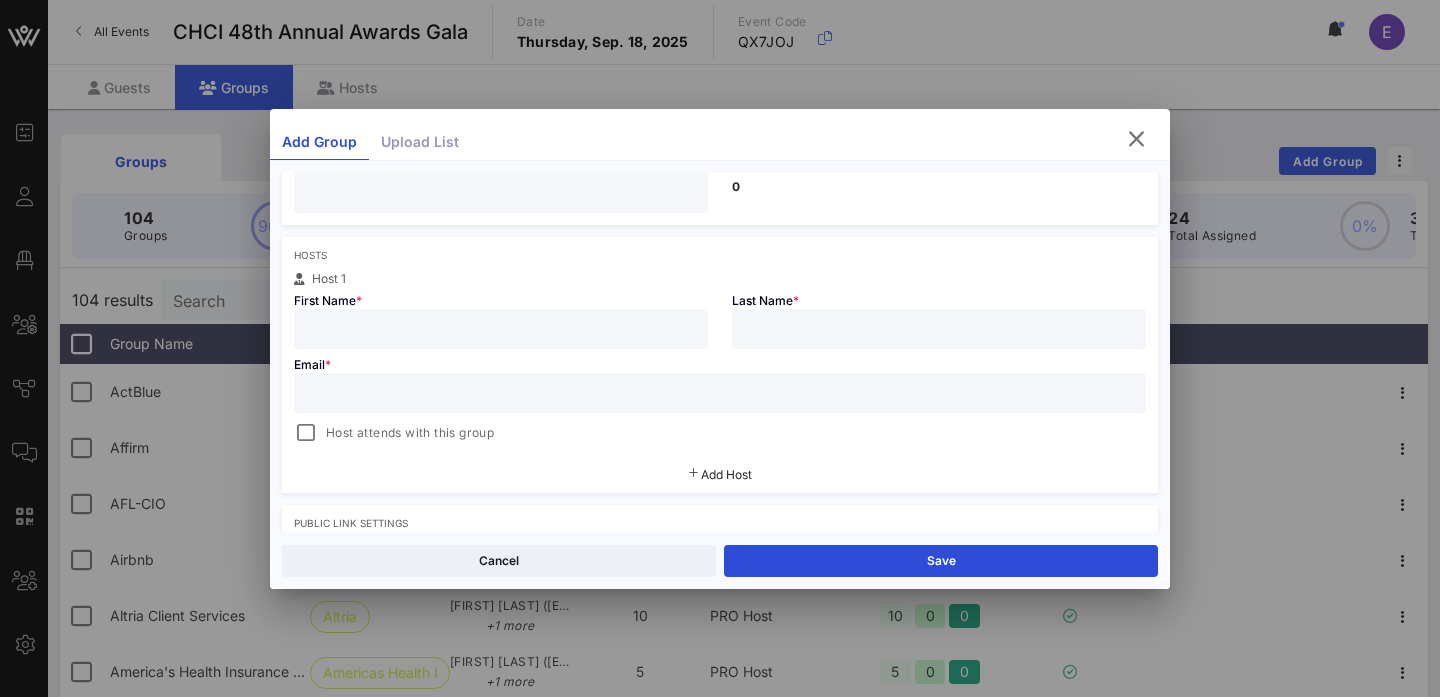 scroll, scrollTop: 267, scrollLeft: 0, axis: vertical 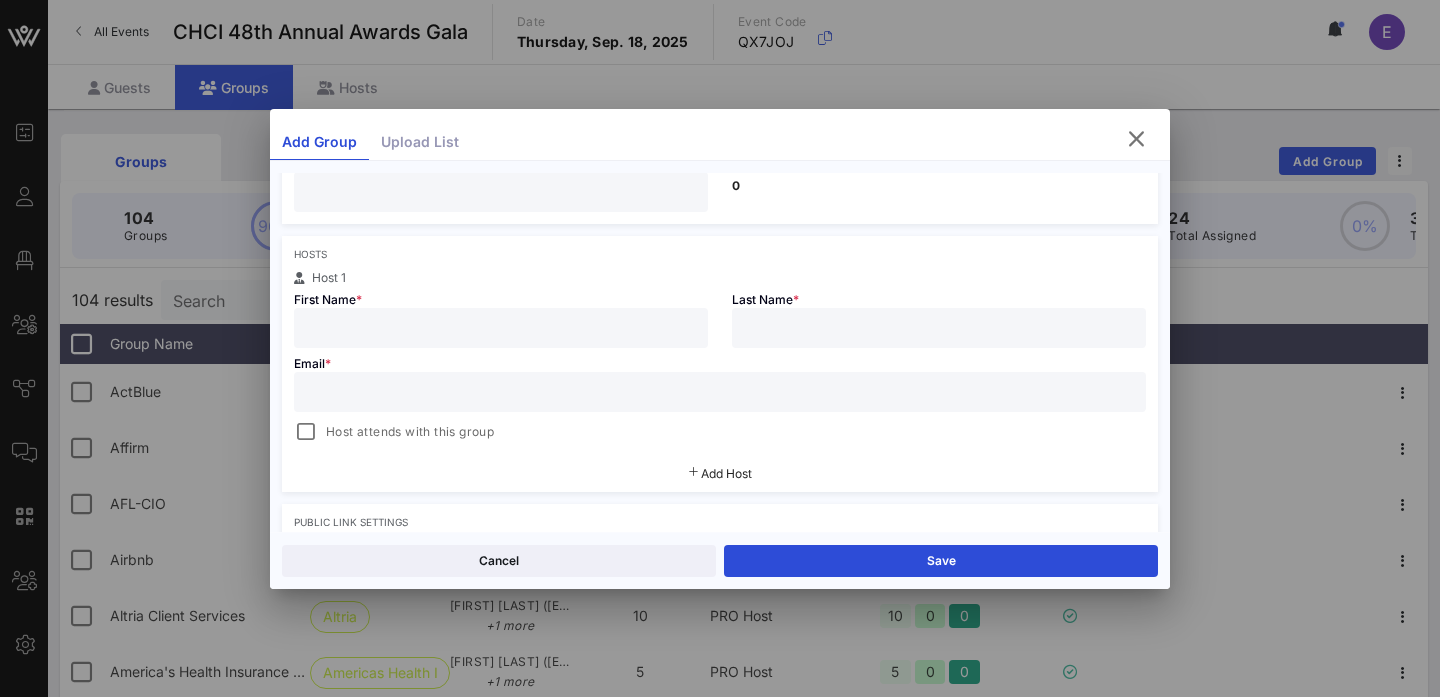 click at bounding box center [720, 392] 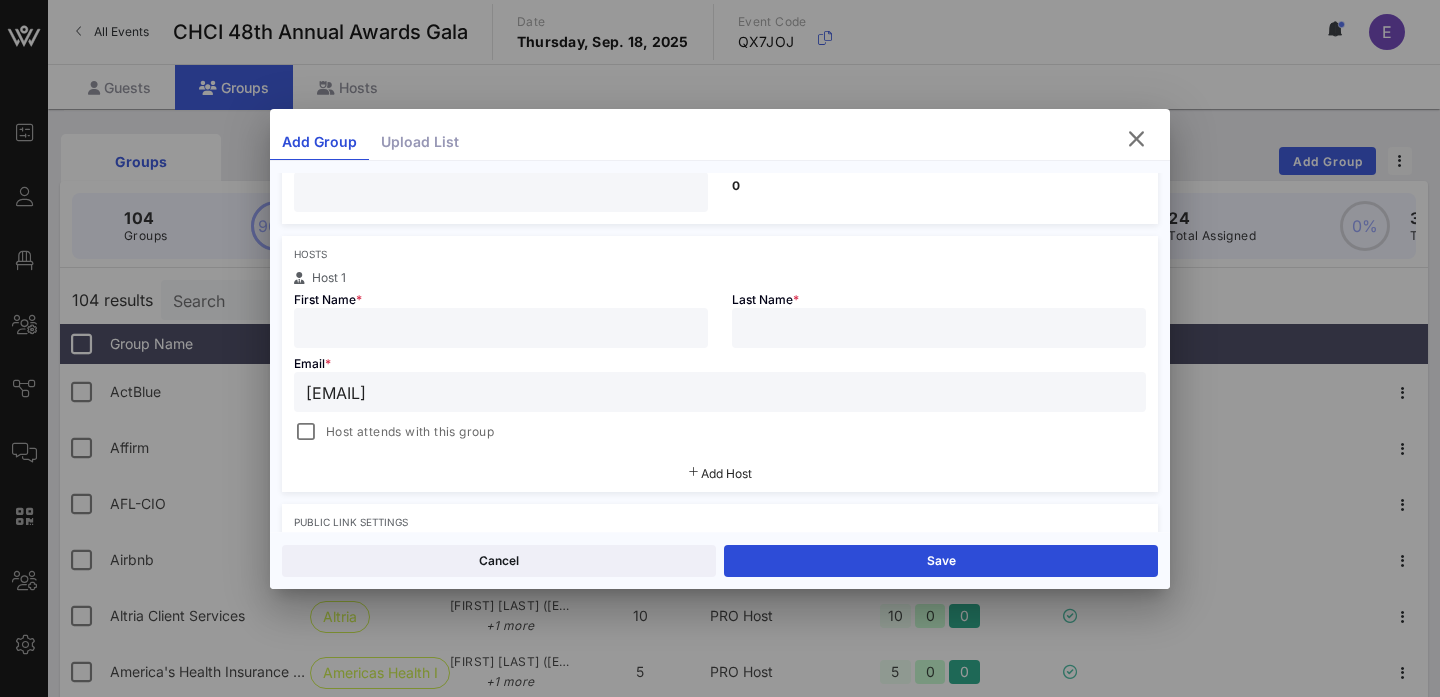 type on "[EMAIL]" 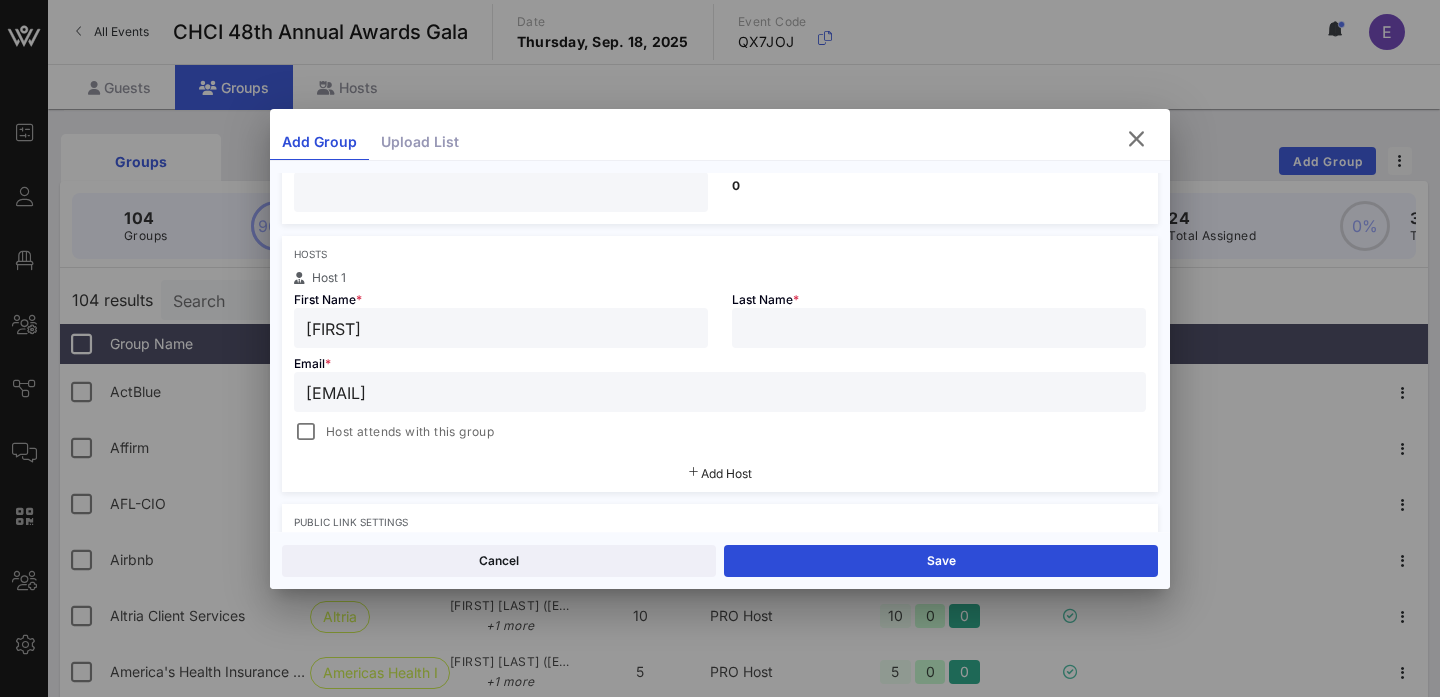 type on "[FIRST]" 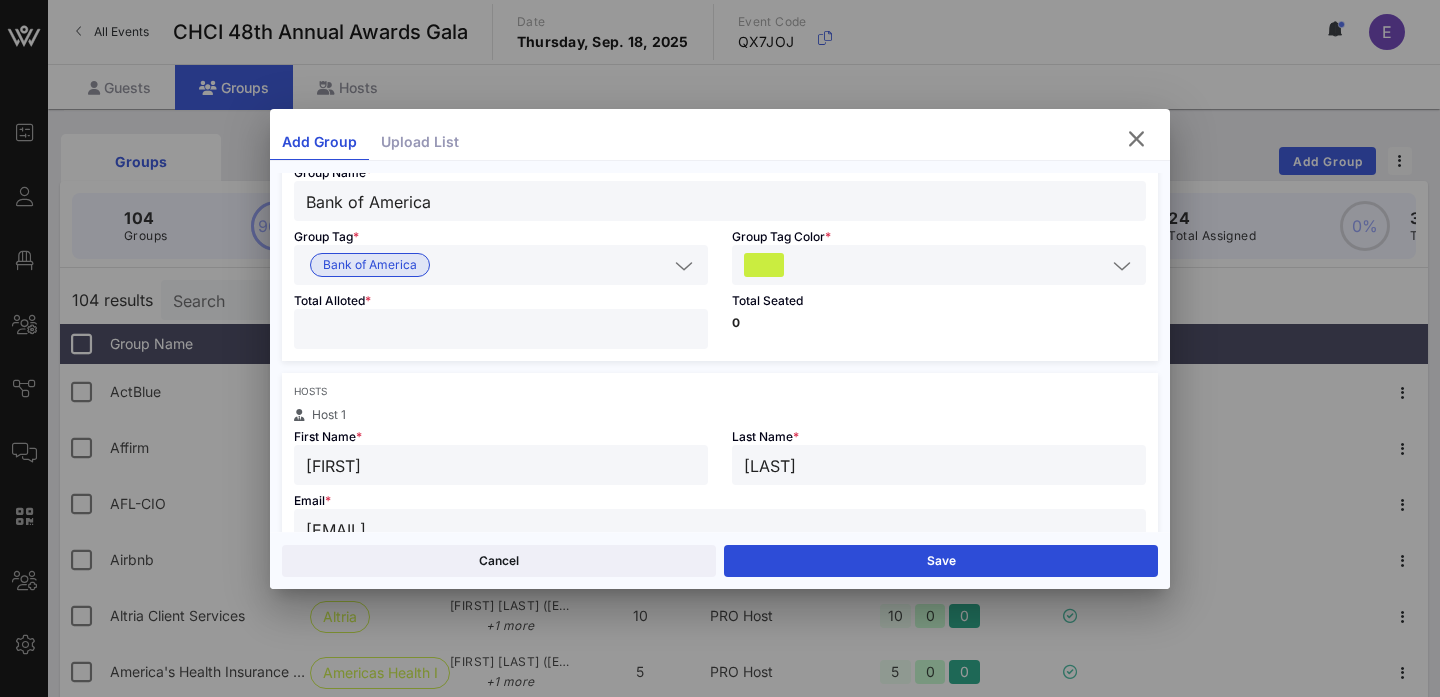 scroll, scrollTop: 129, scrollLeft: 0, axis: vertical 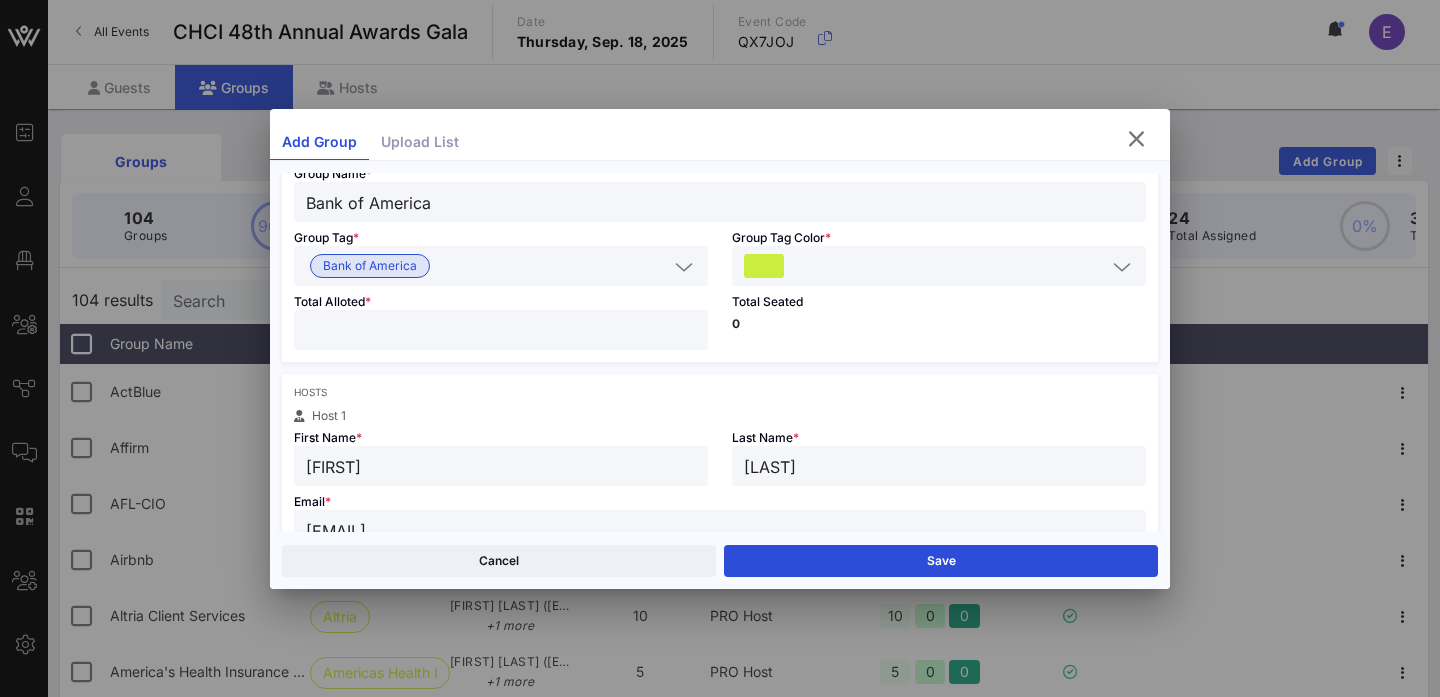type on "[LAST]" 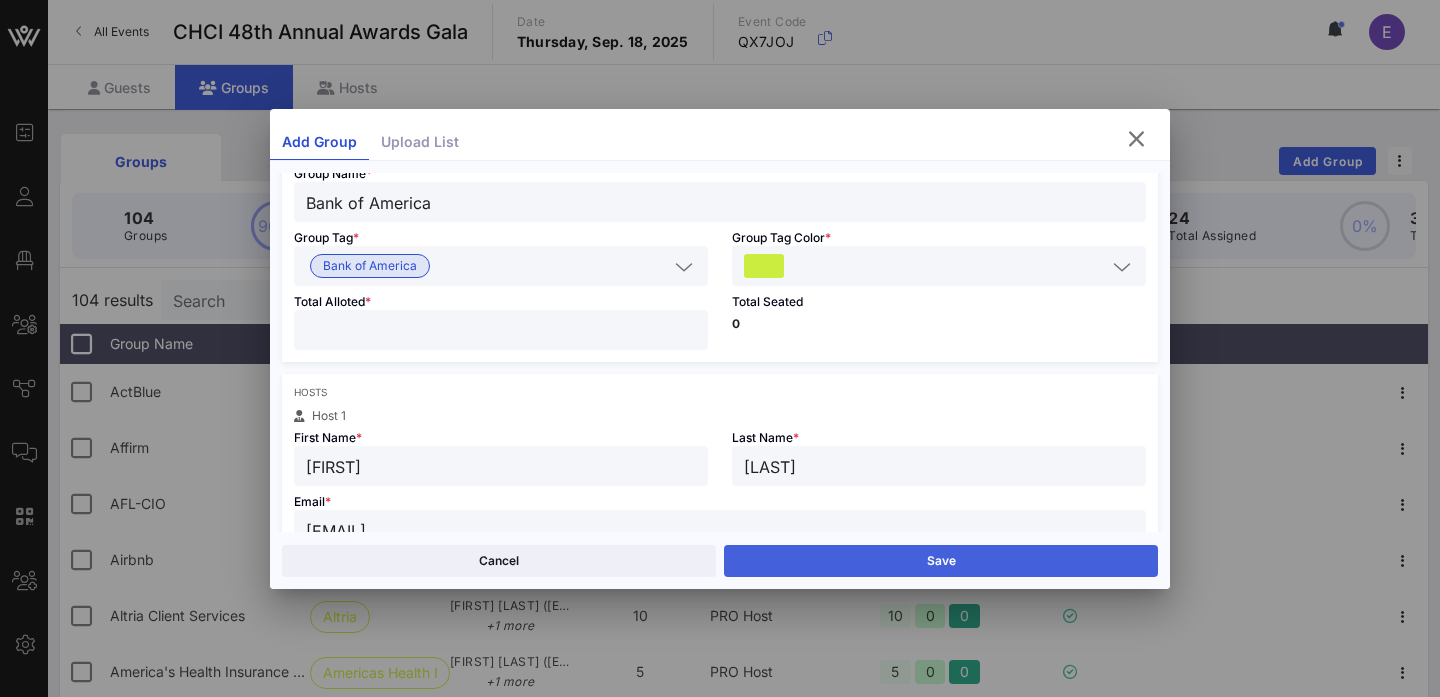 click on "Save" at bounding box center (941, 561) 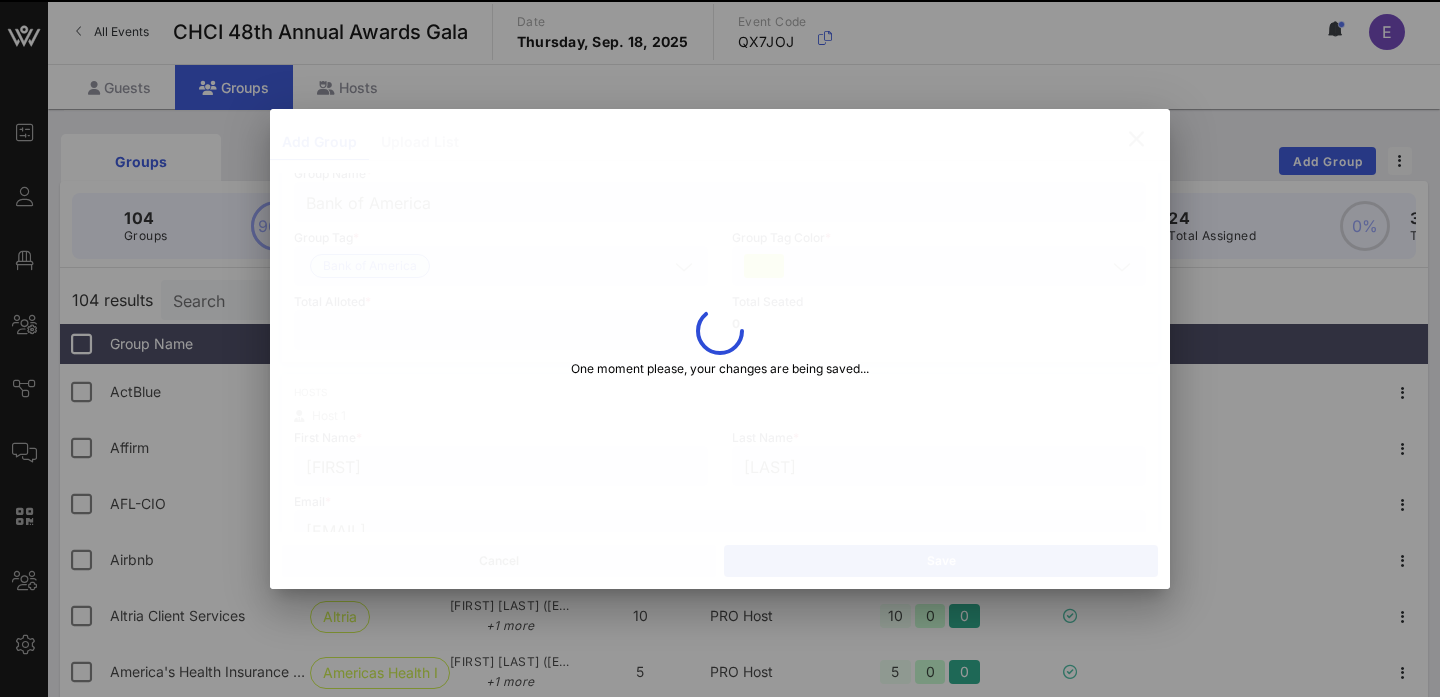 type on "[EMAIL]" 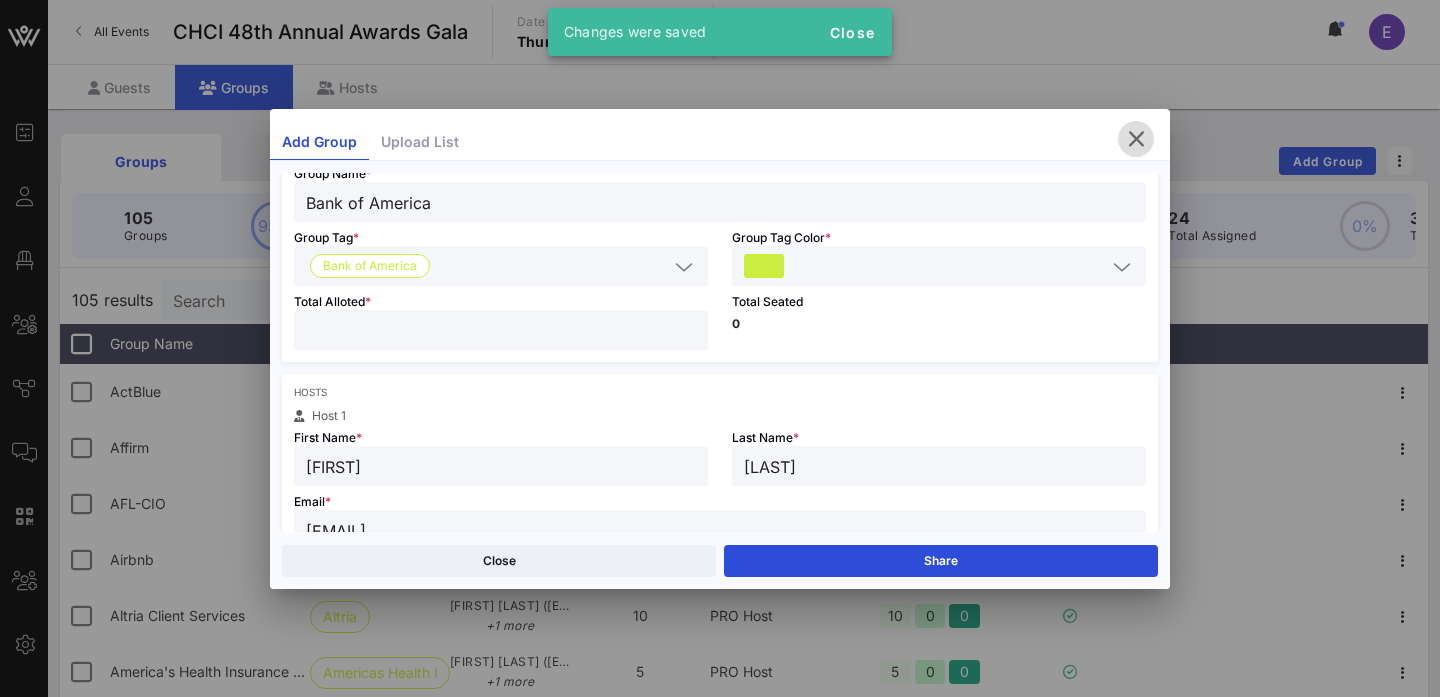click at bounding box center [1136, 139] 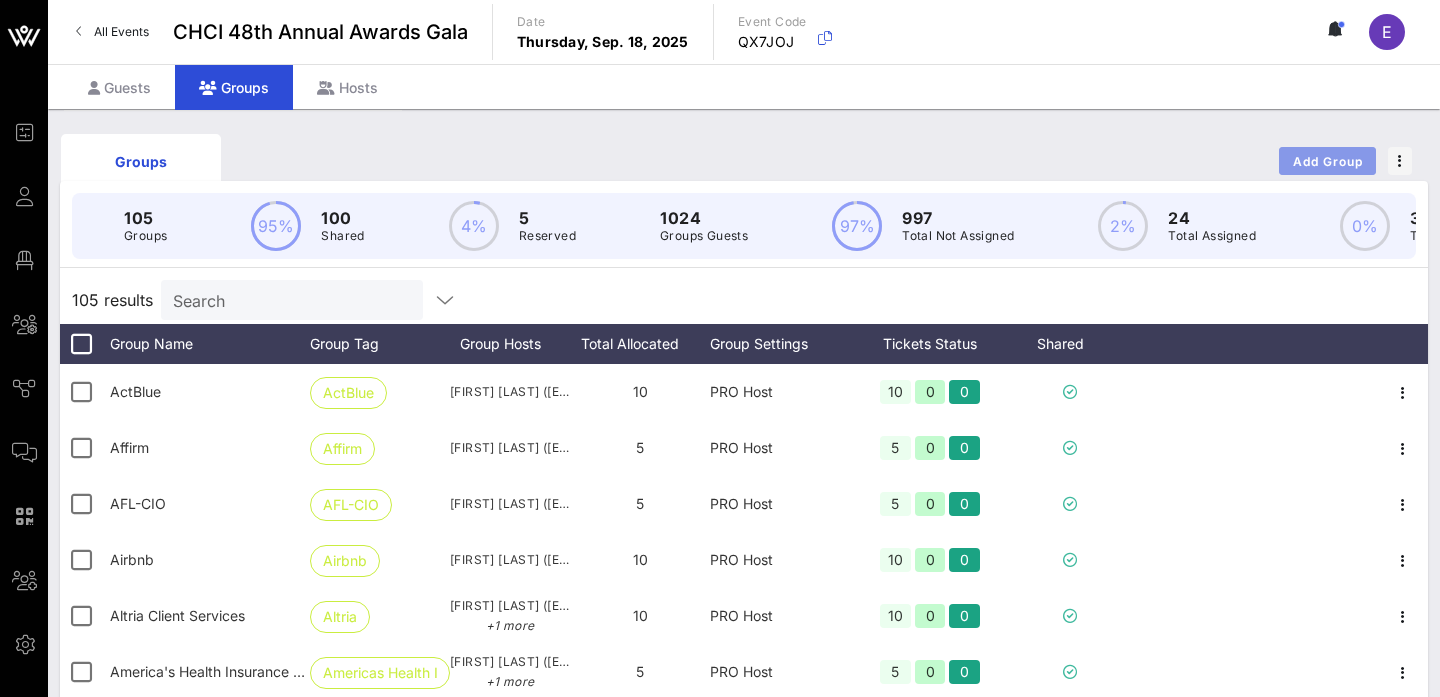 click on "Add Group" at bounding box center (1328, 161) 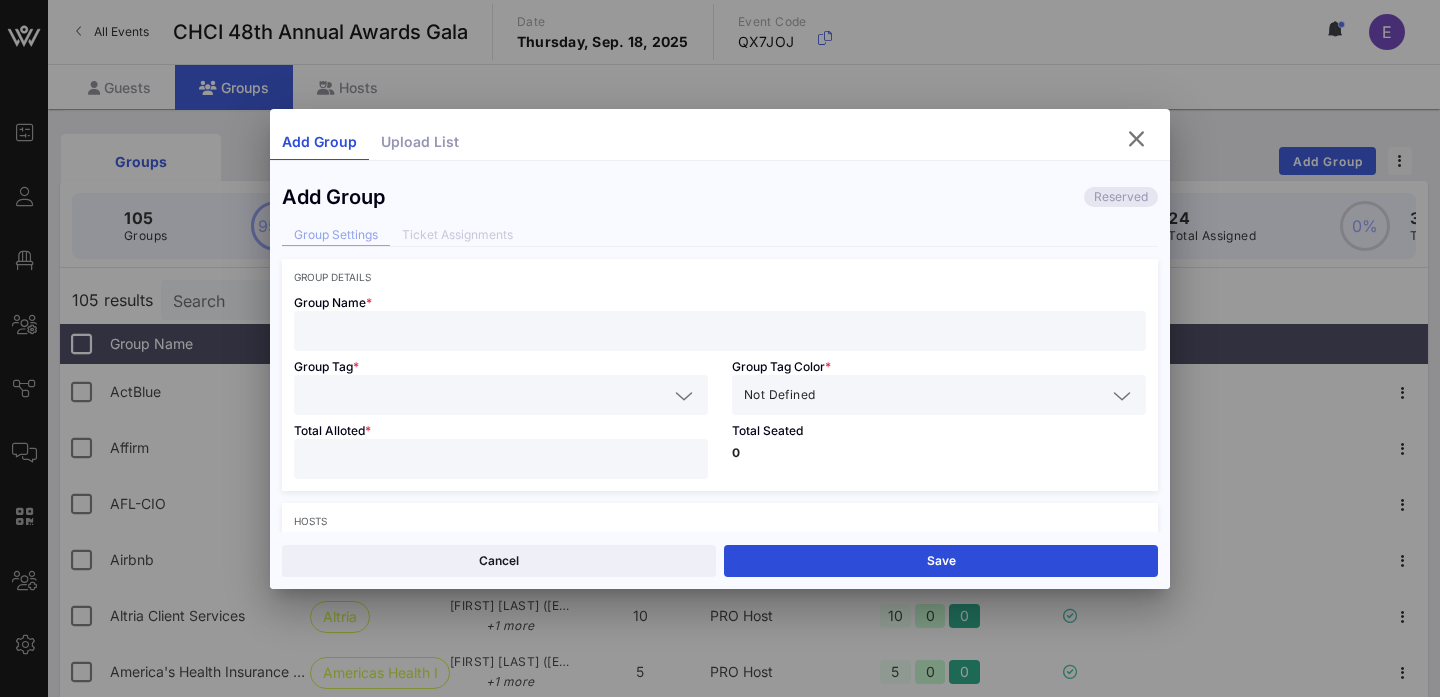 click at bounding box center (720, 331) 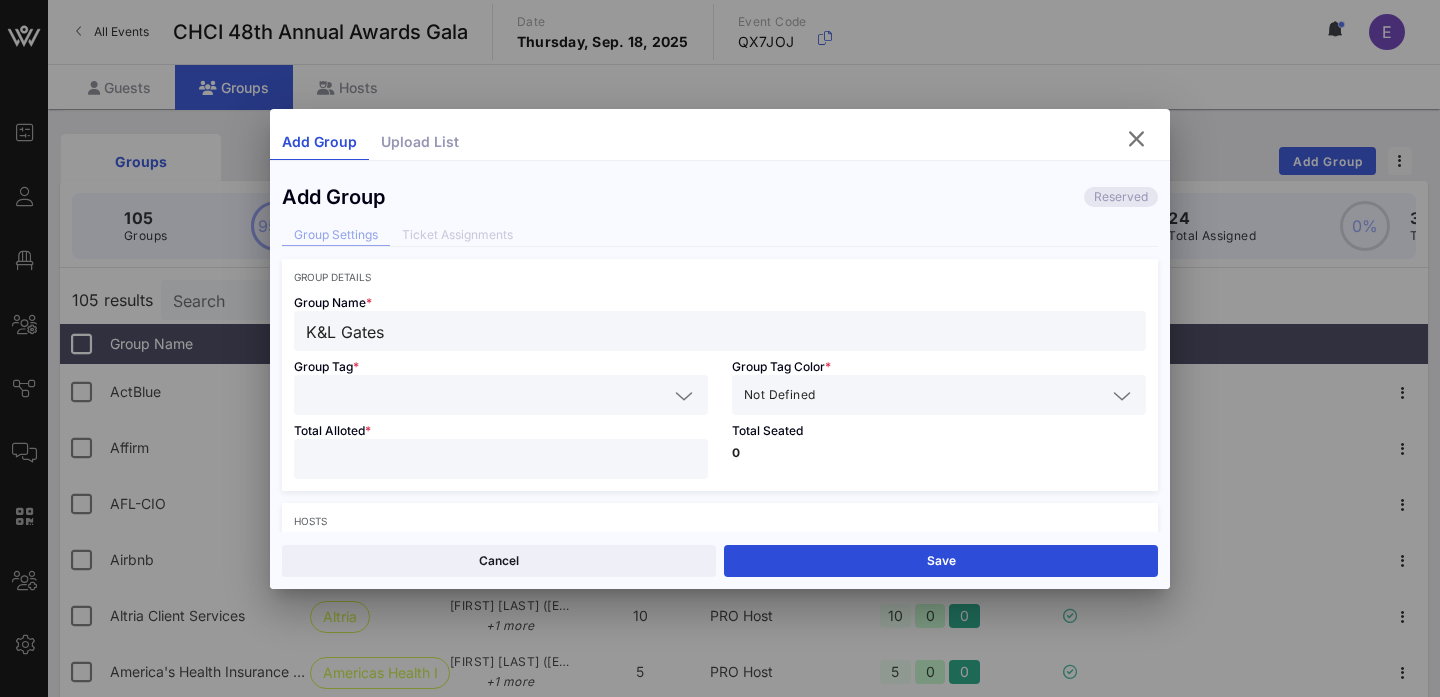 type on "K&L Gates" 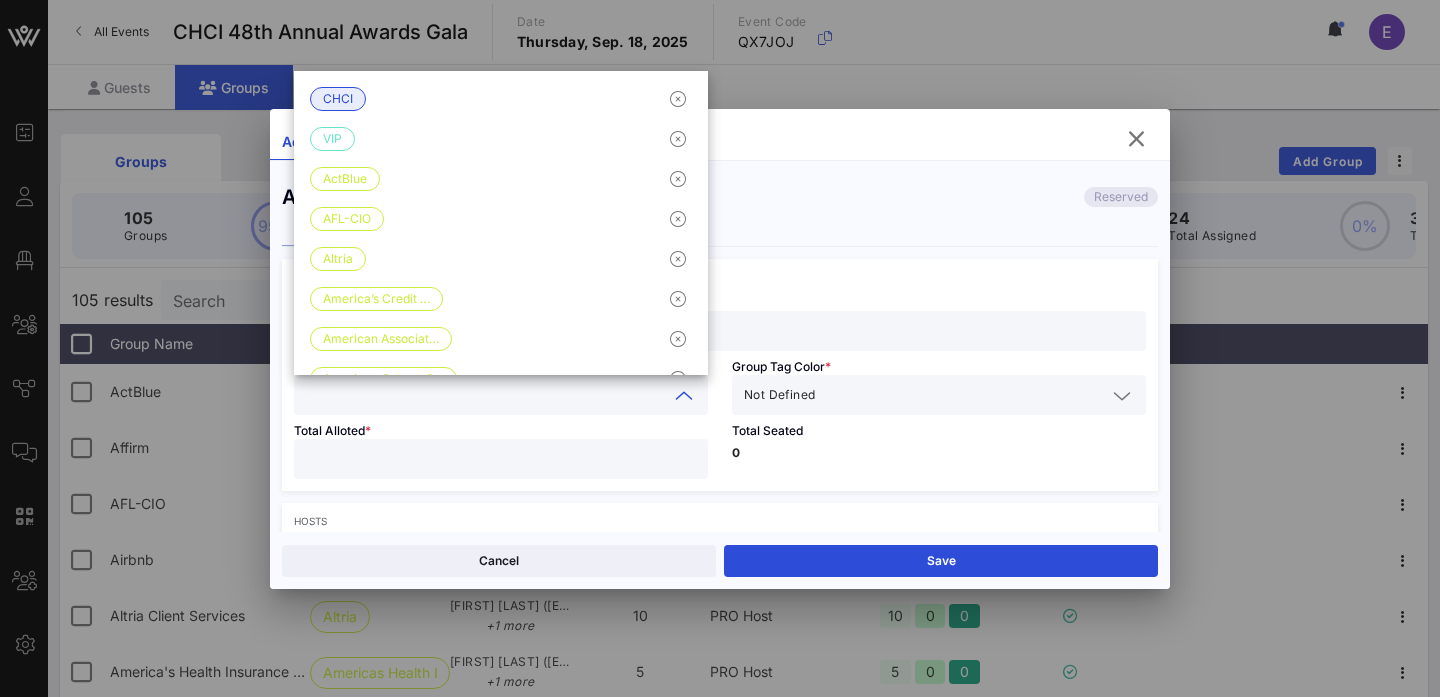 paste on "K&L Gates" 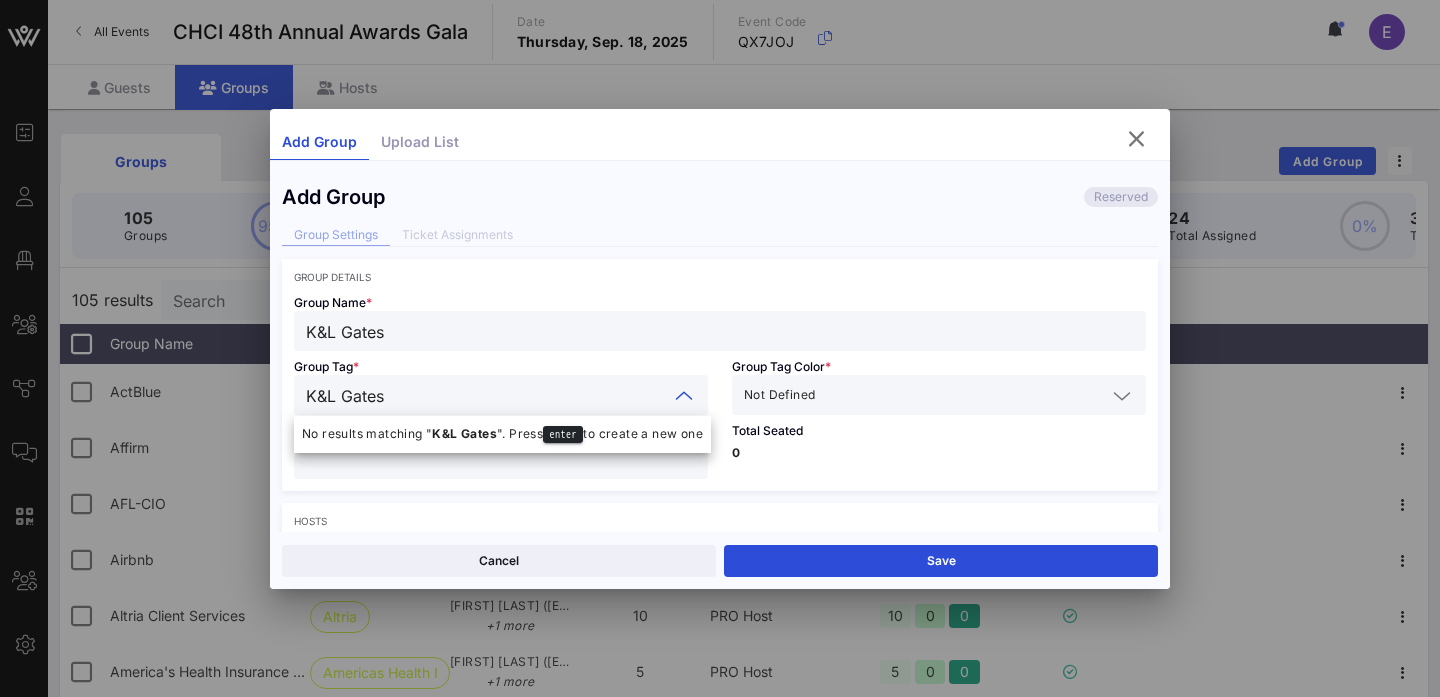 type 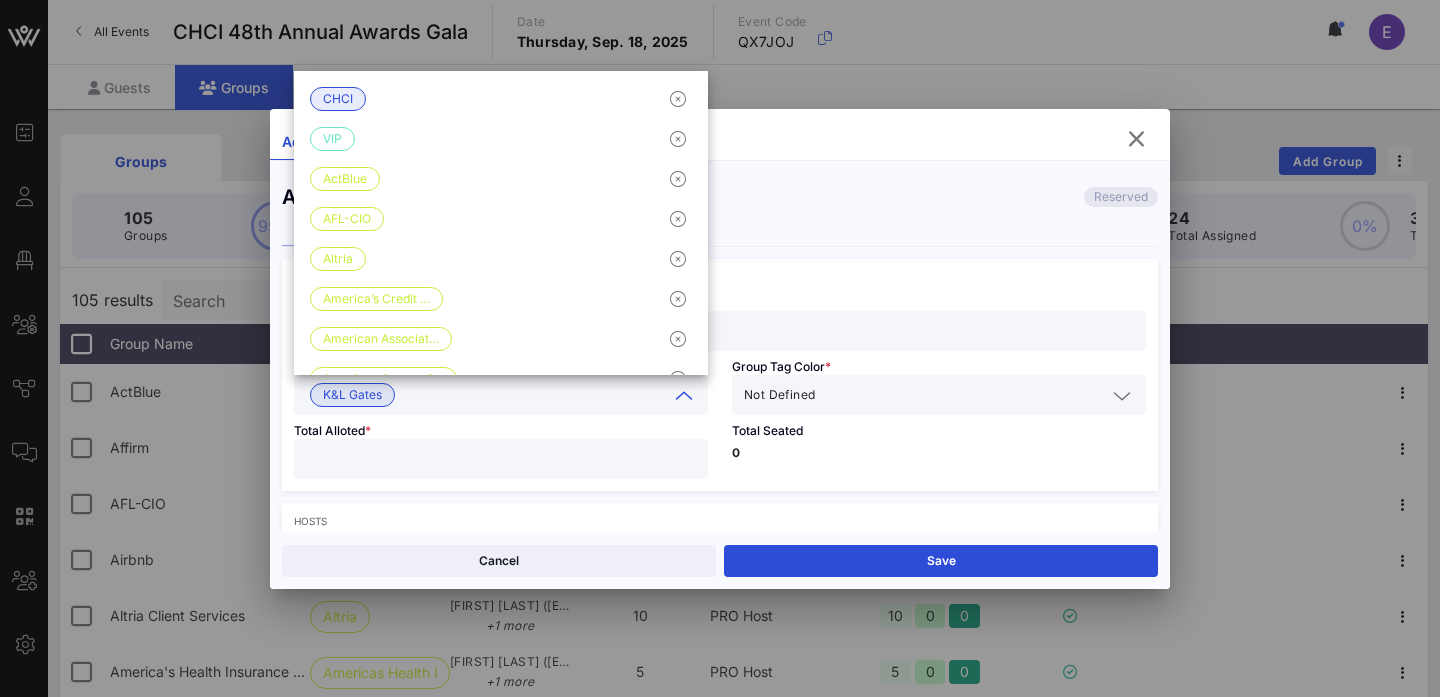 click on "Not Defined" at bounding box center (939, 395) 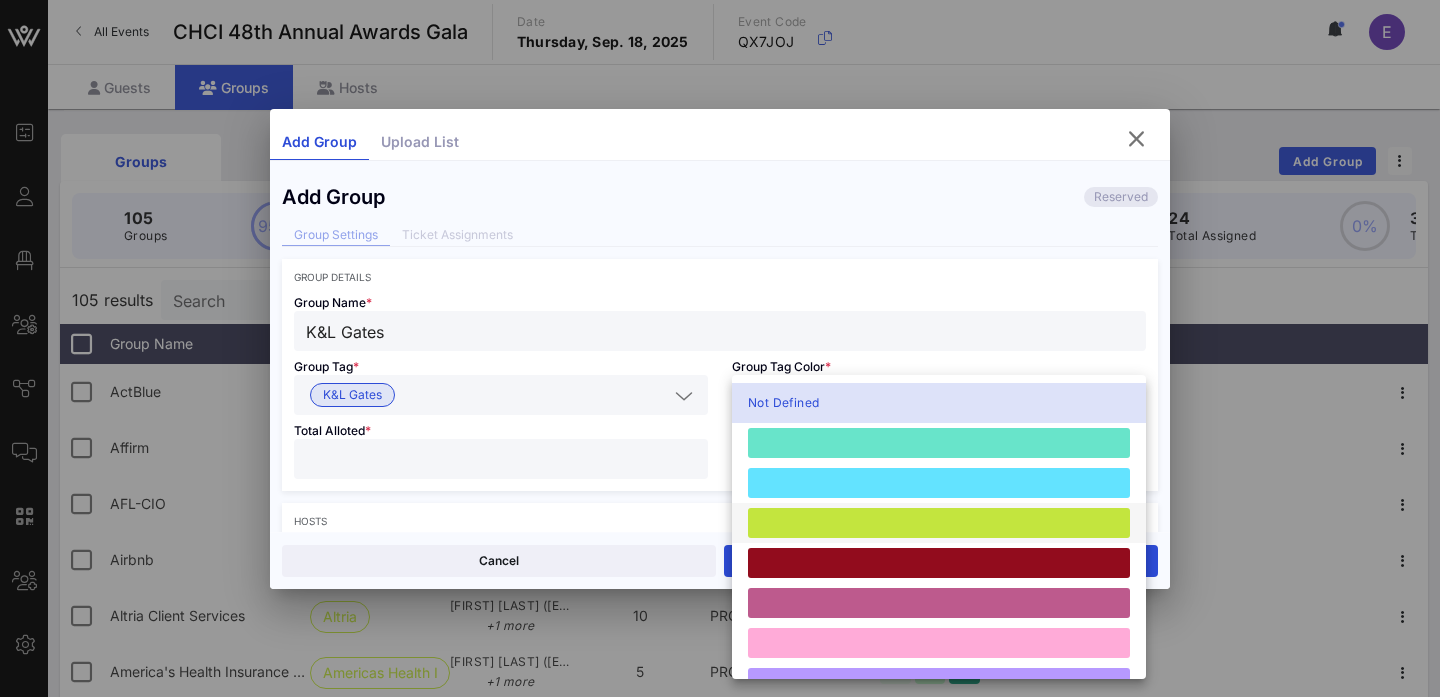 click at bounding box center (939, 523) 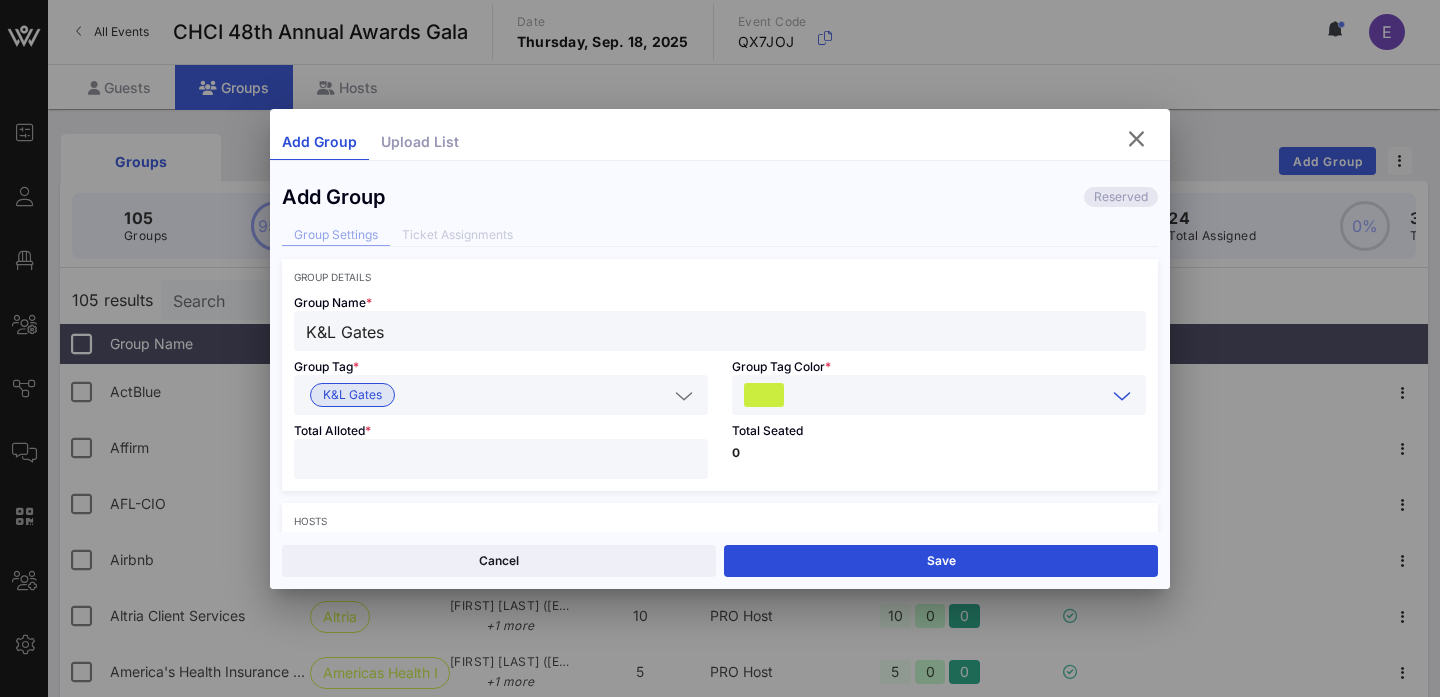 click at bounding box center (501, 459) 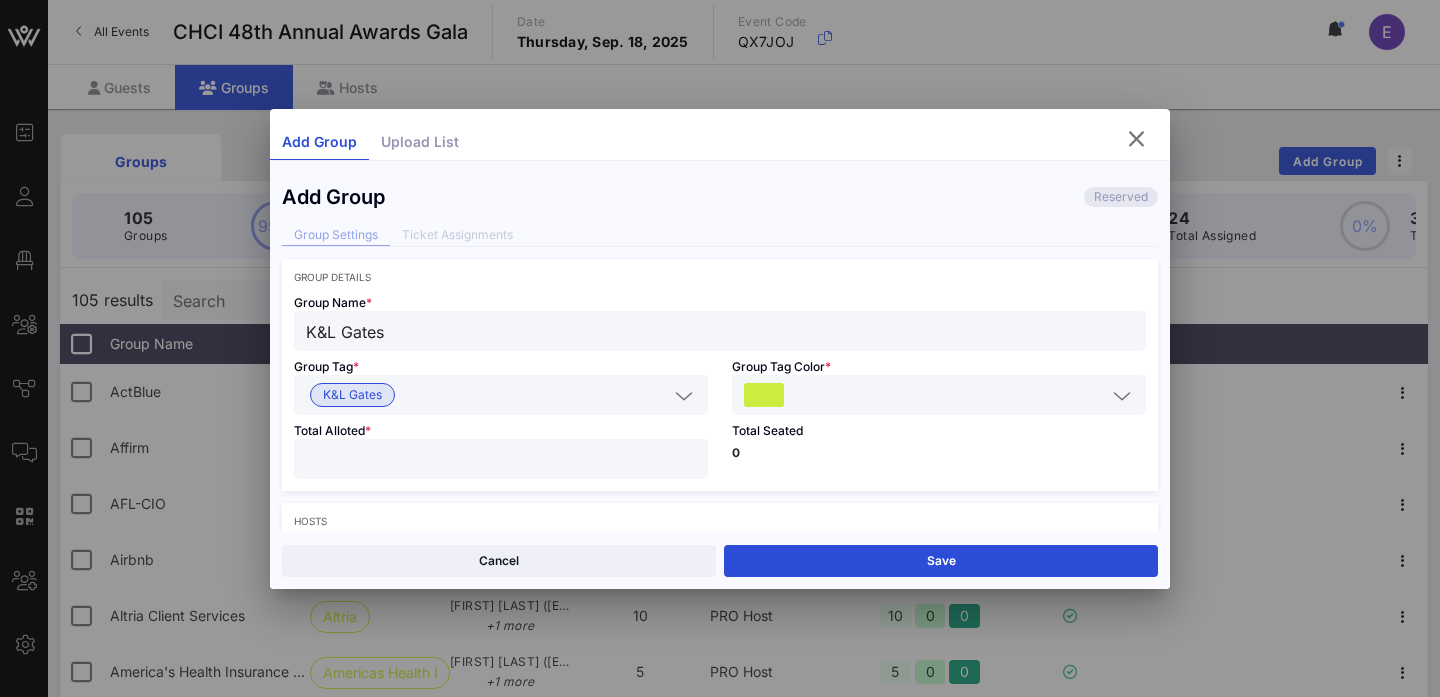 type on "*" 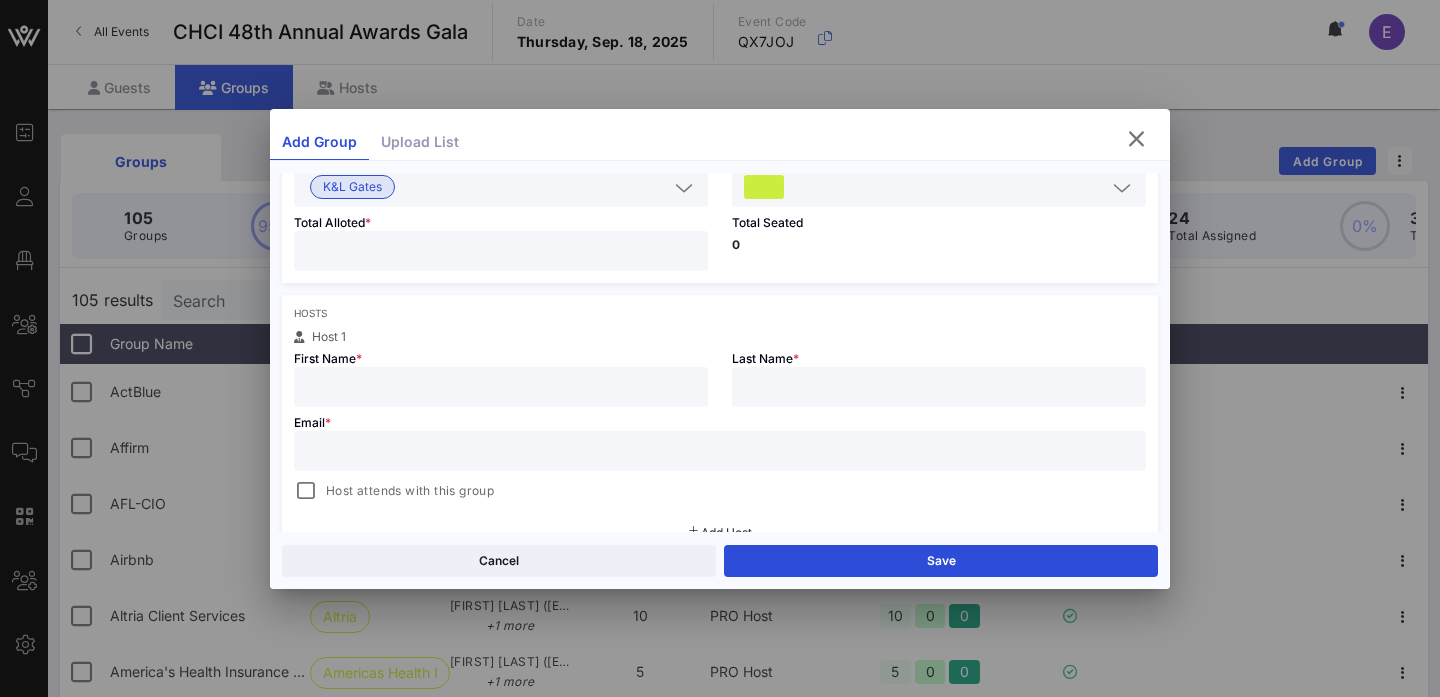 scroll, scrollTop: 245, scrollLeft: 0, axis: vertical 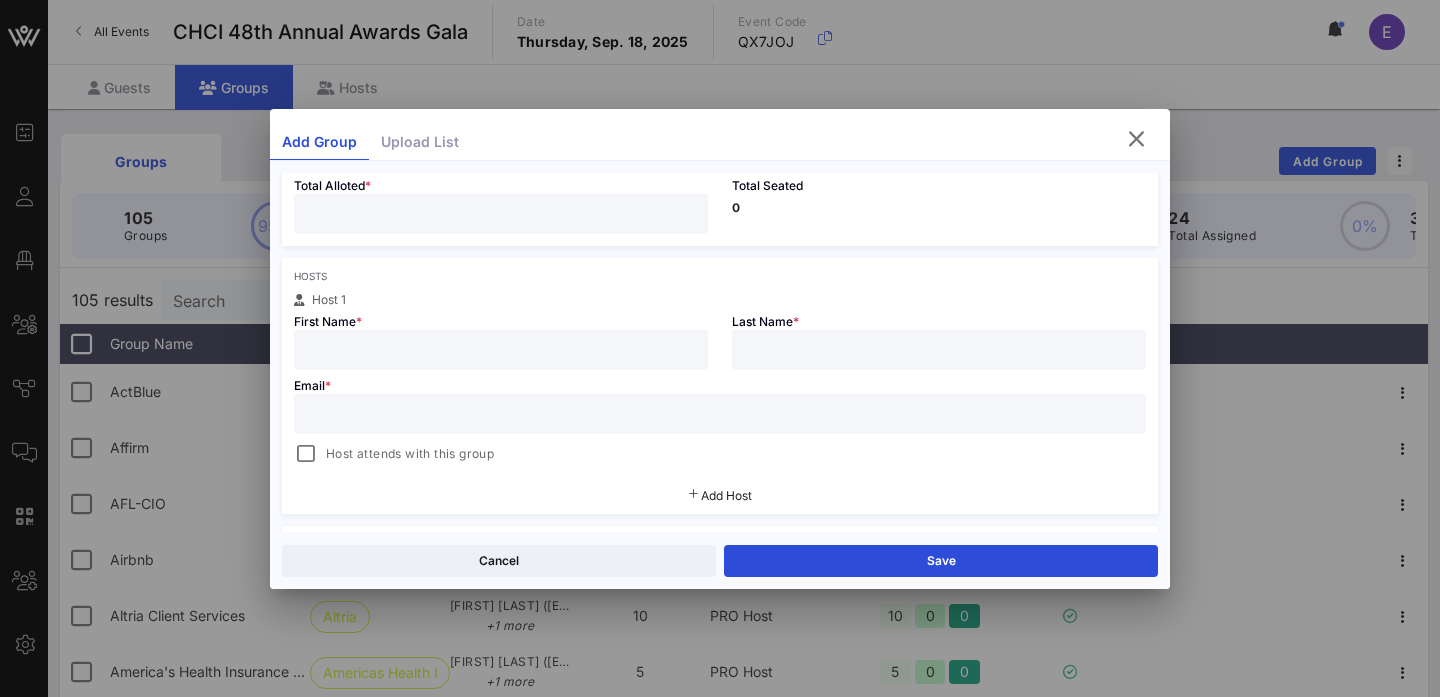 click at bounding box center (501, 350) 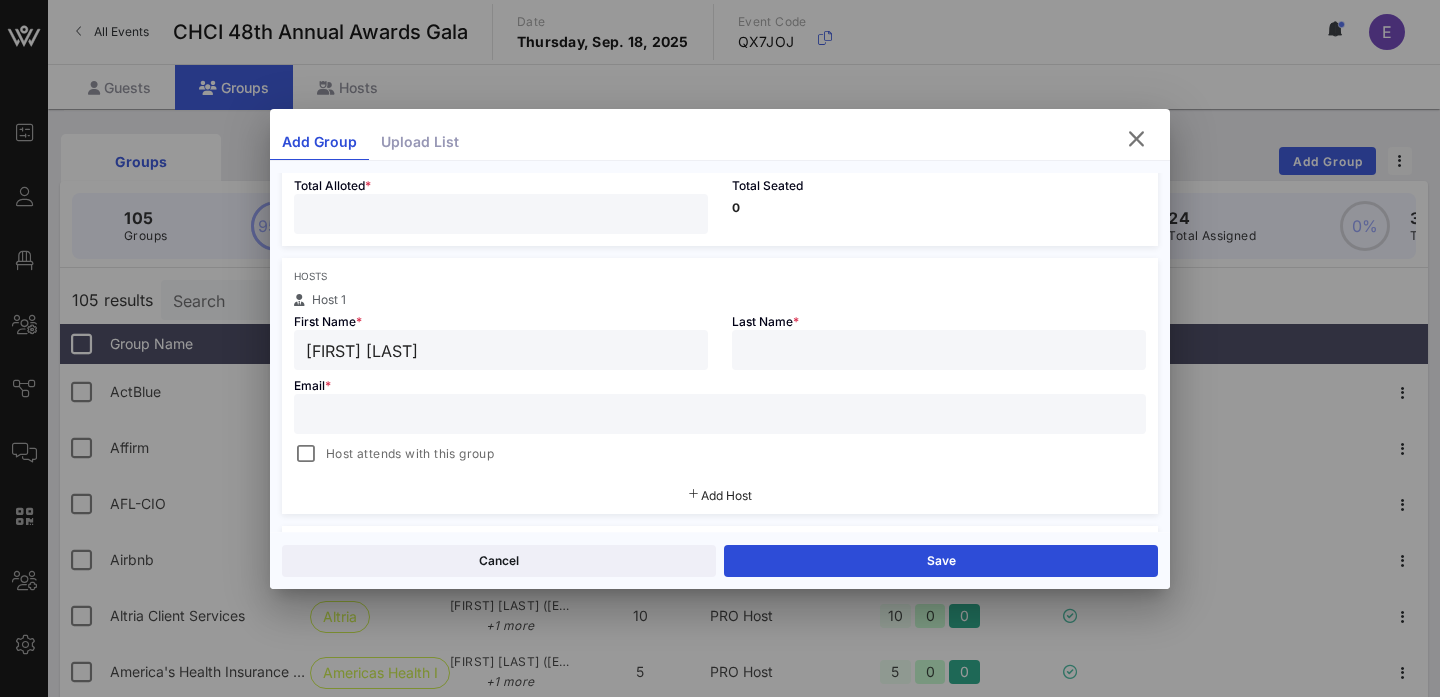 click on "[FIRST] [LAST]" at bounding box center (501, 350) 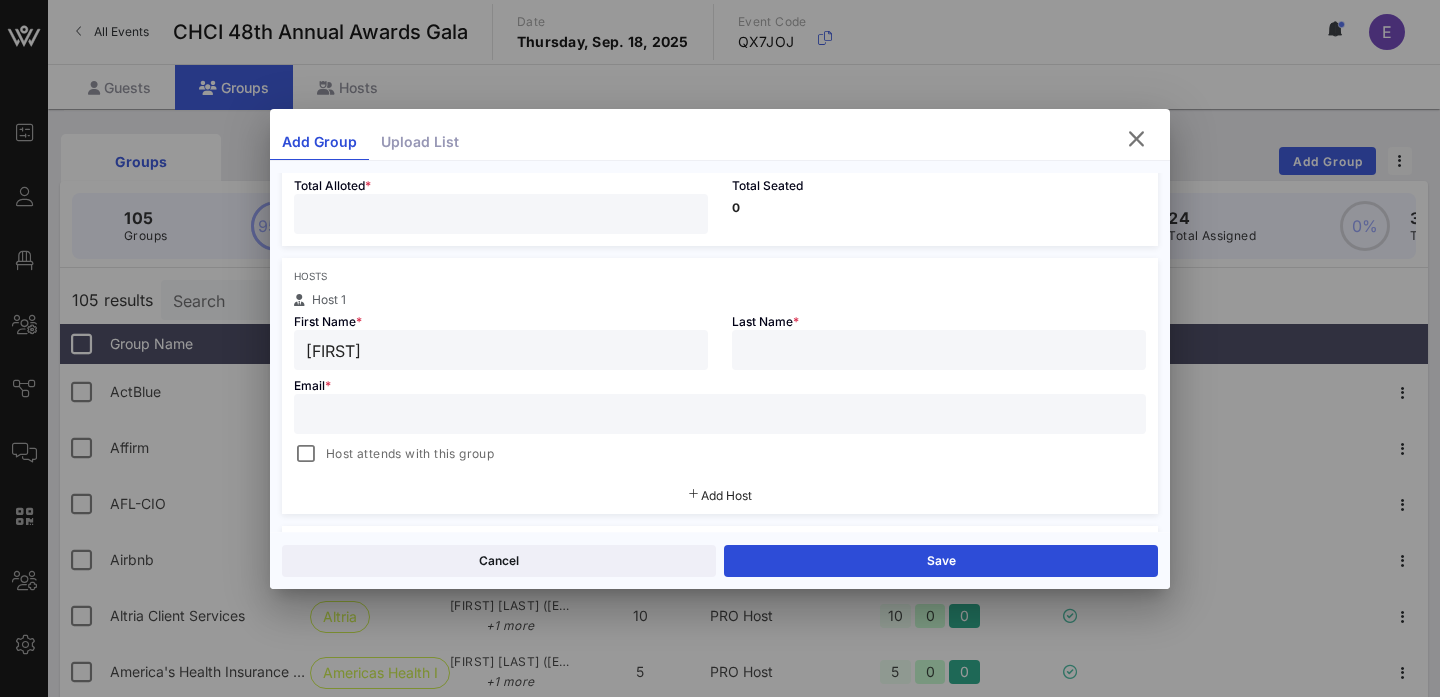 type on "[FIRST]" 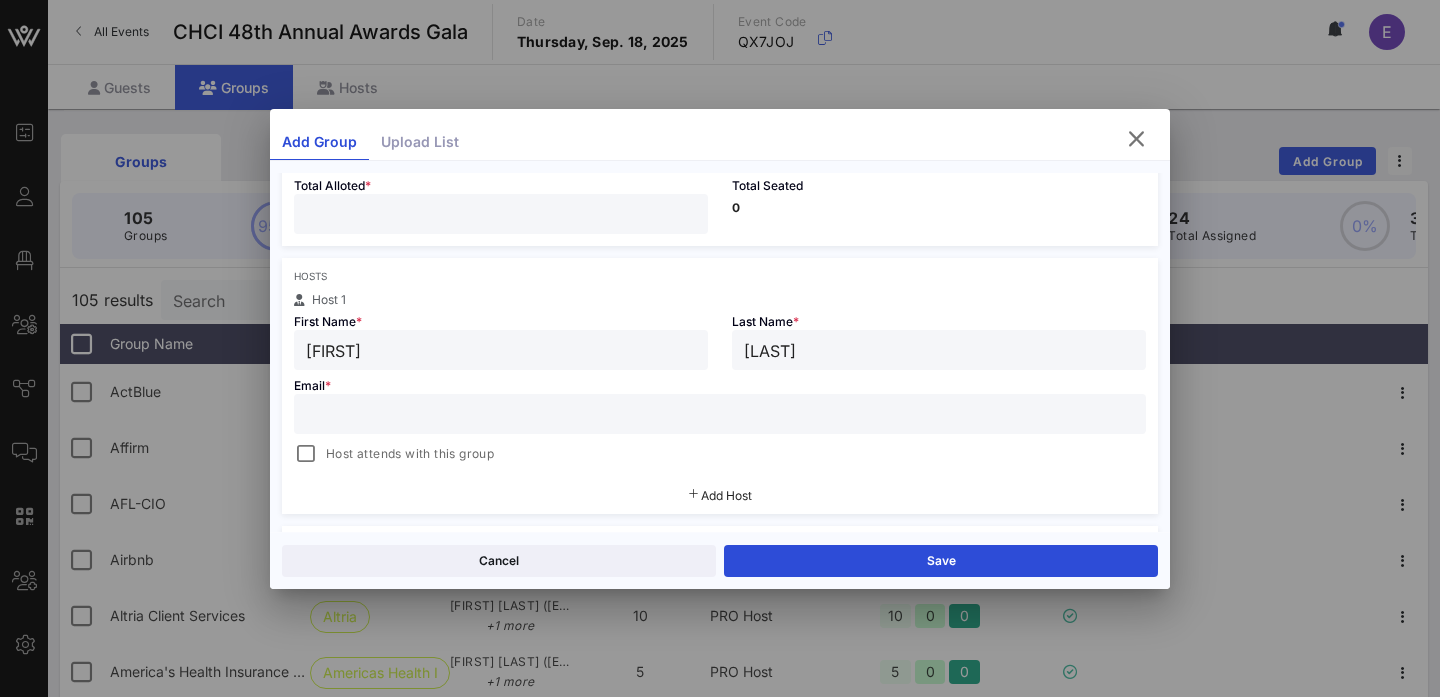 type on "[LAST]" 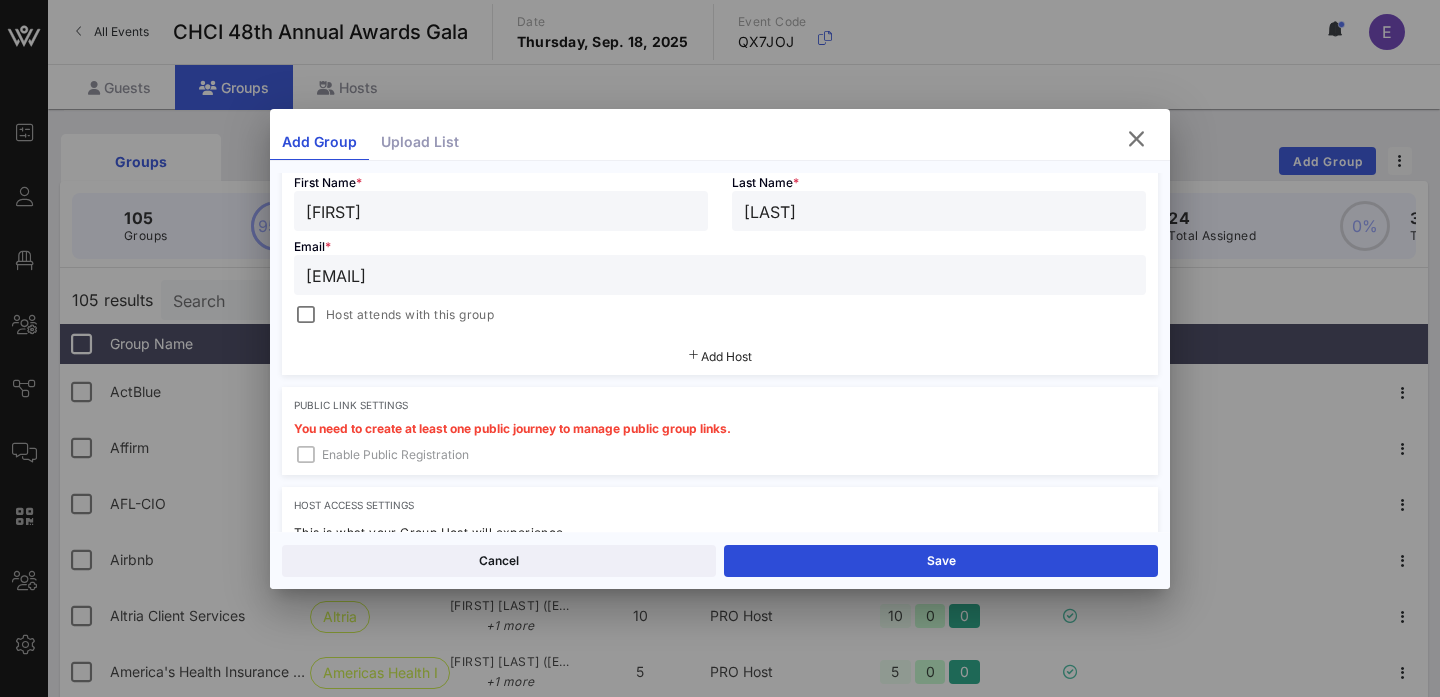 scroll, scrollTop: 383, scrollLeft: 0, axis: vertical 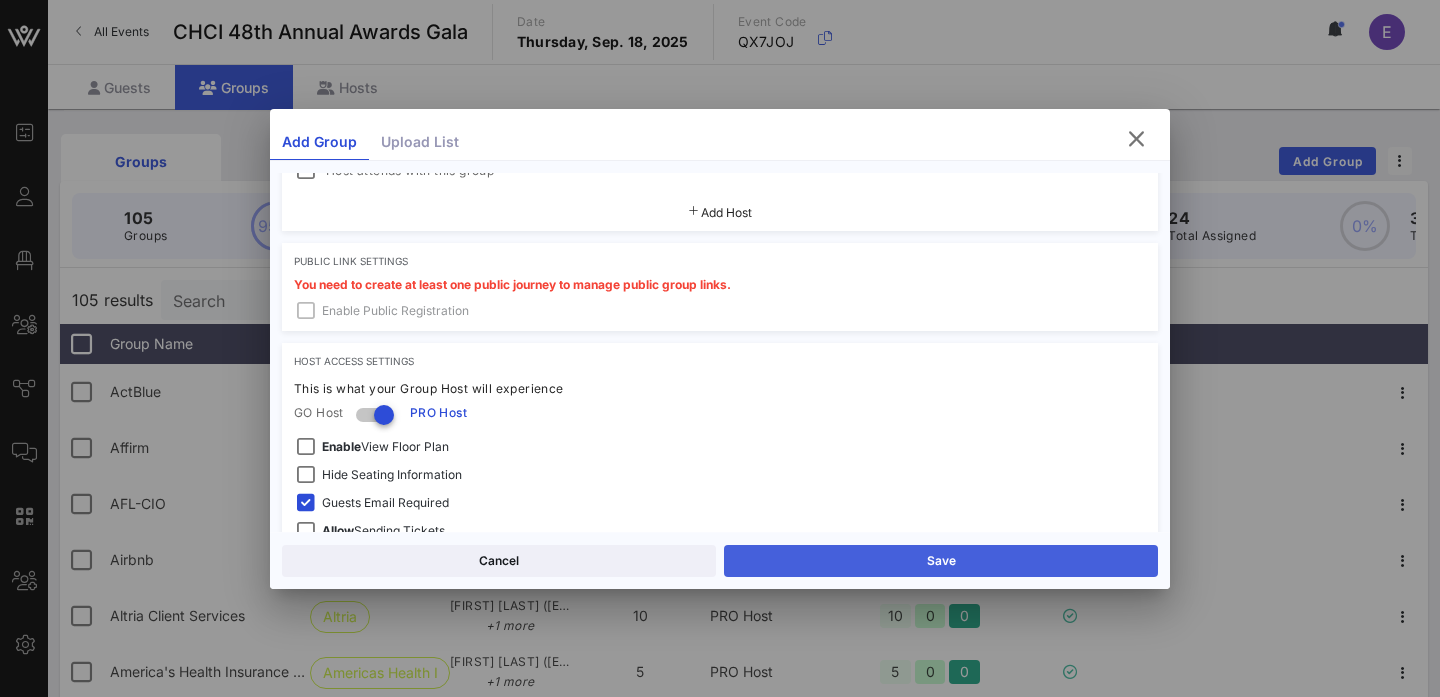 click on "Save" at bounding box center (941, 561) 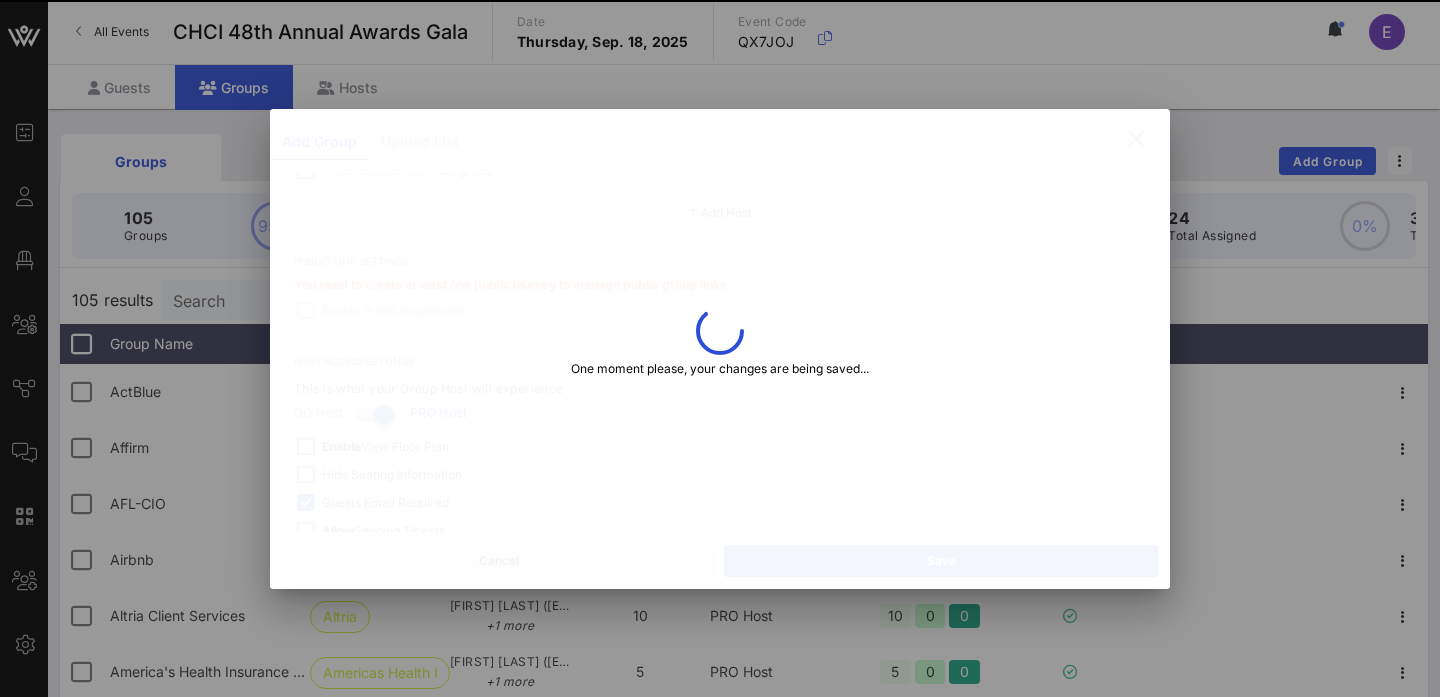 type on "[EMAIL]" 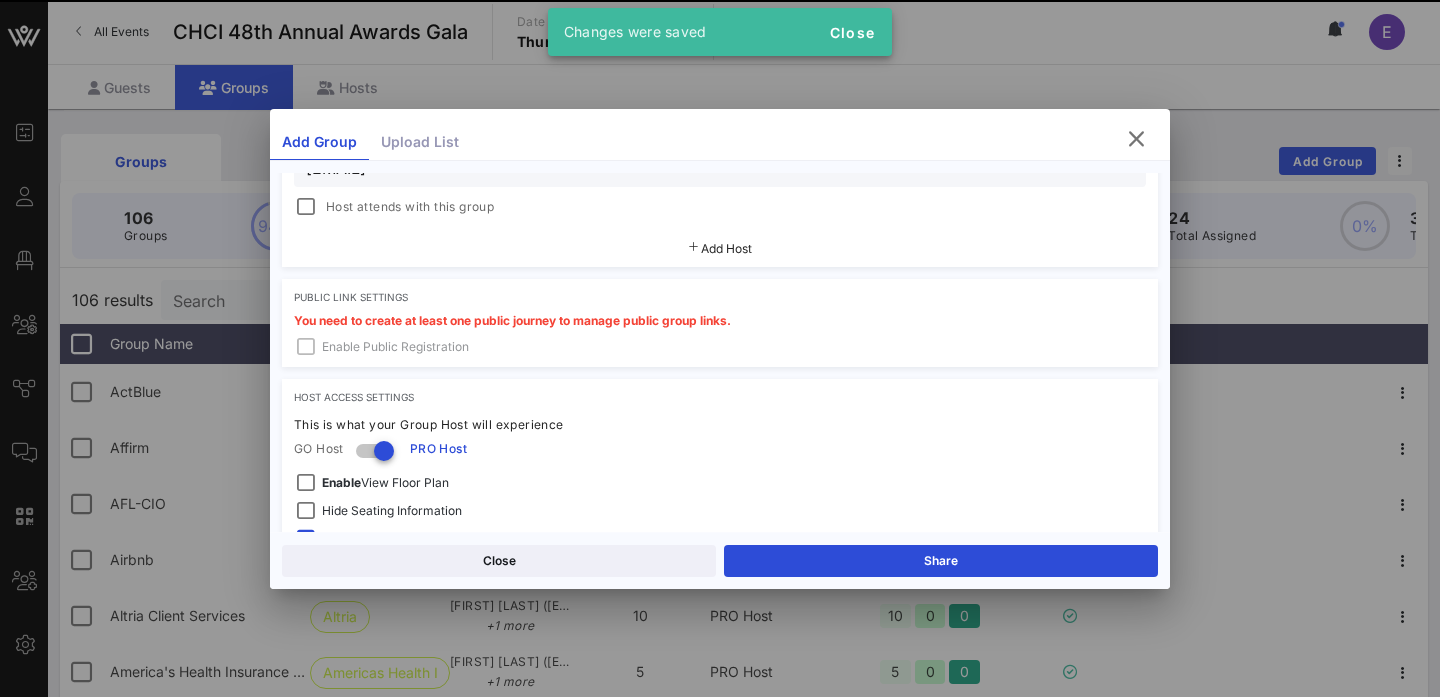 scroll, scrollTop: 564, scrollLeft: 0, axis: vertical 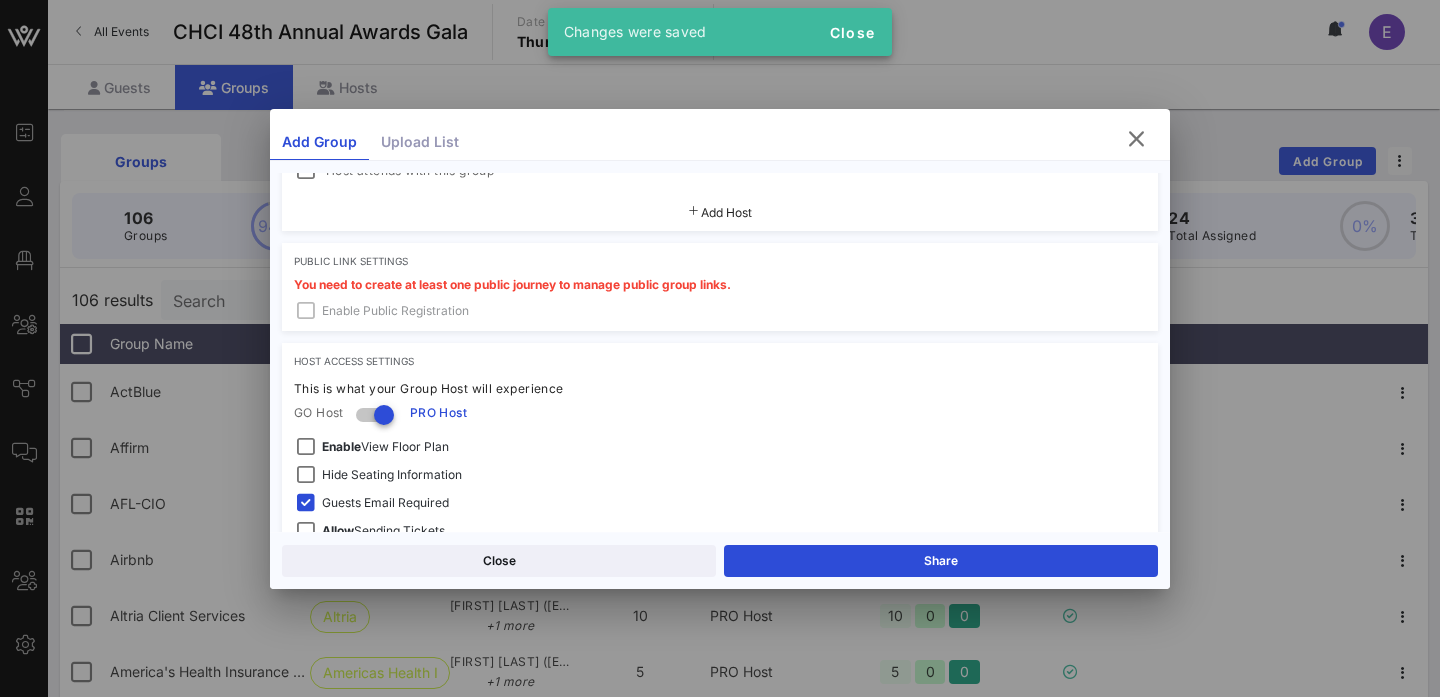 click on "Add Group
Upload List" at bounding box center (720, 143) 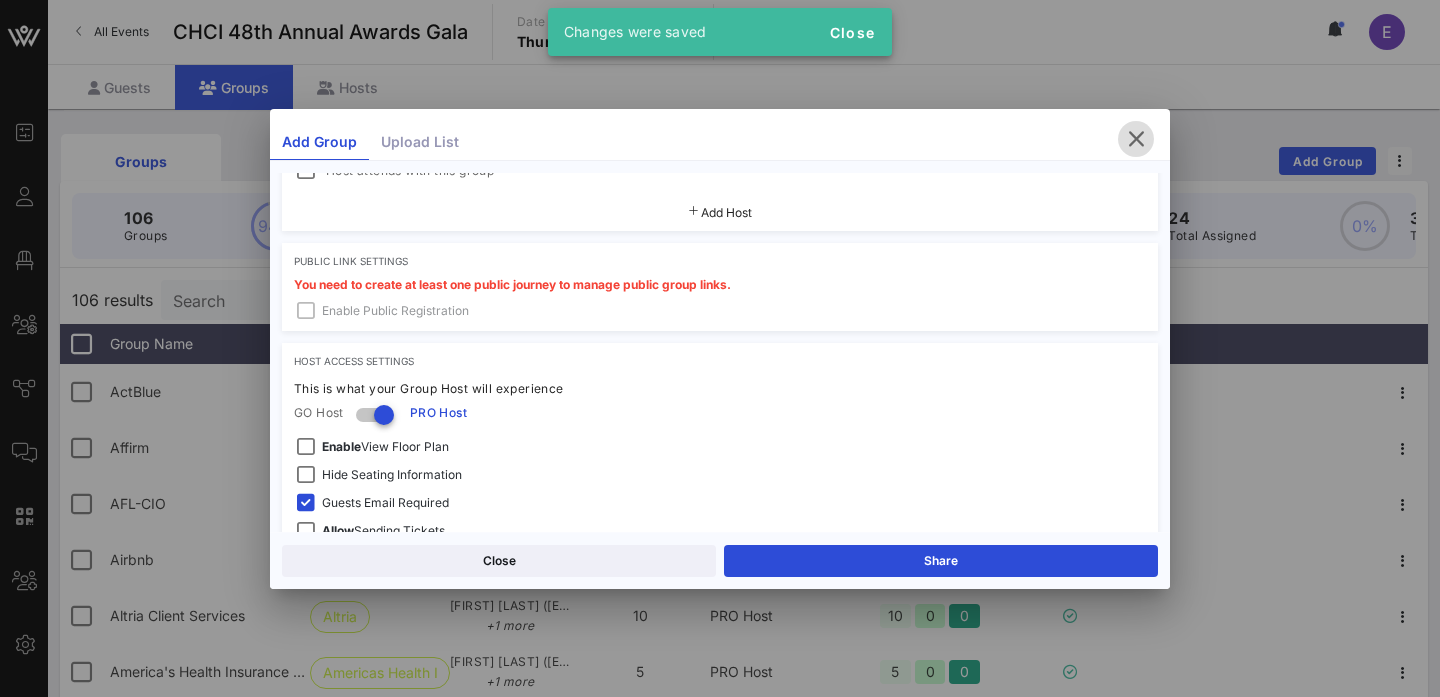 click at bounding box center (1136, 139) 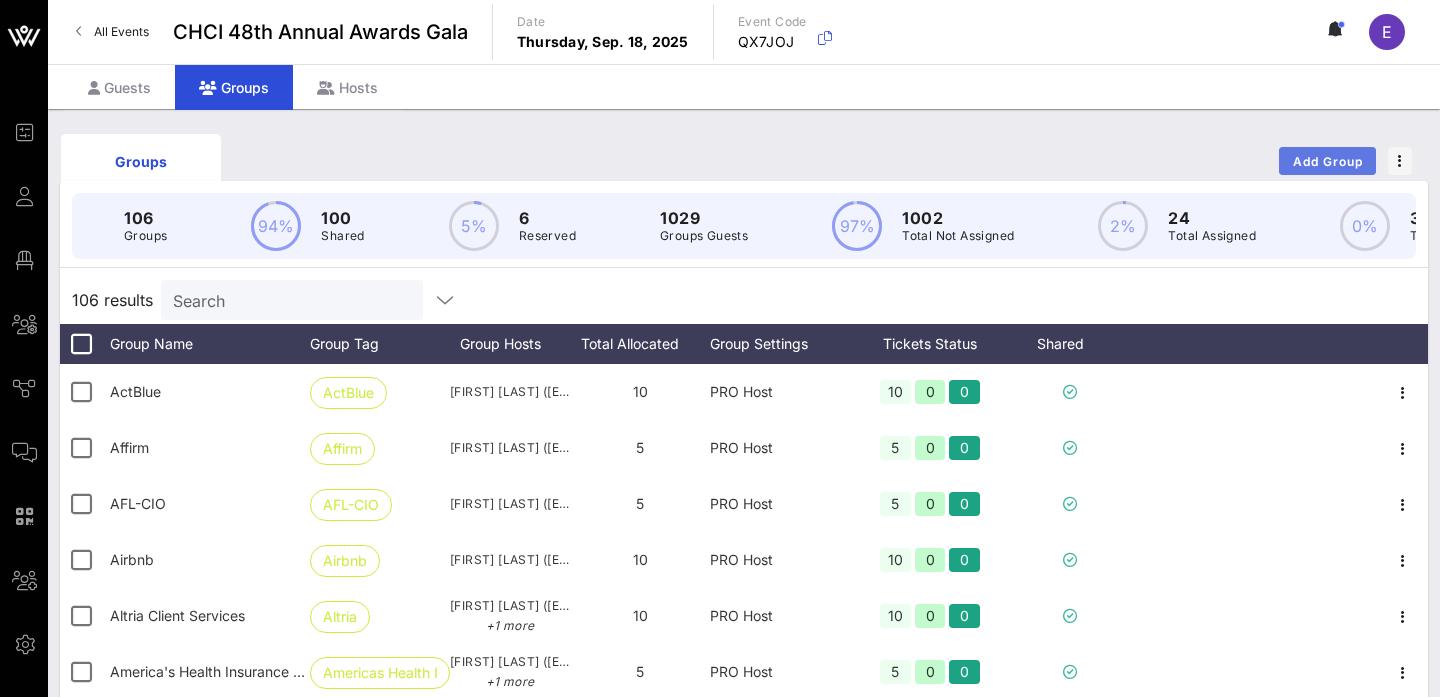 click on "Add Group" at bounding box center [1327, 161] 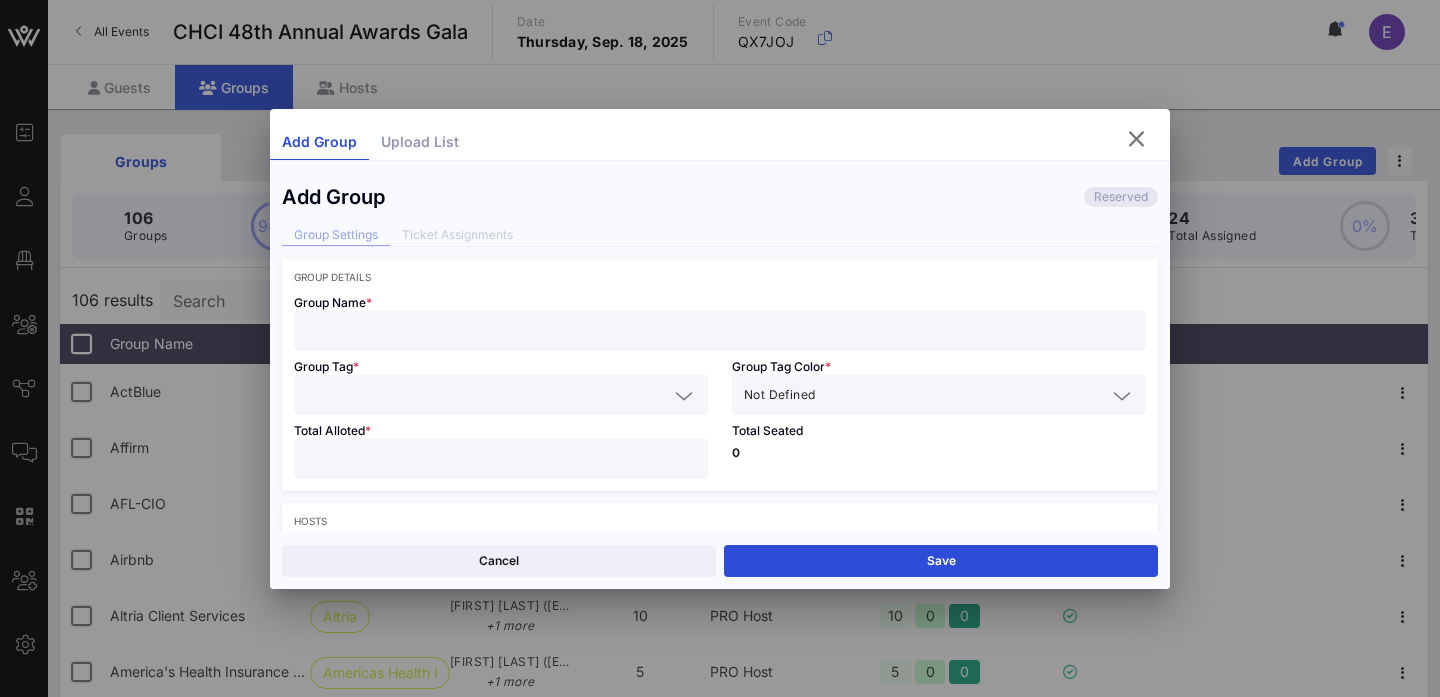 click at bounding box center (720, 331) 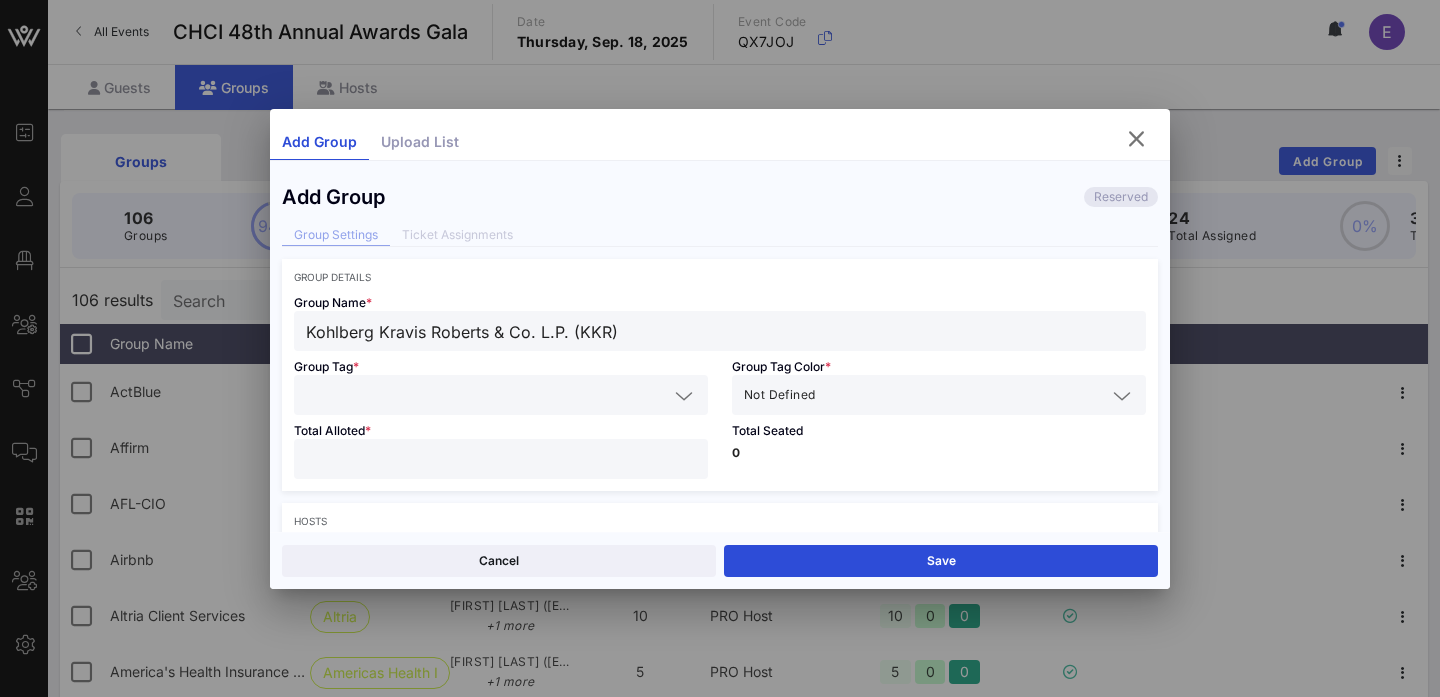 type on "Kohlberg Kravis Roberts & Co. L.P. (KKR)" 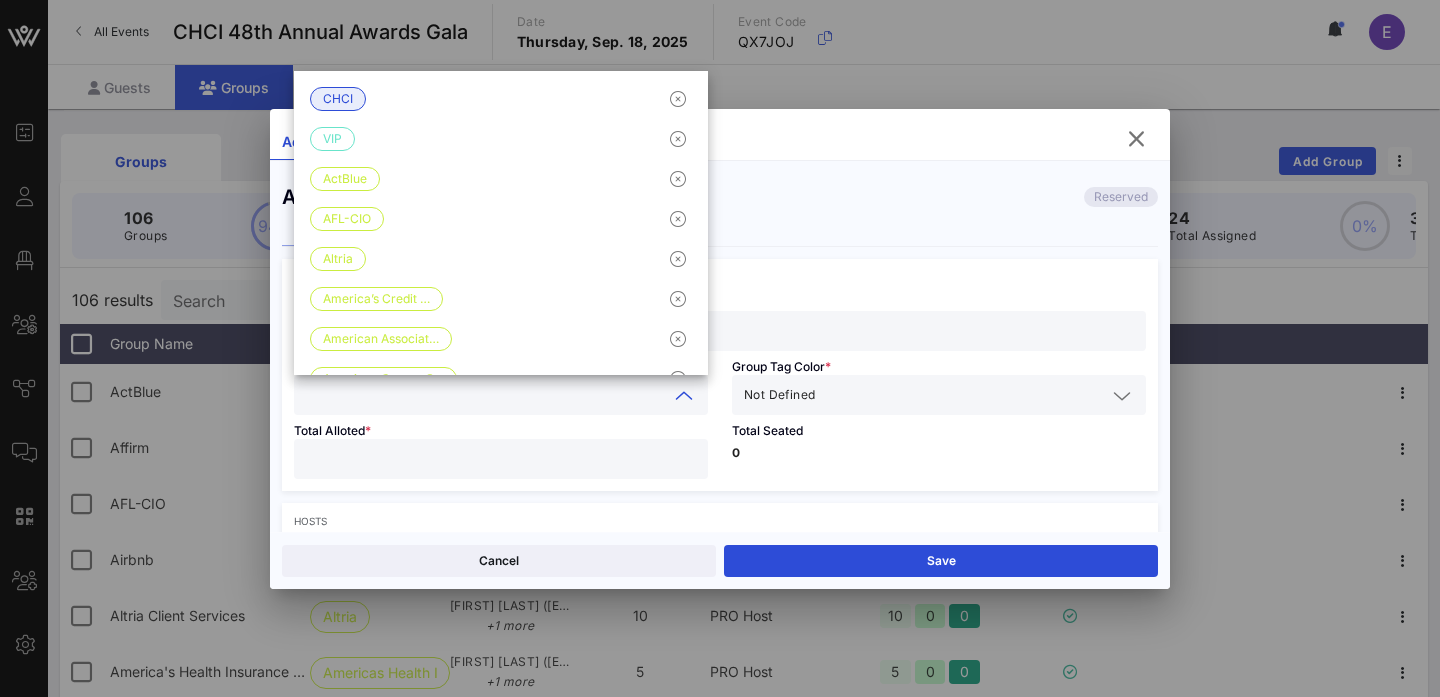 paste on "Kohlberg Kravis Roberts & Co. L.P. (KKR)" 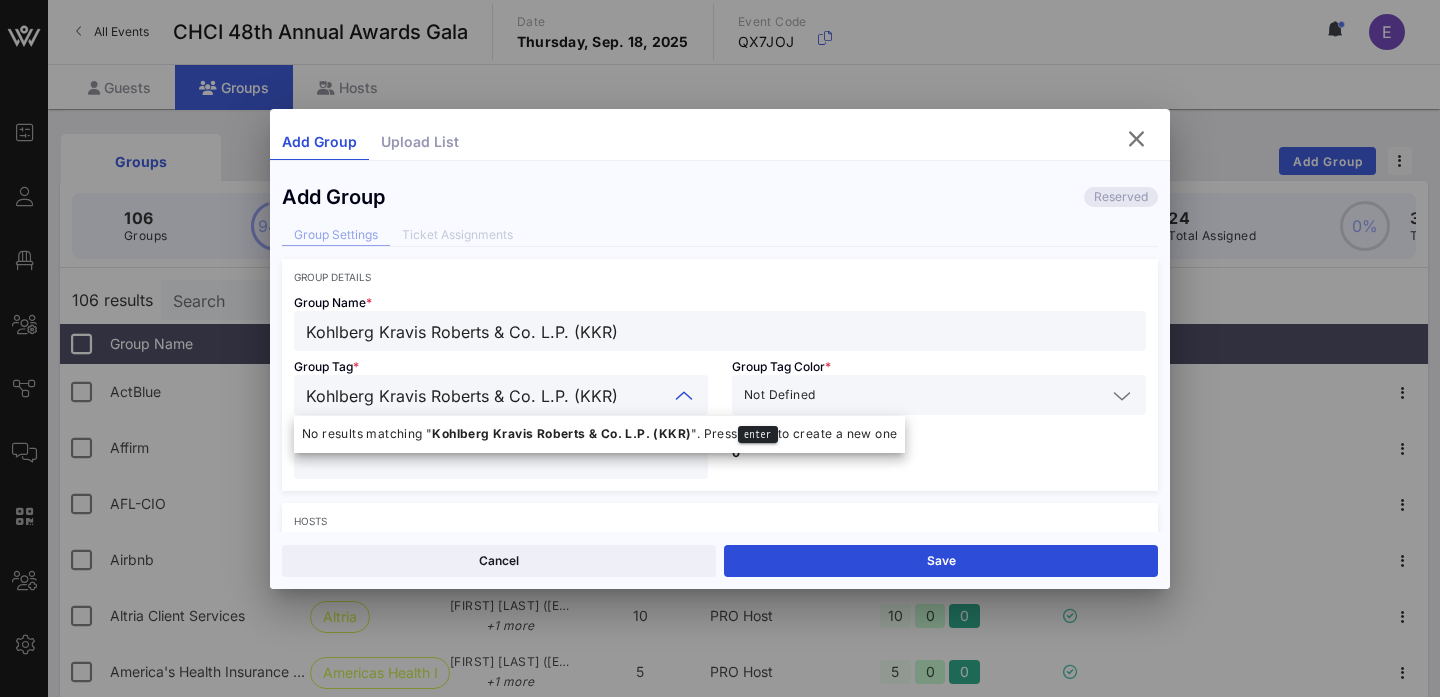 type 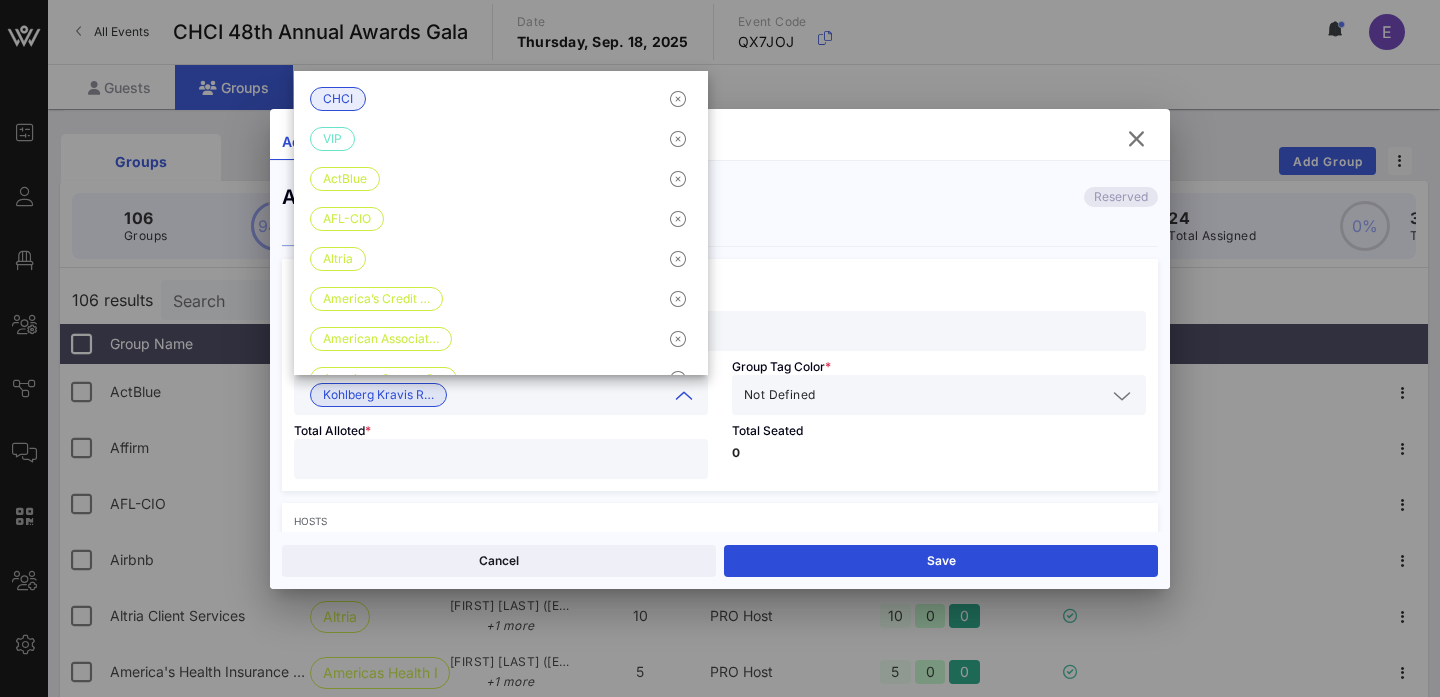 click at bounding box center (962, 395) 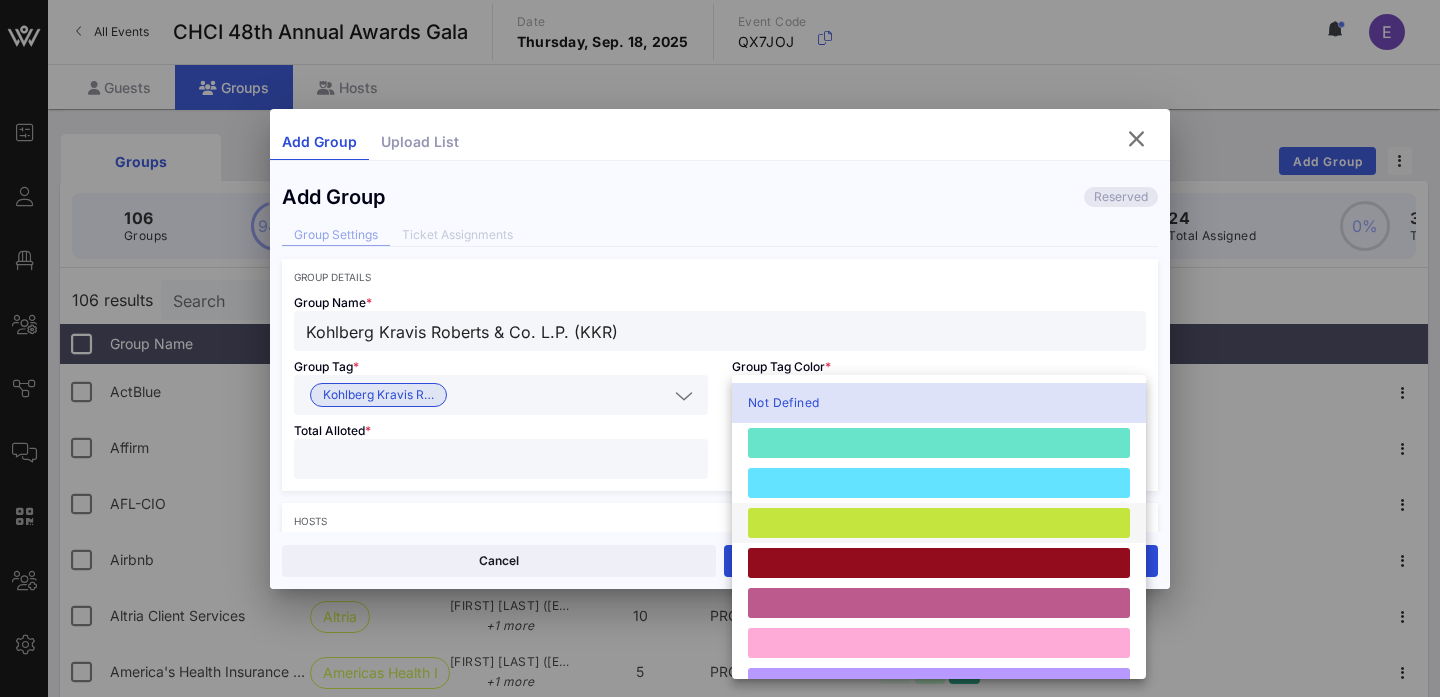 click at bounding box center (939, 523) 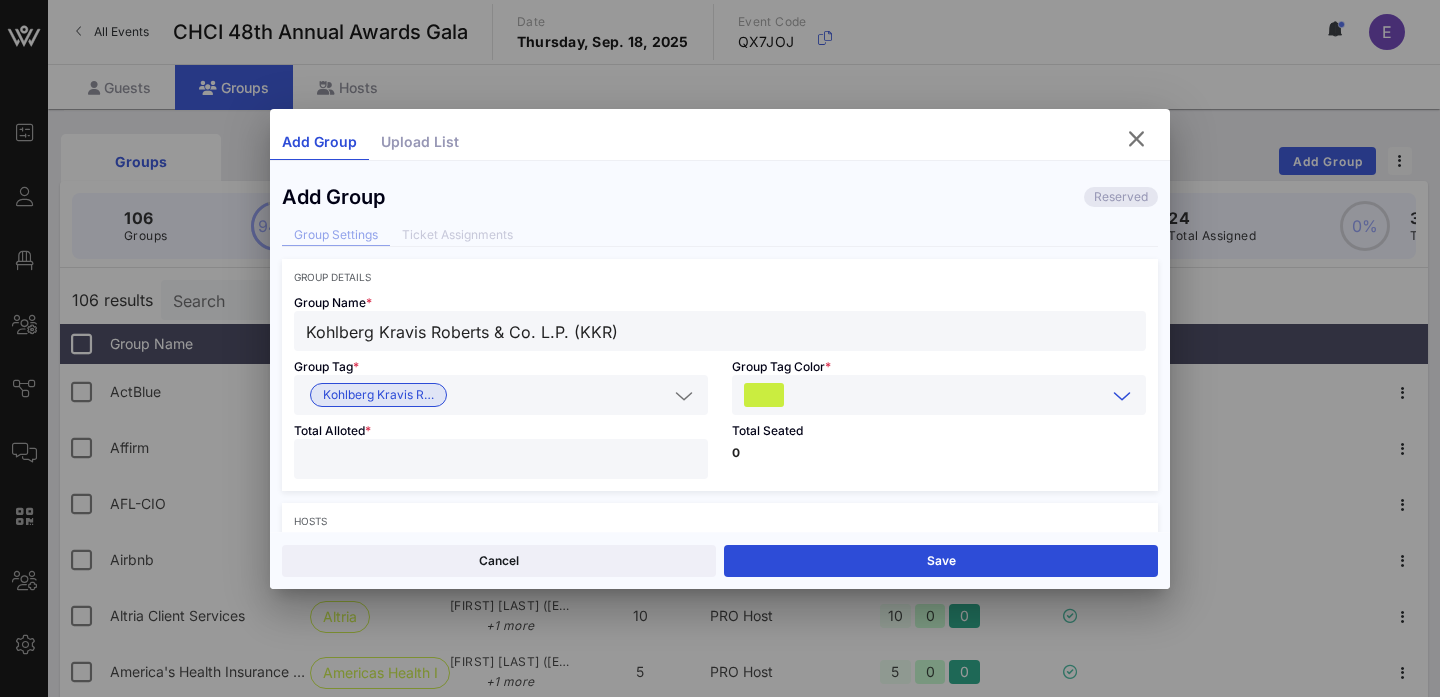click on "Total Alloted *" at bounding box center (501, 453) 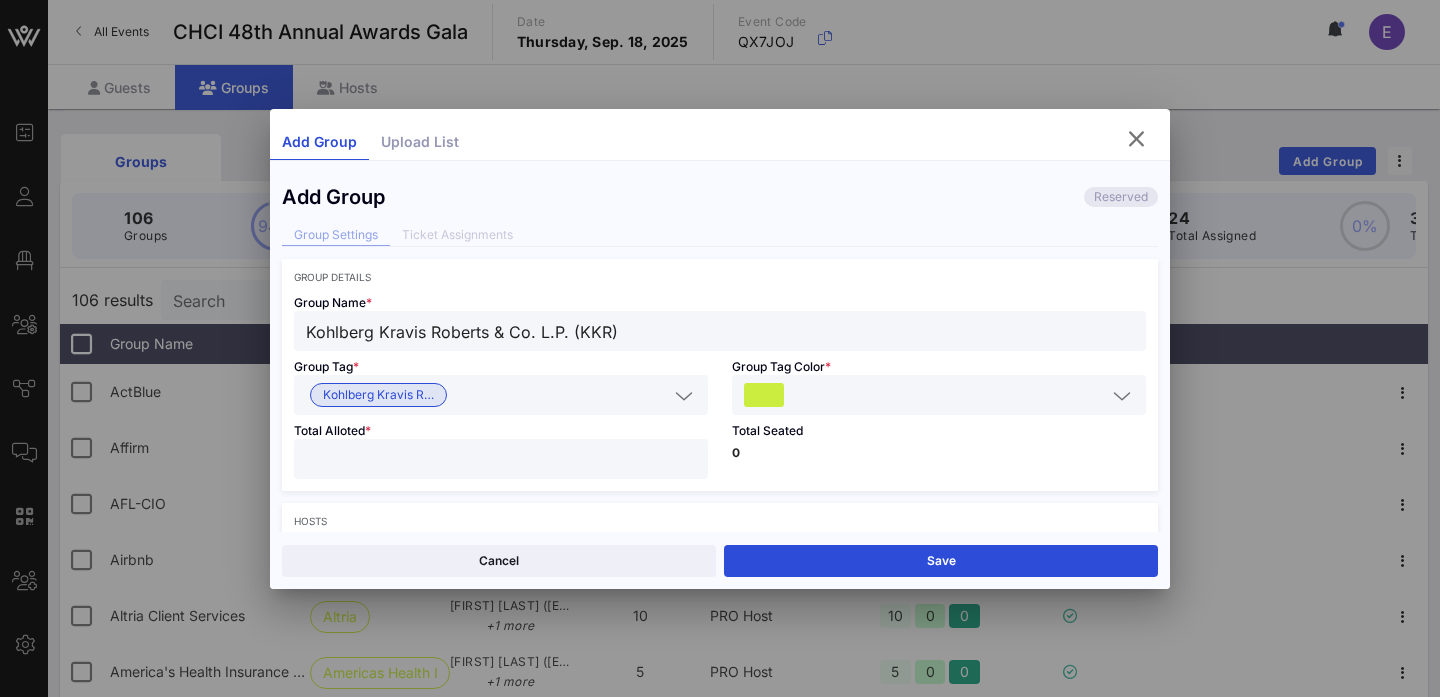 type on "**" 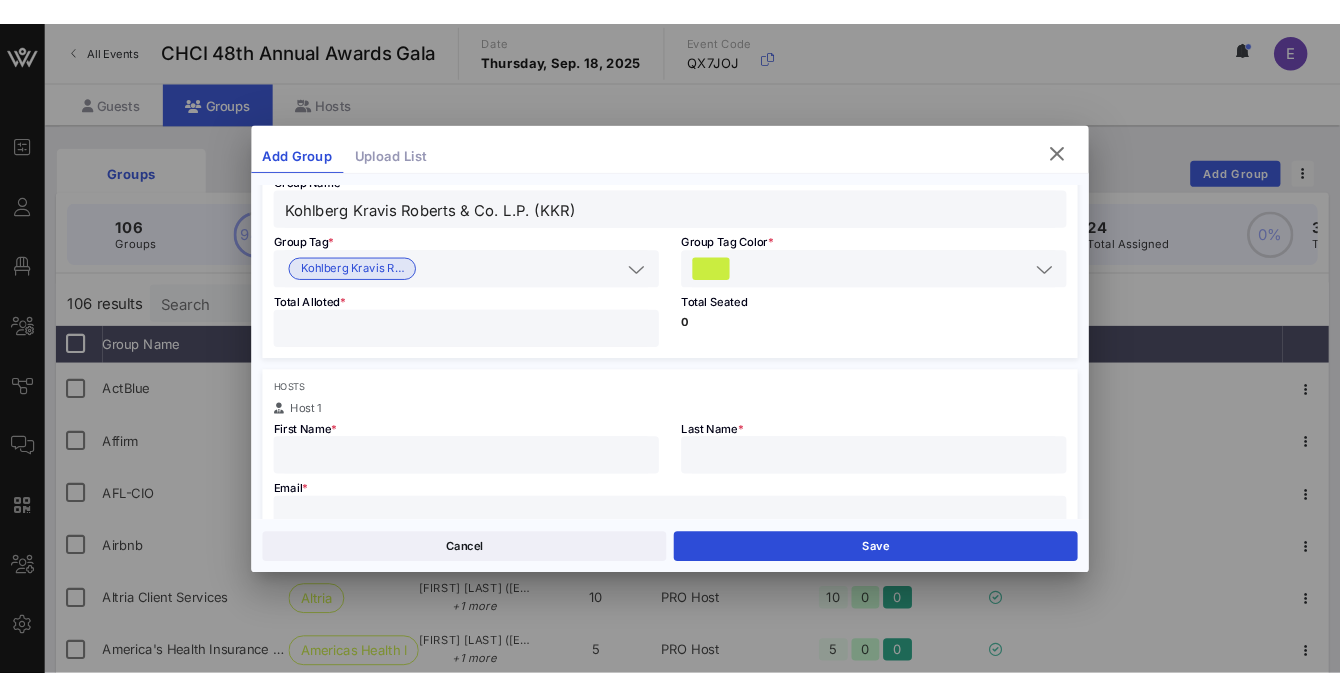 scroll, scrollTop: 136, scrollLeft: 0, axis: vertical 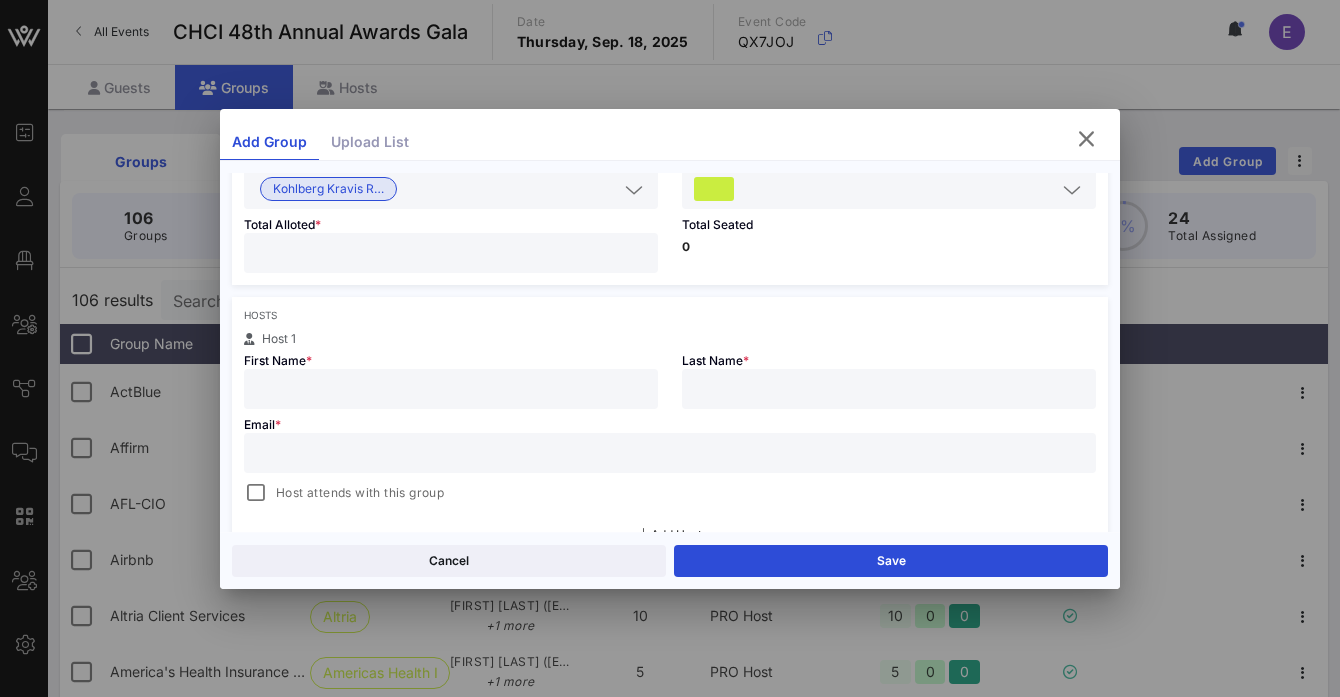 click on "First Name *" at bounding box center [451, 377] 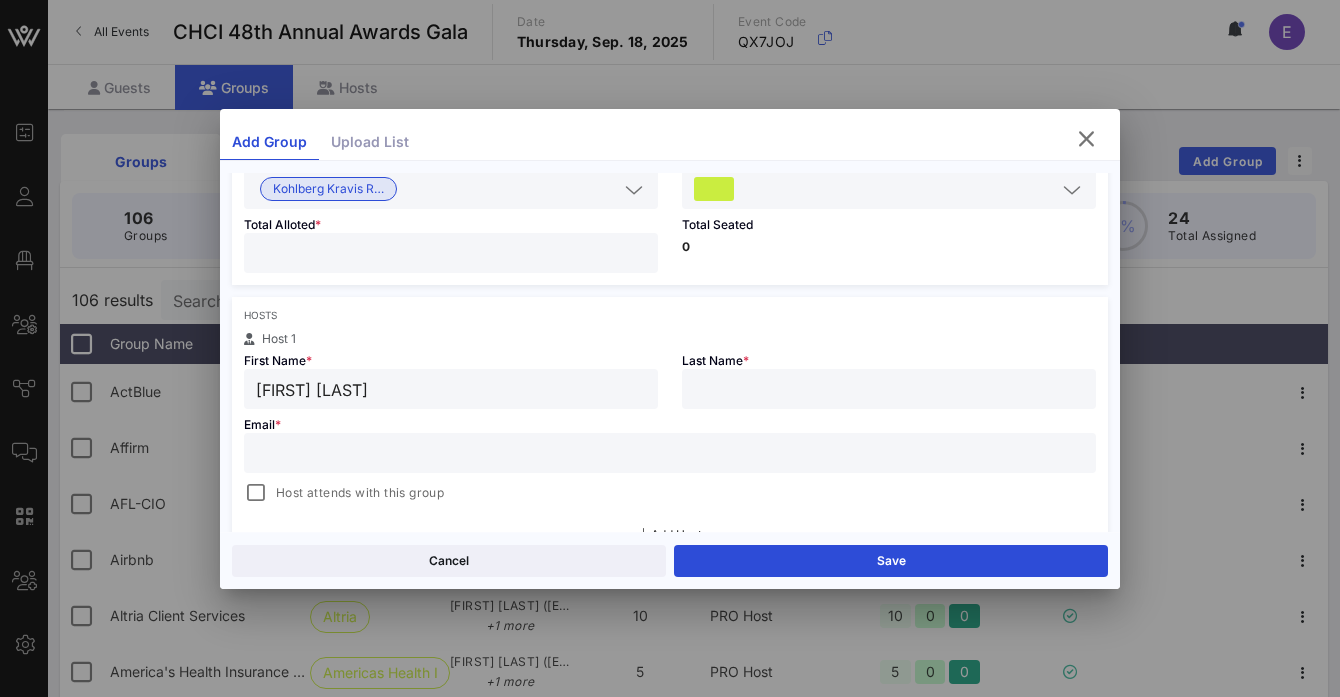click on "[FIRST] [LAST]" at bounding box center (451, 389) 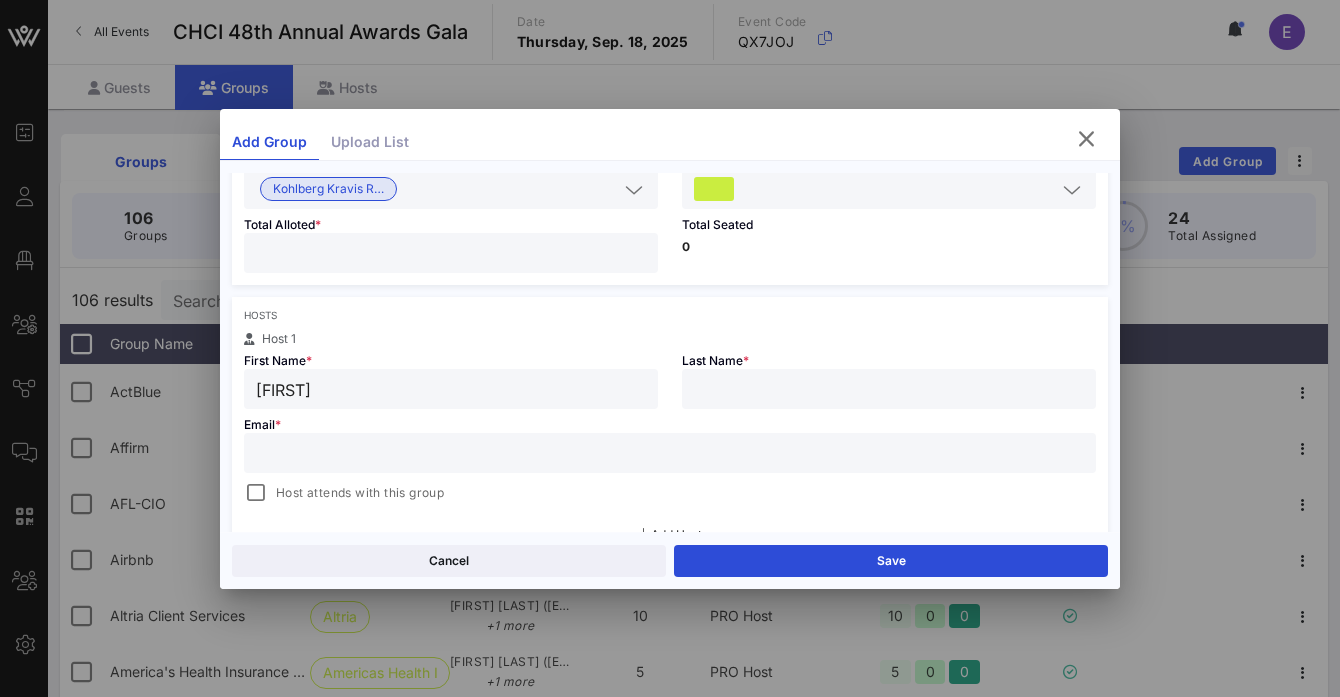 type on "[FIRST]" 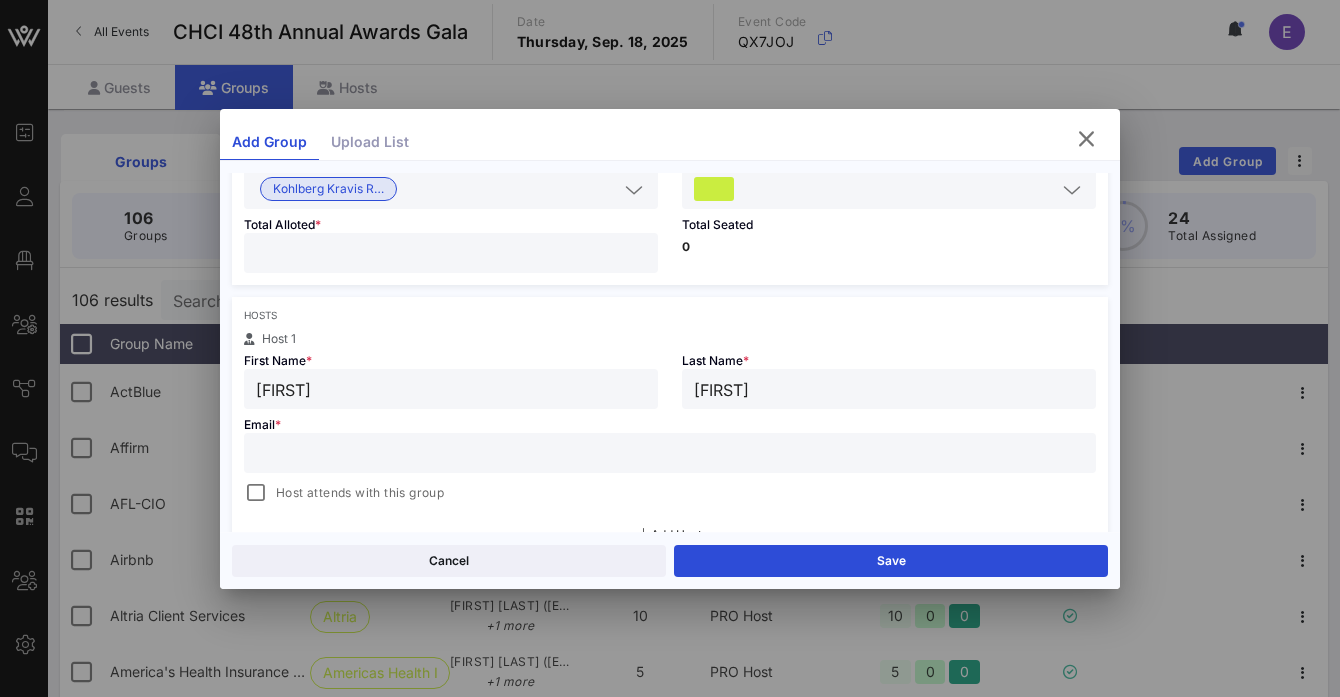 type on "[FIRST]" 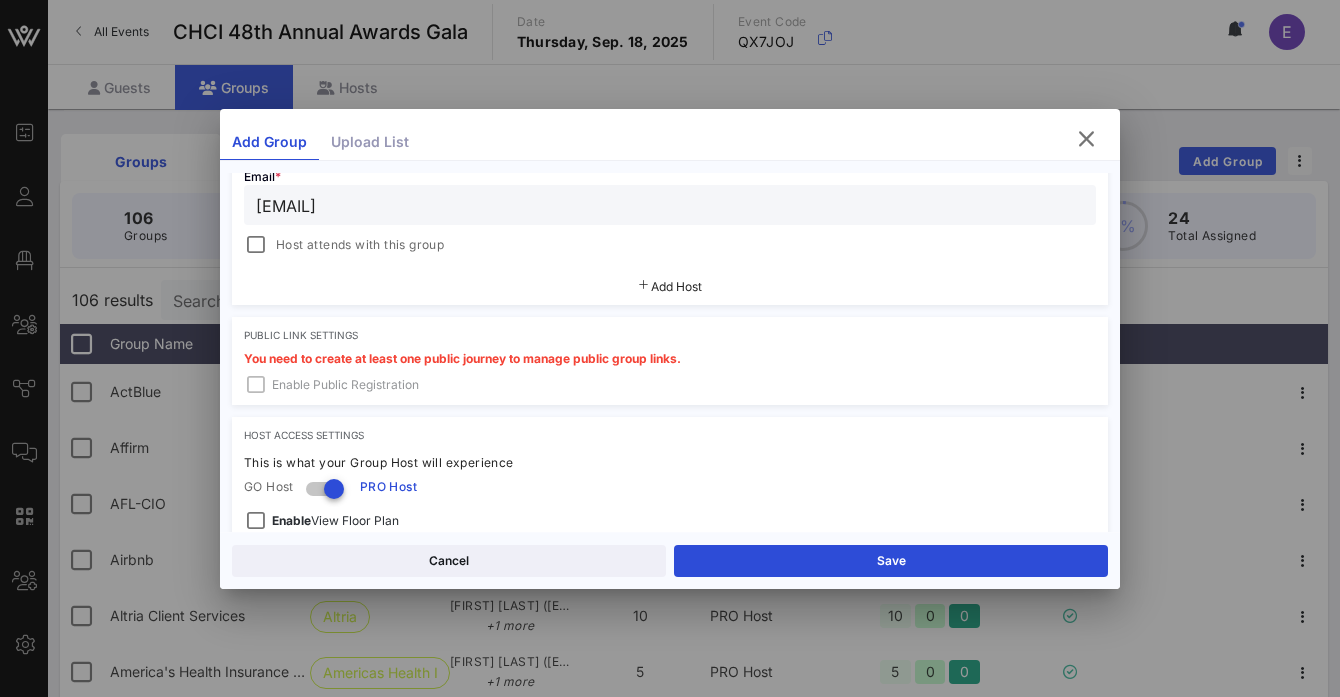 type on "[EMAIL]" 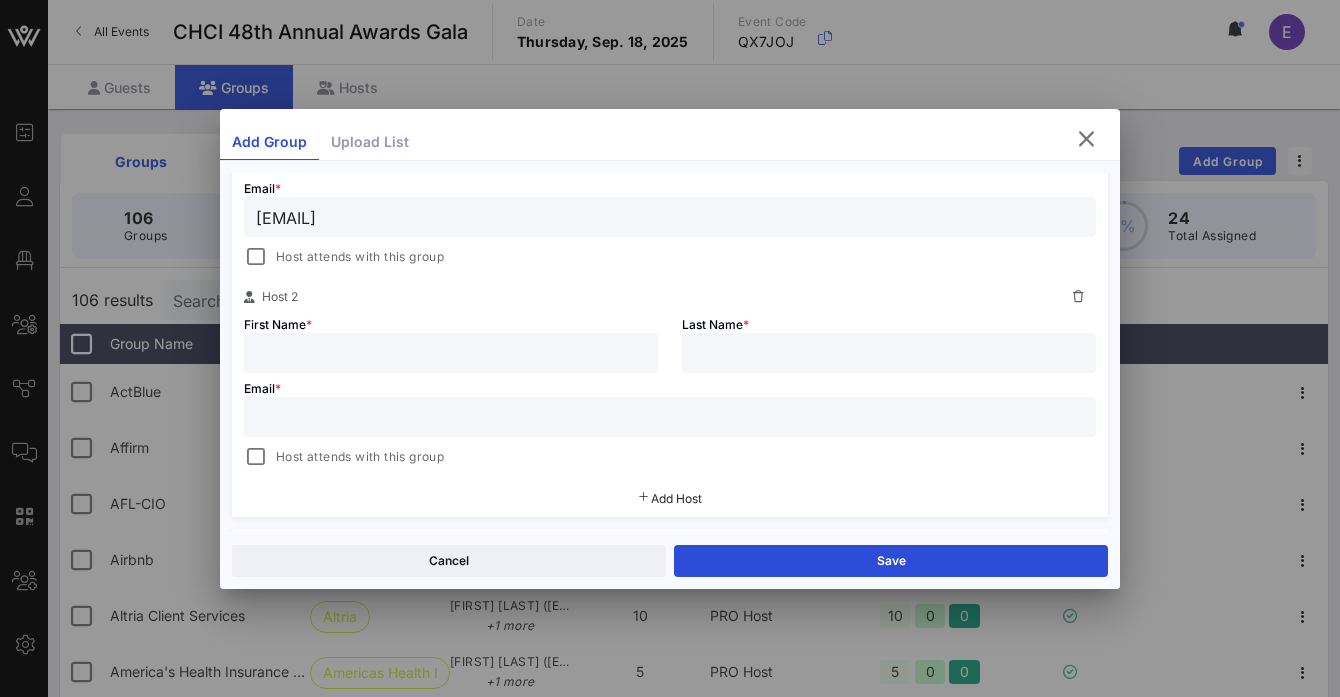 scroll, scrollTop: 465, scrollLeft: 0, axis: vertical 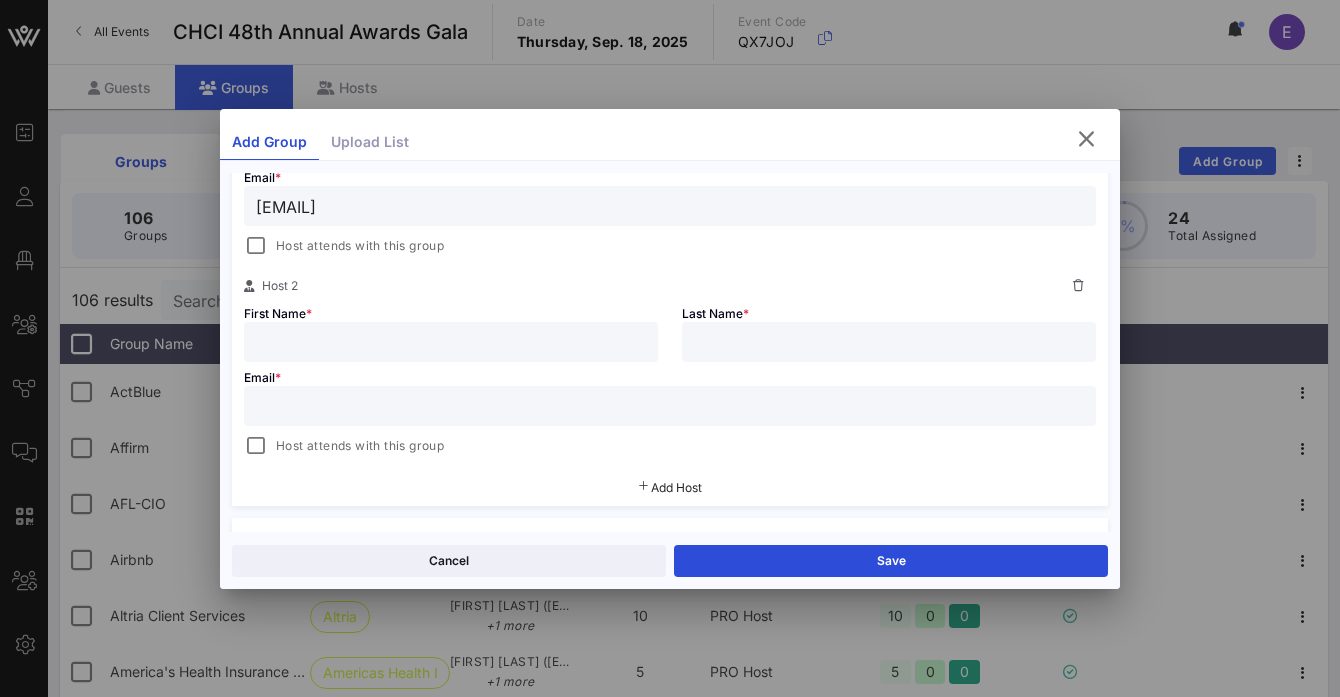 type 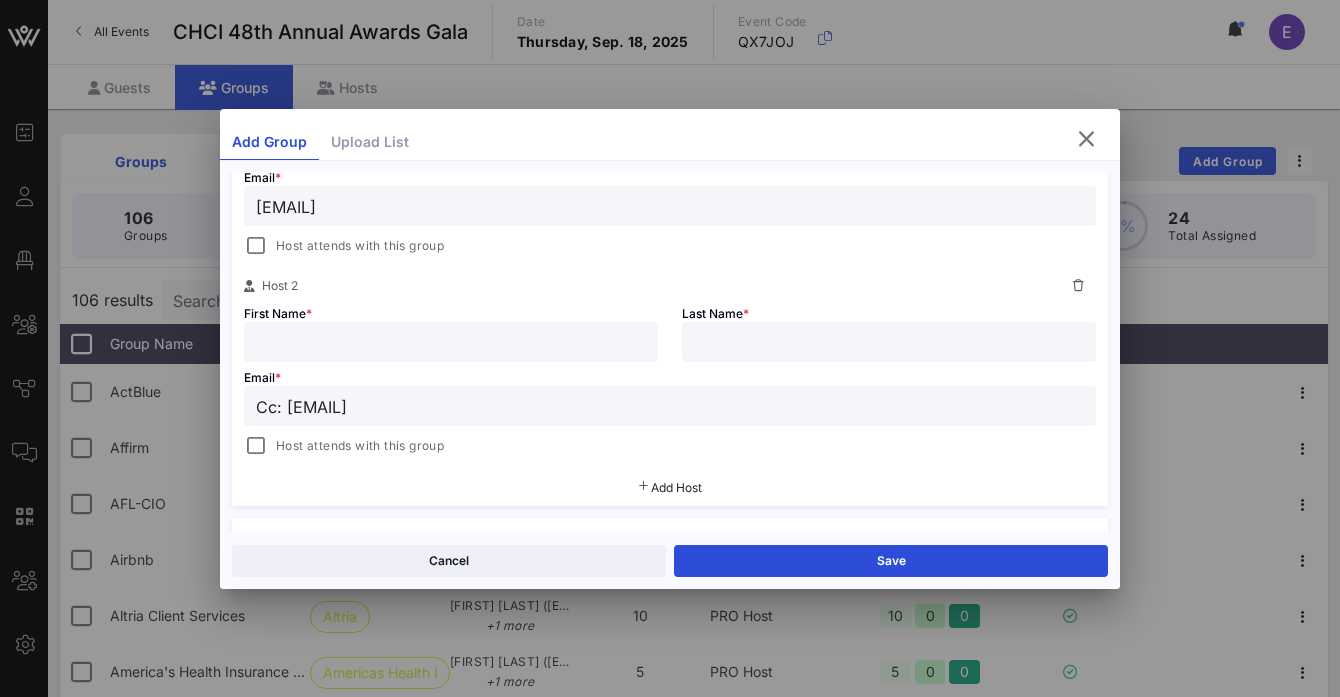 type on "Cc: [EMAIL]" 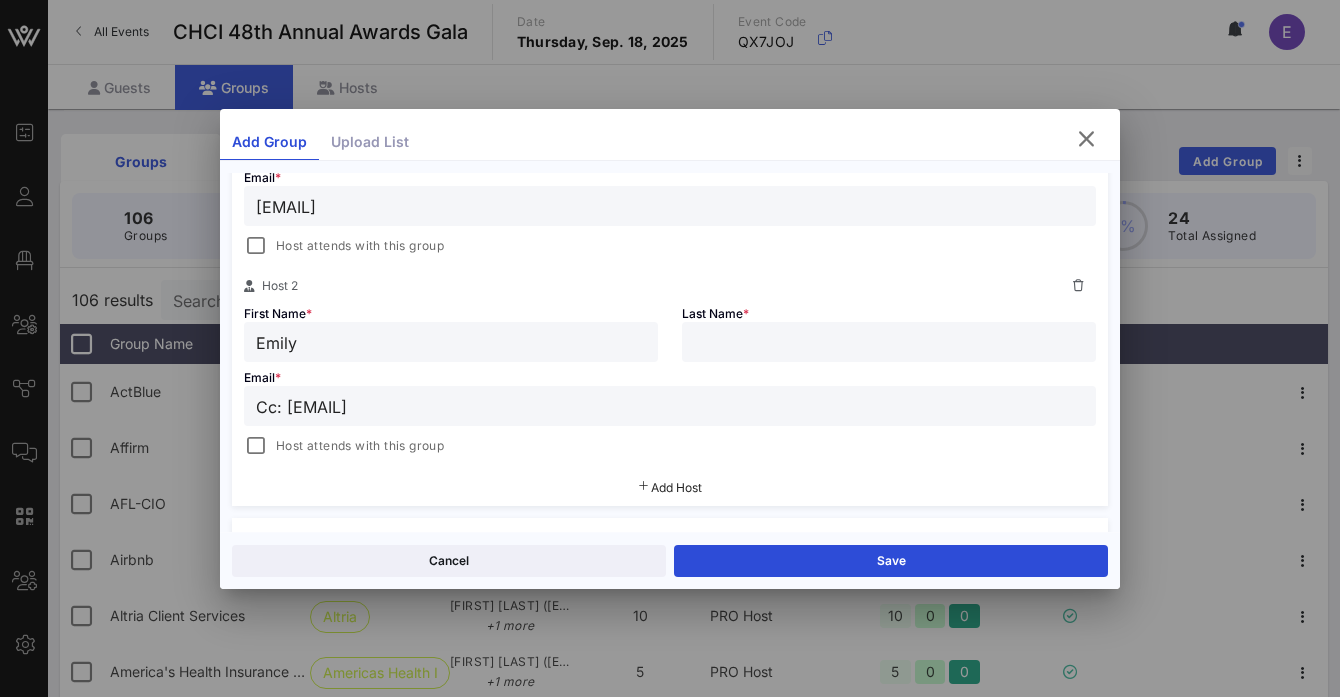 type on "Emily" 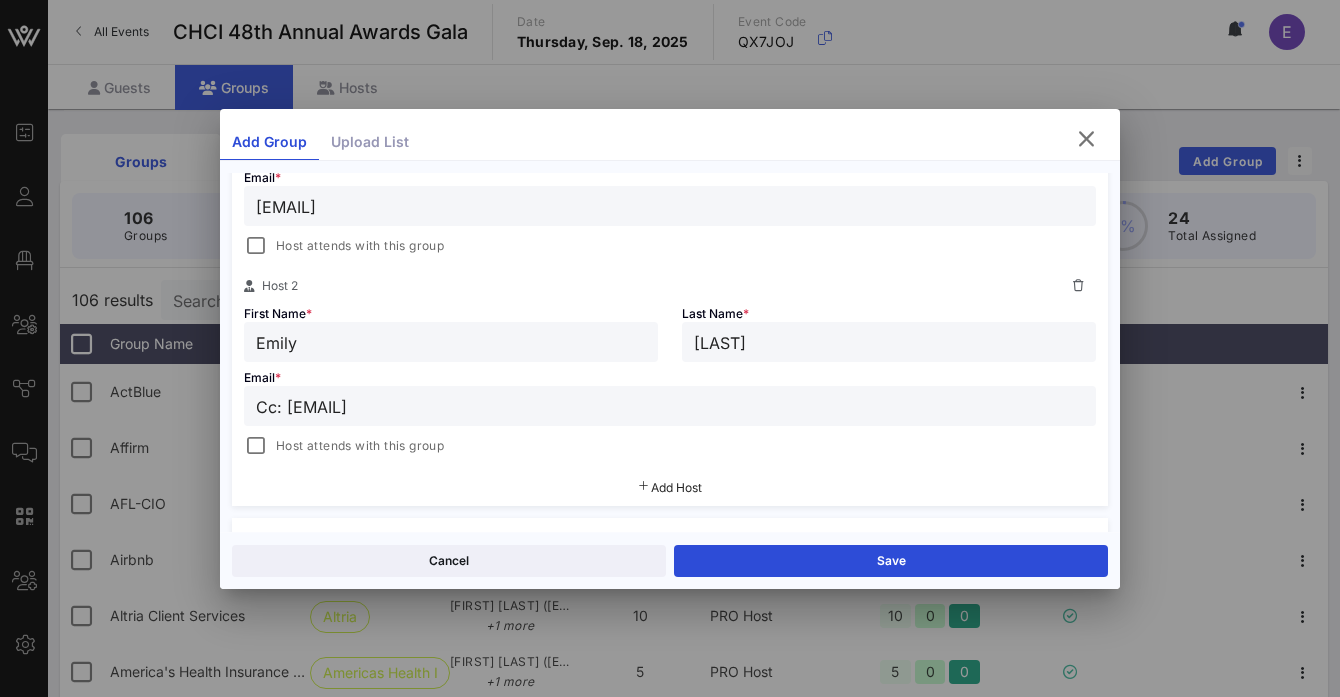 type on "[LAST]" 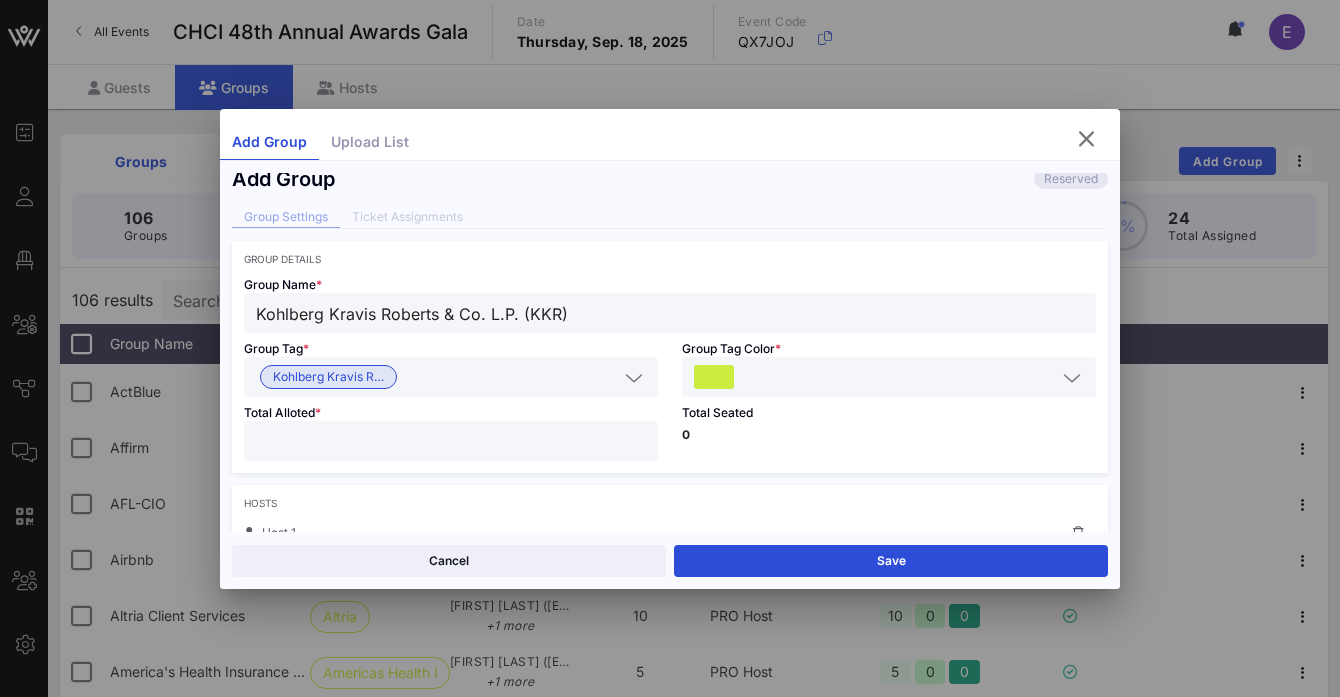 scroll, scrollTop: 2, scrollLeft: 0, axis: vertical 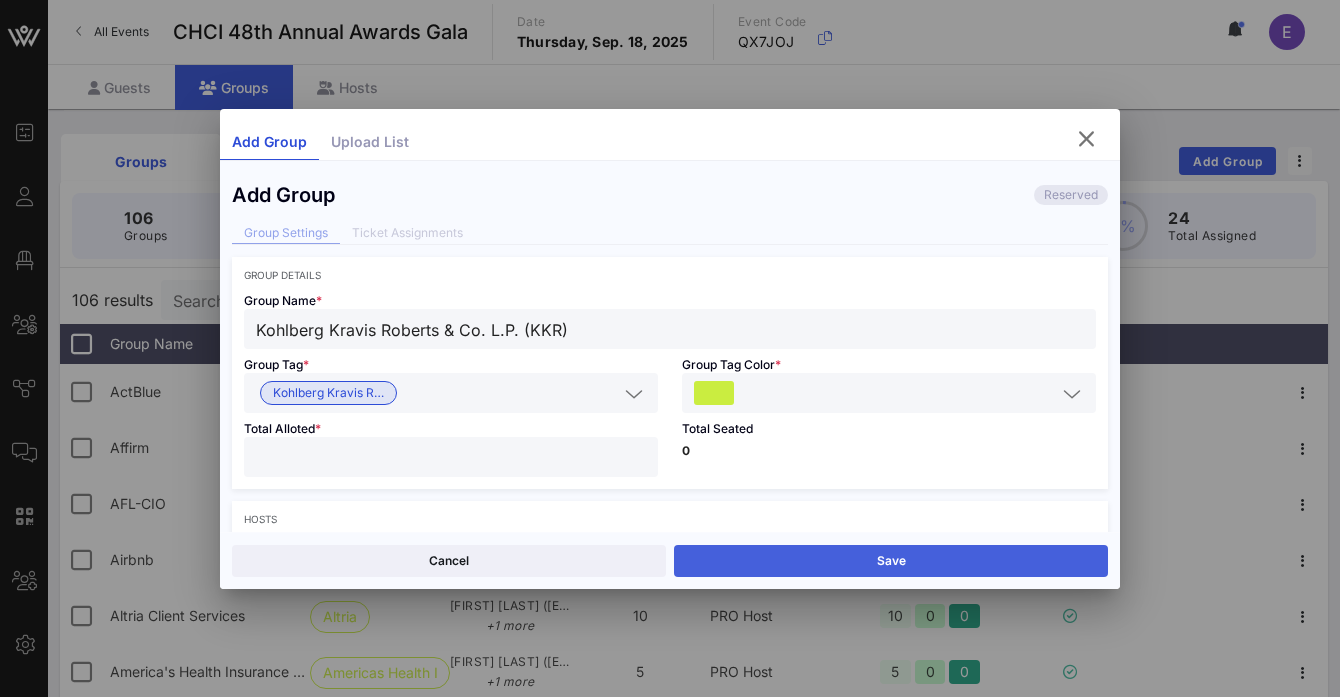type on "[EMAIL]" 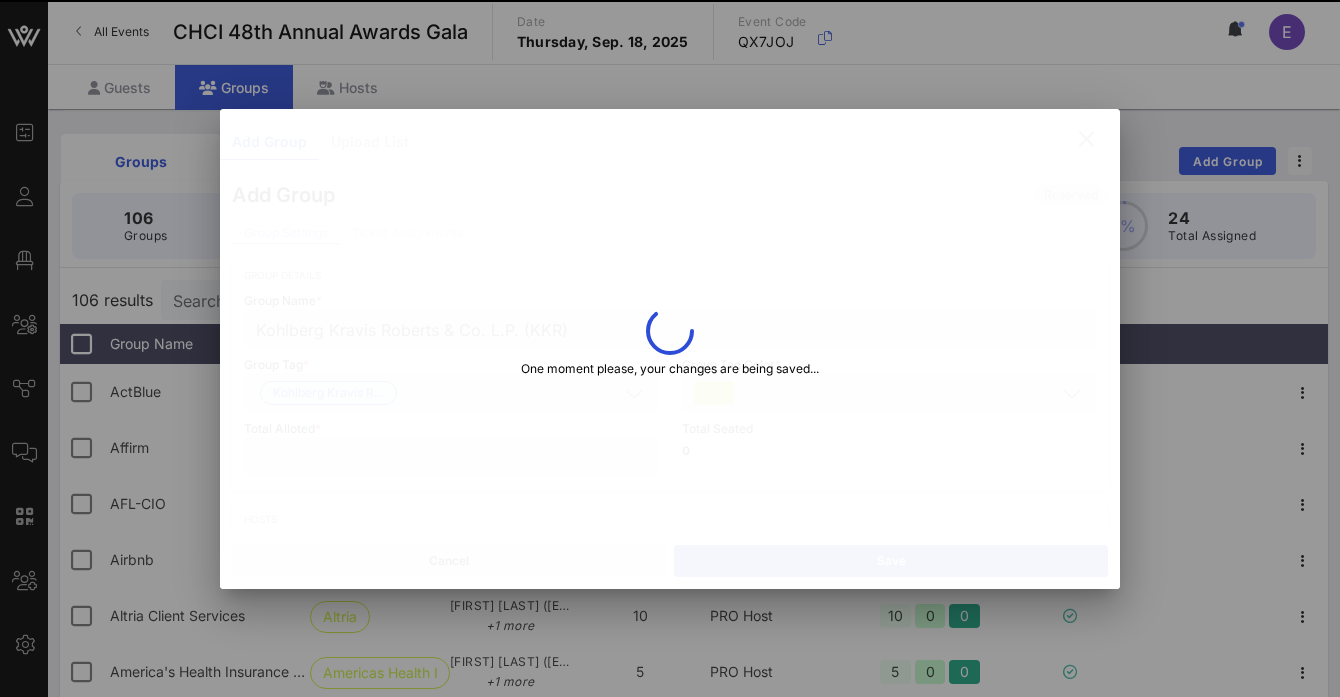 type on "[EMAIL]" 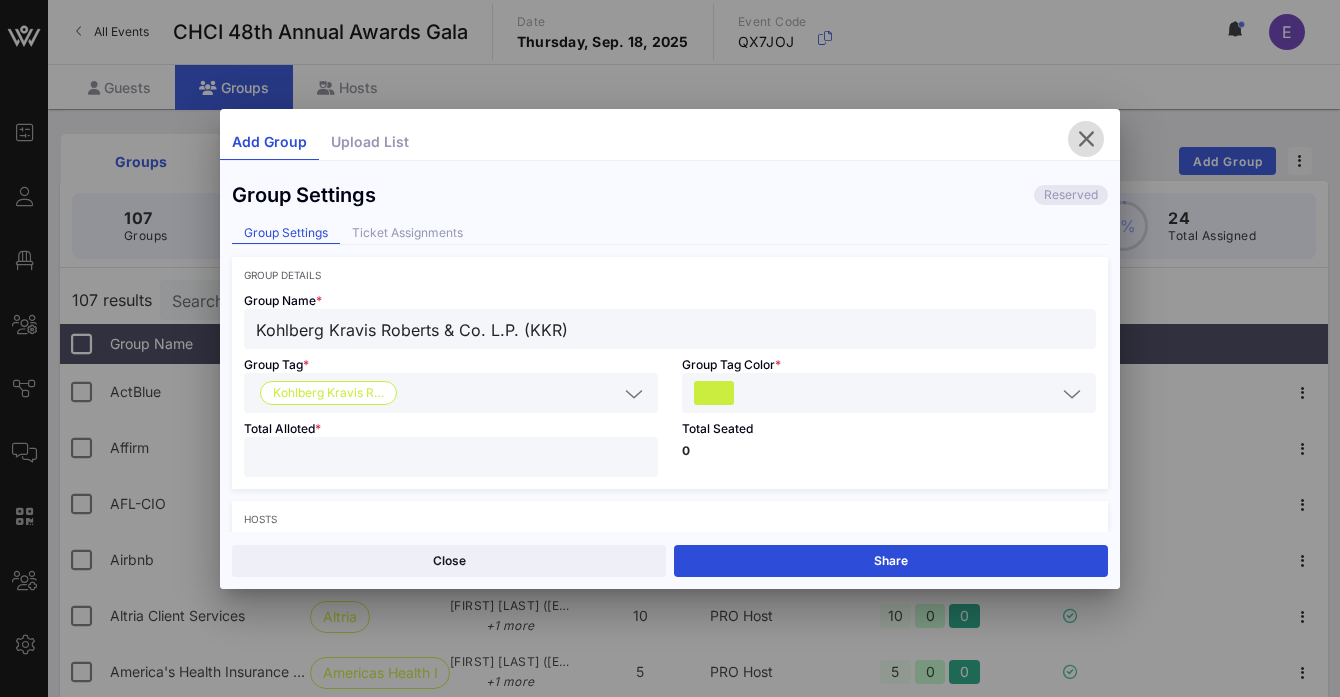 click at bounding box center [1086, 139] 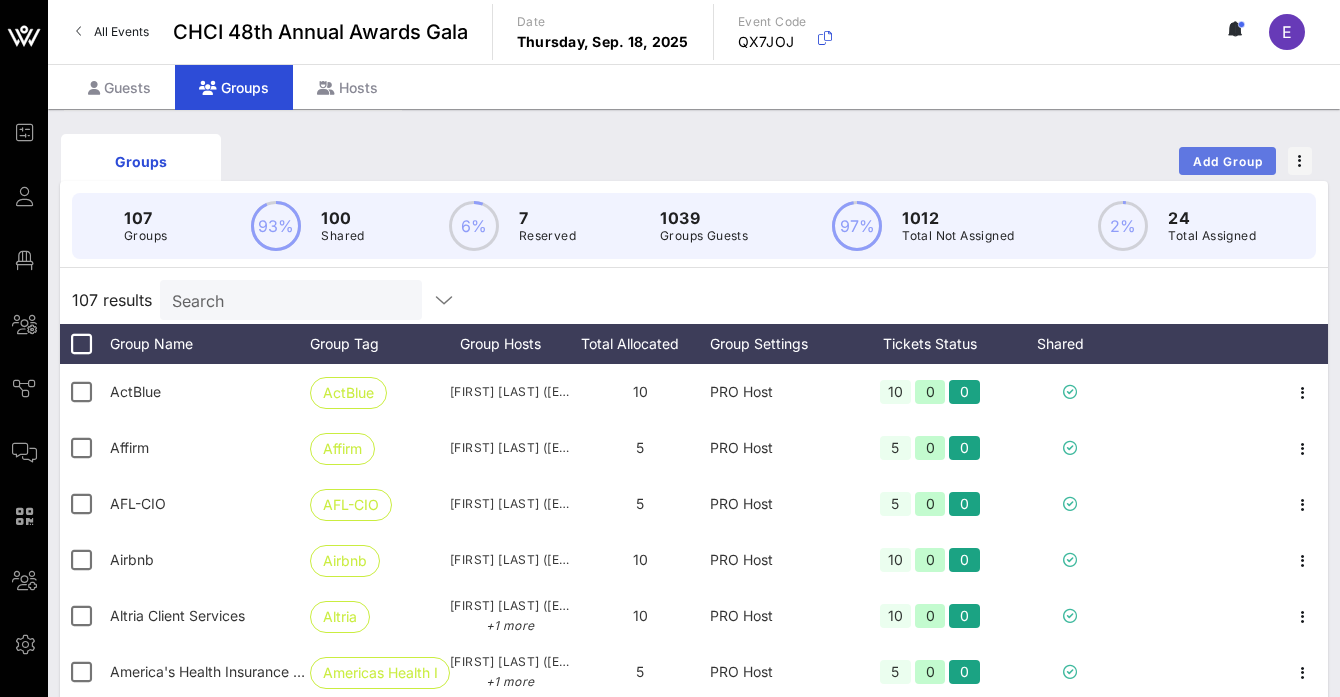 click on "Add Group" at bounding box center (1228, 161) 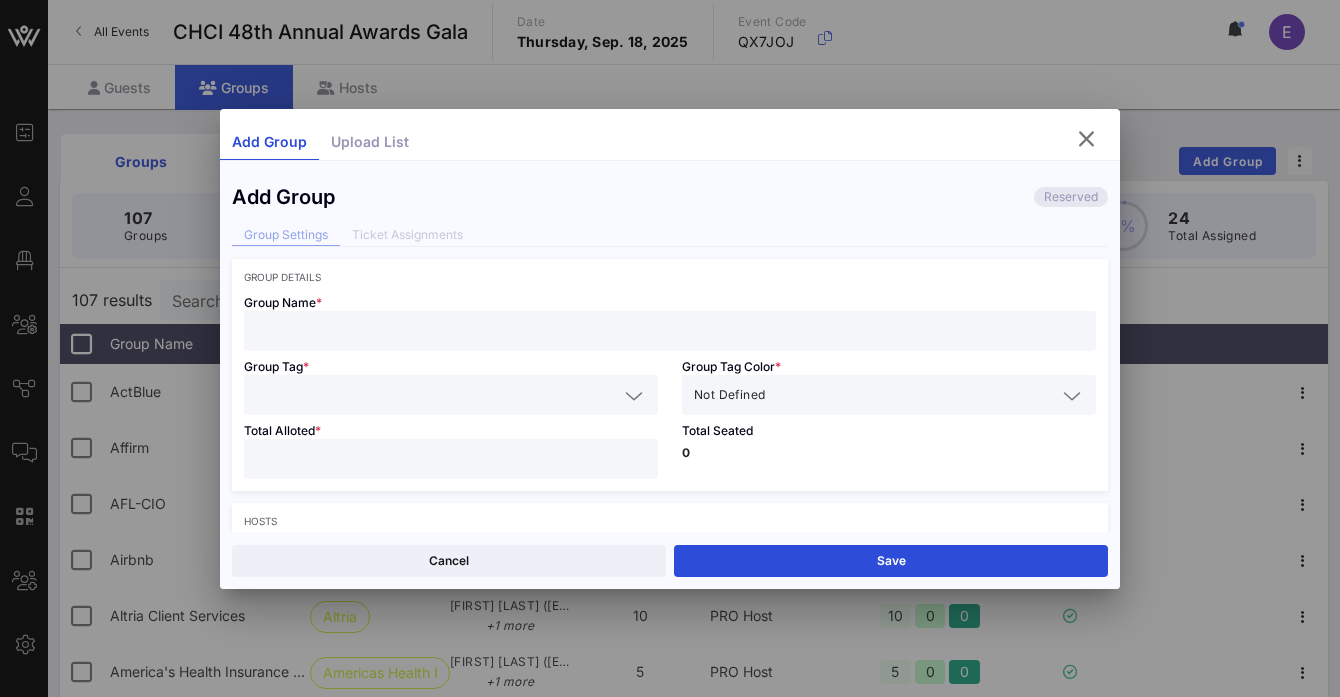 click at bounding box center [670, 331] 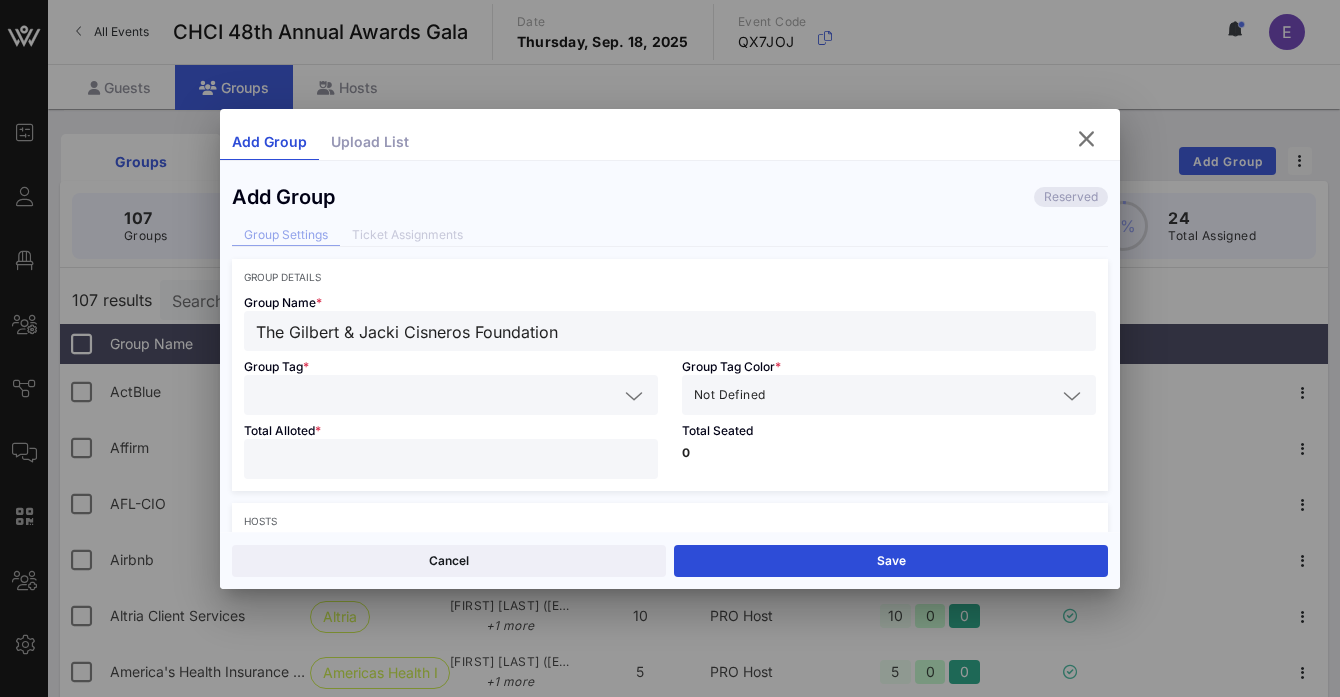 type on "The Gilbert & Jacki Cisneros Foundation" 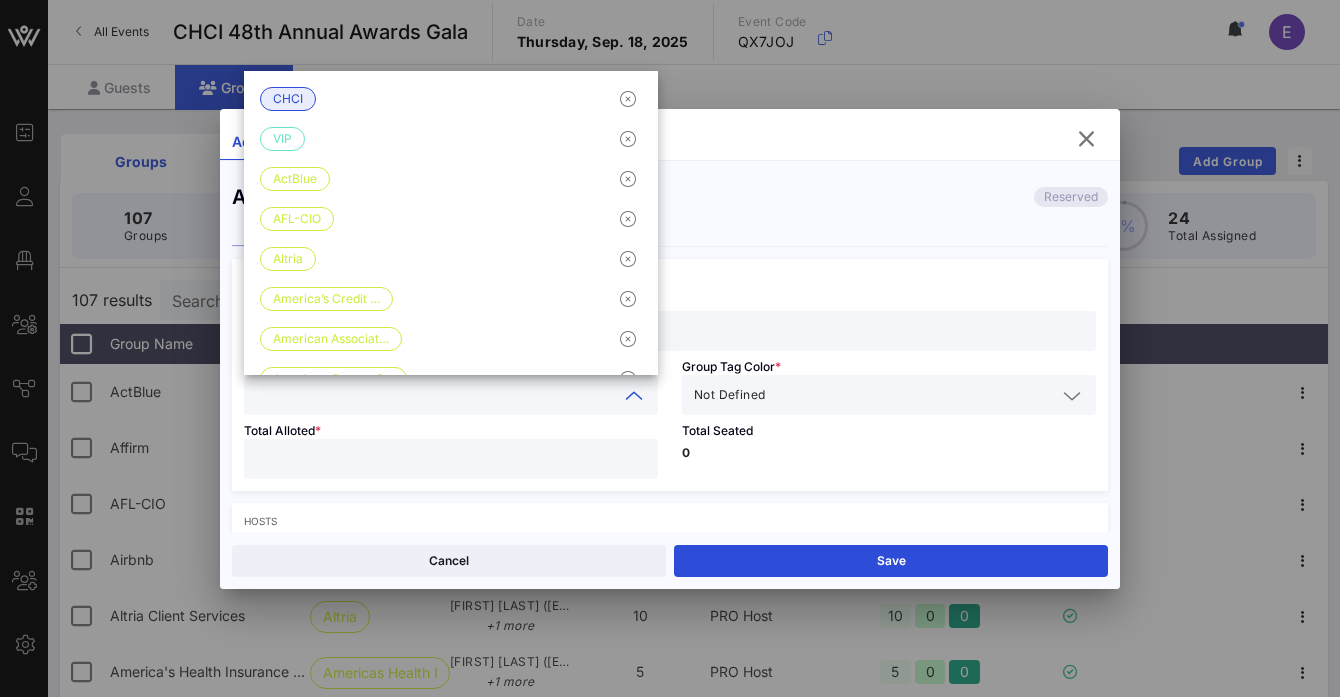paste on "The Gilbert & Jacki Cisneros Foundation" 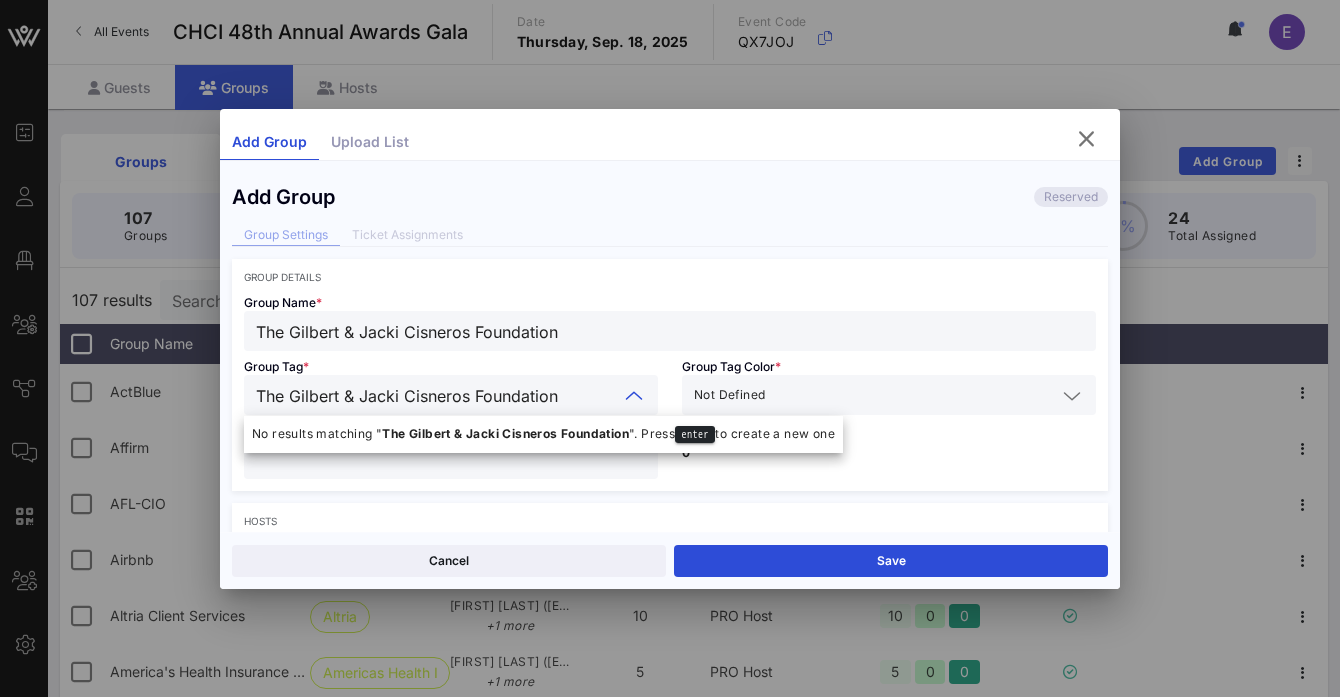 type 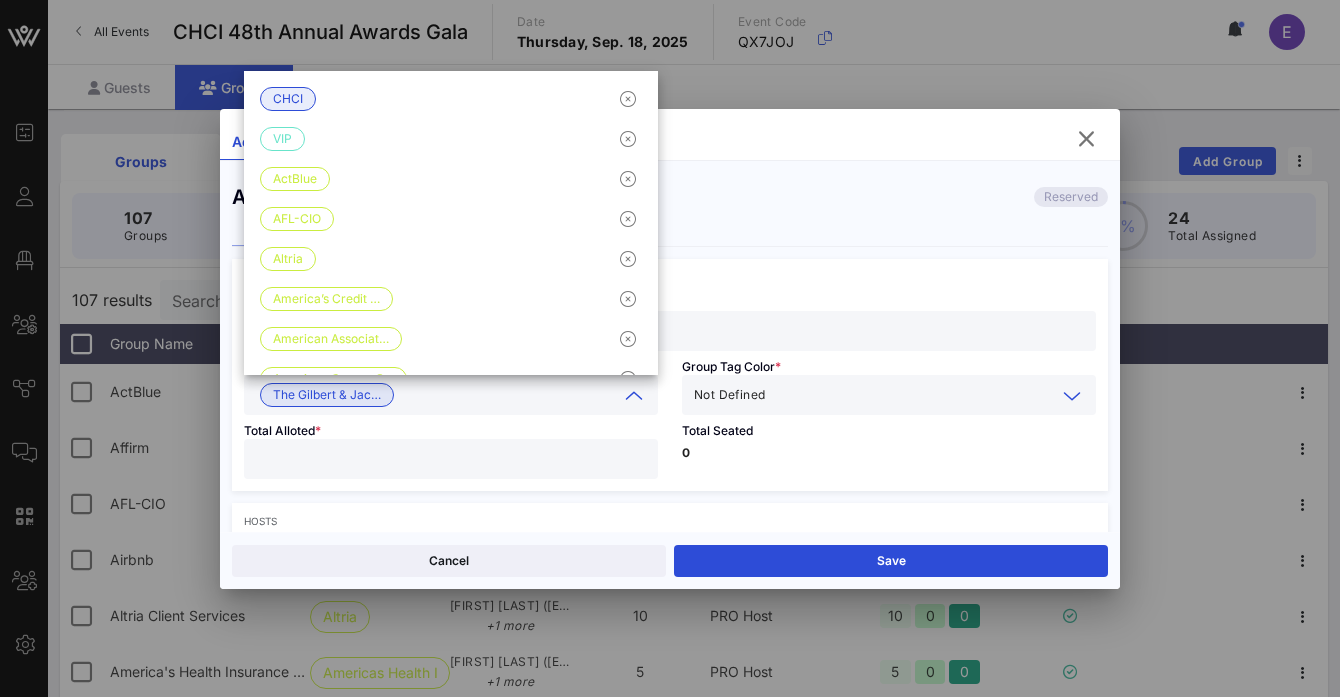 click at bounding box center (912, 395) 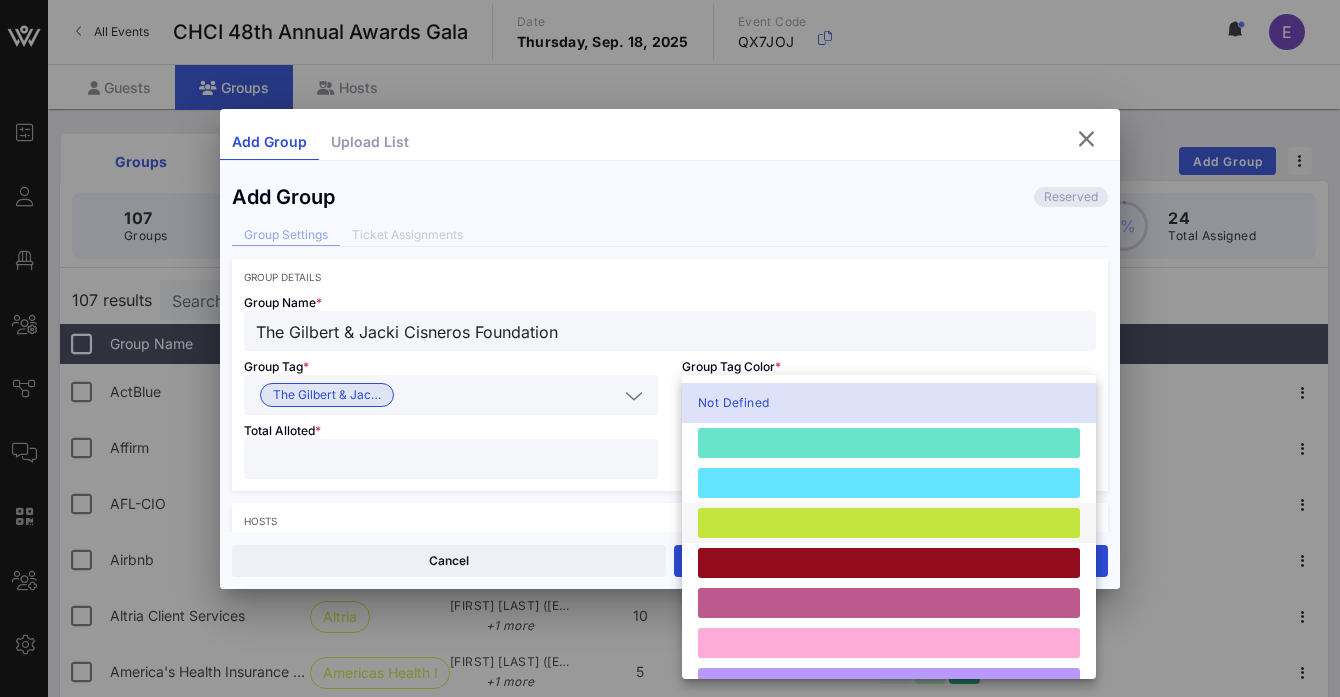 click at bounding box center (889, 523) 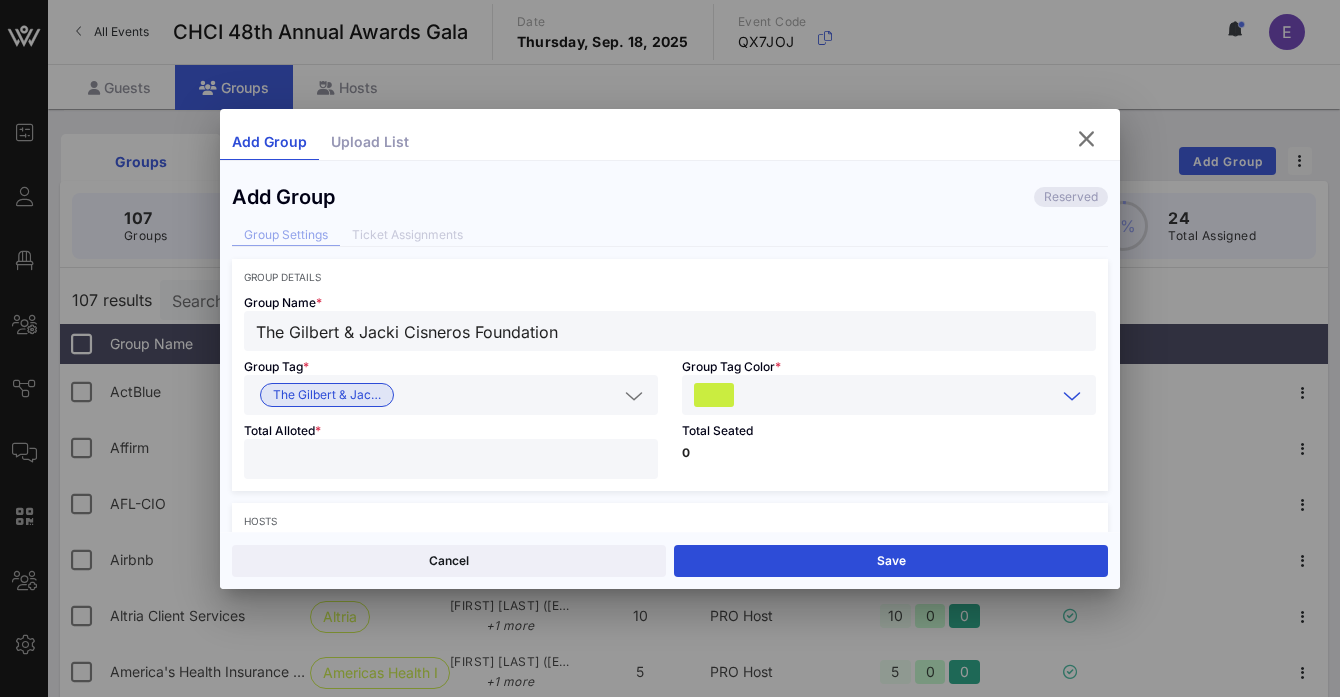 click at bounding box center [451, 459] 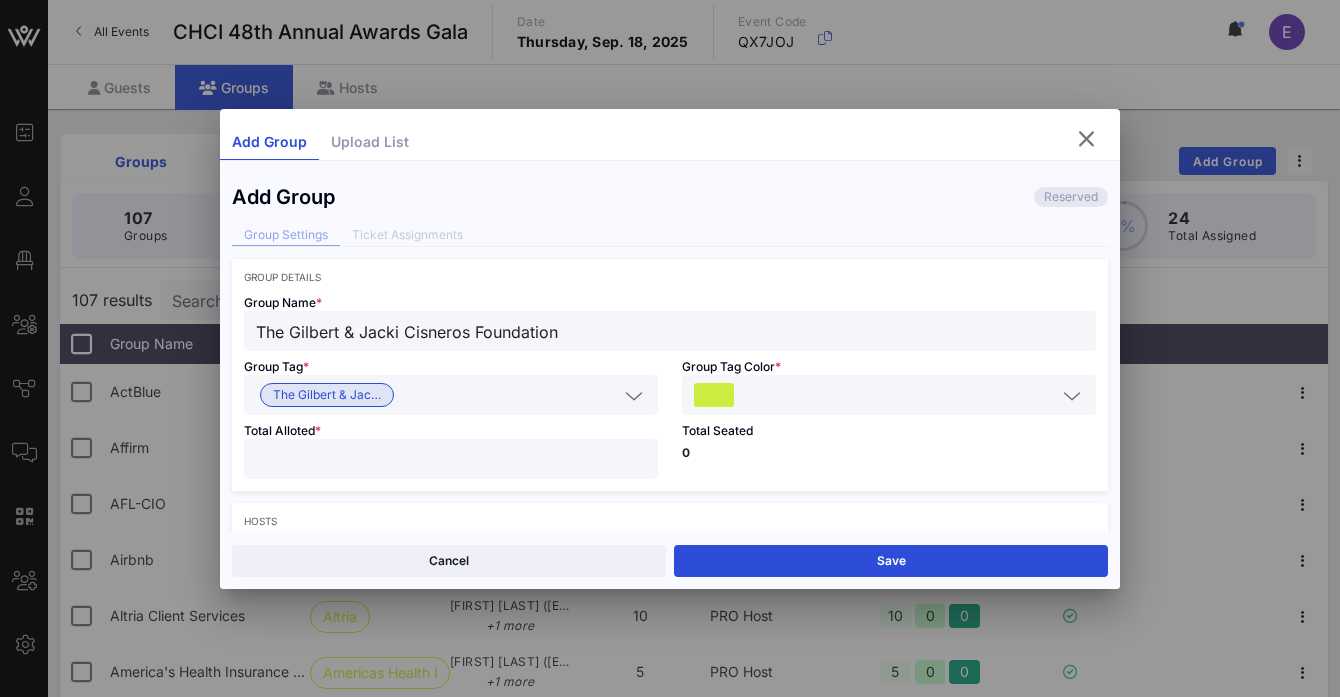 type on "**" 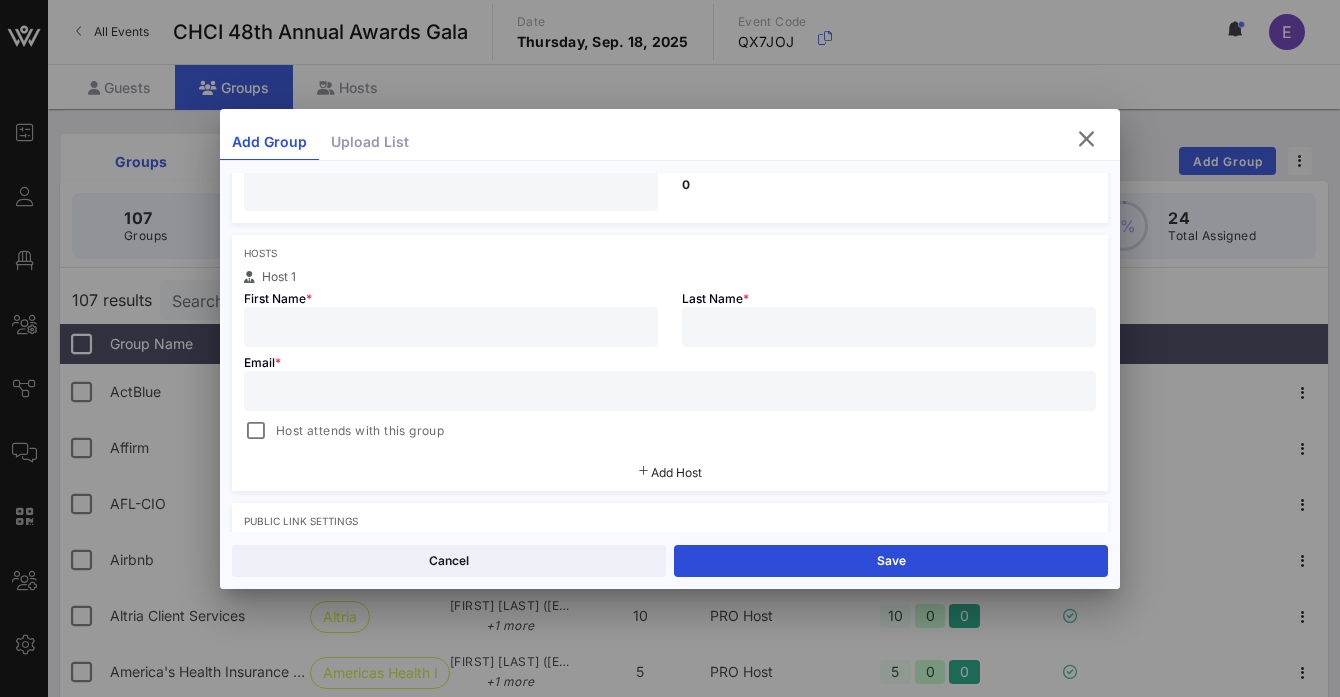 scroll, scrollTop: 288, scrollLeft: 0, axis: vertical 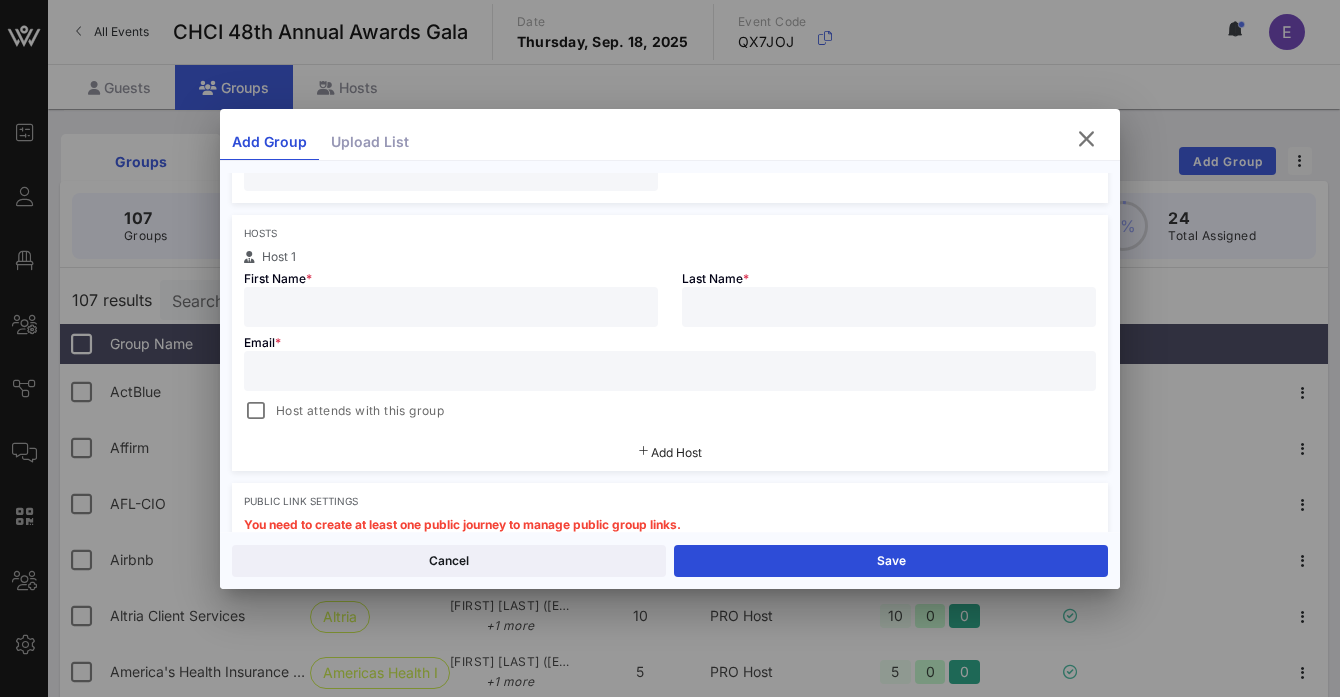 click at bounding box center (451, 307) 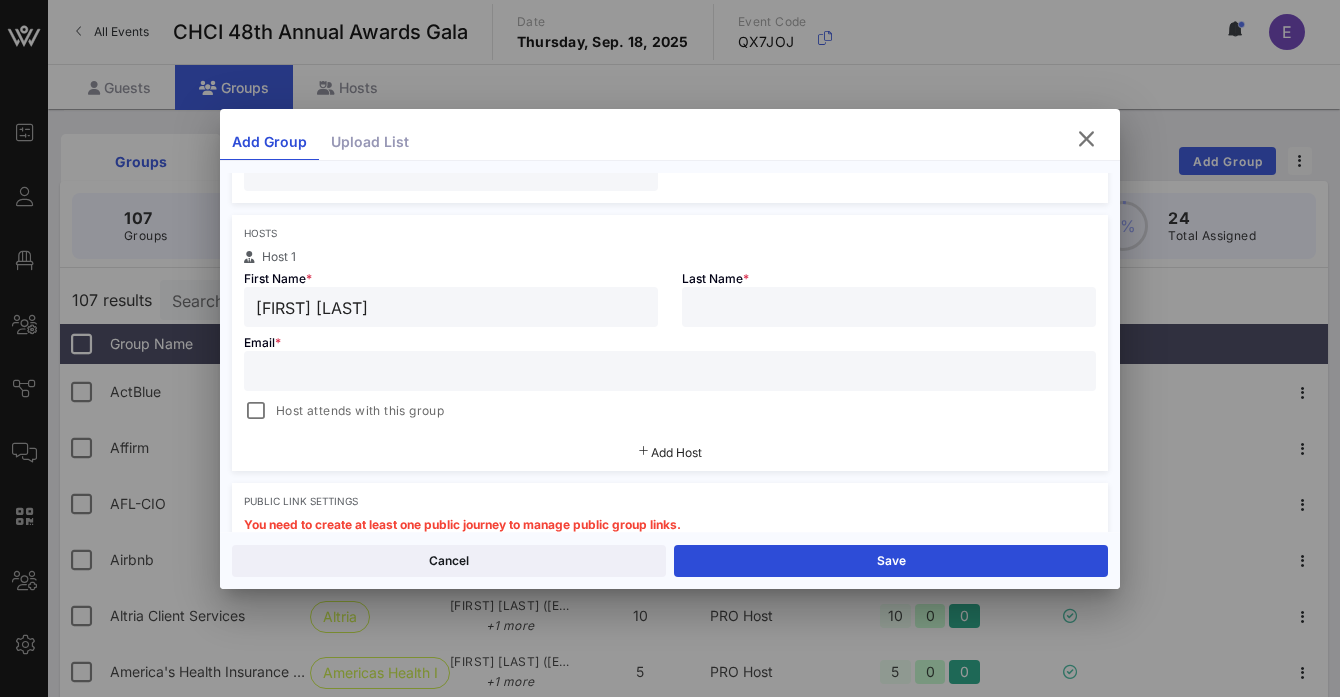 click on "[FIRST] [LAST]" at bounding box center [451, 307] 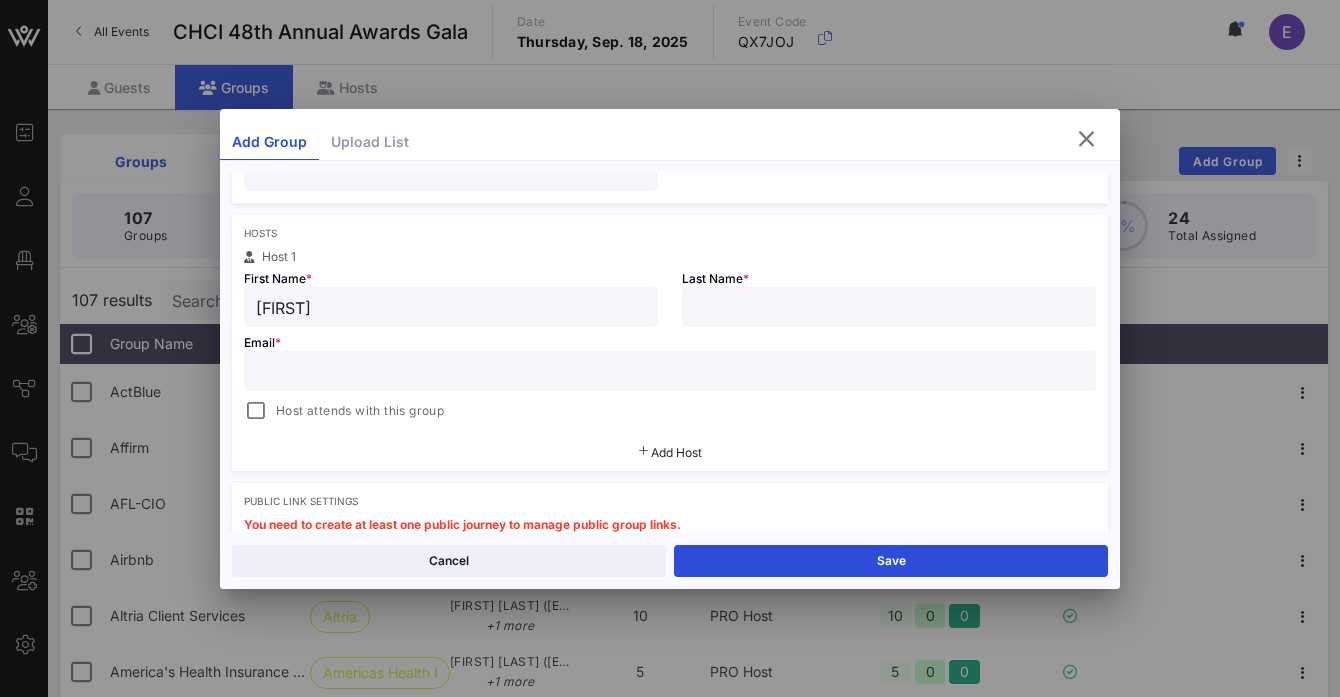type on "[FIRST]" 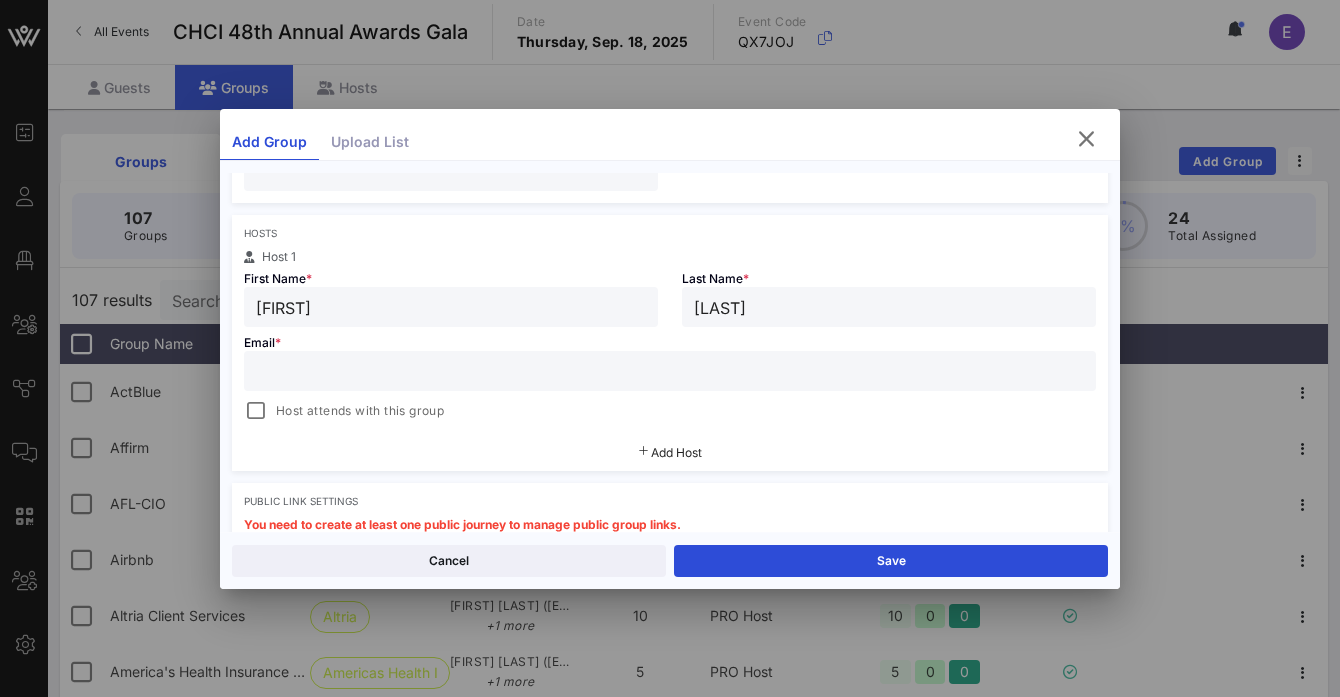 type on "[LAST]" 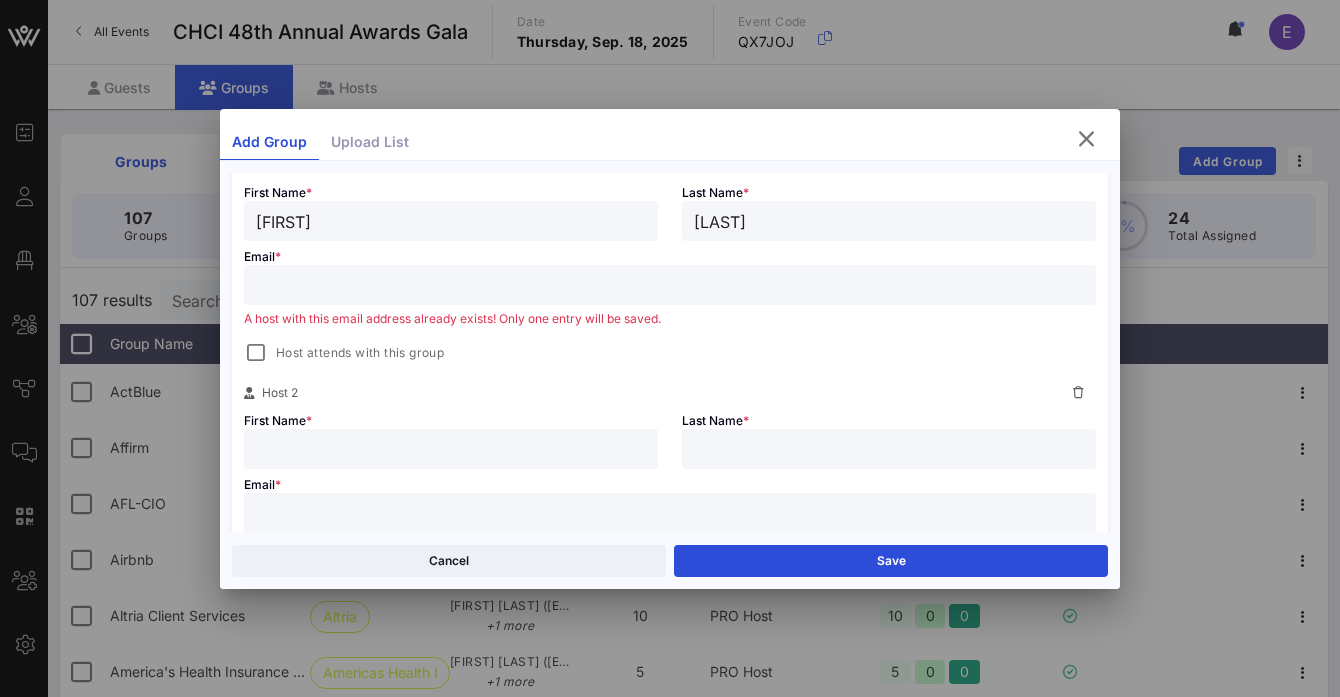 scroll, scrollTop: 399, scrollLeft: 0, axis: vertical 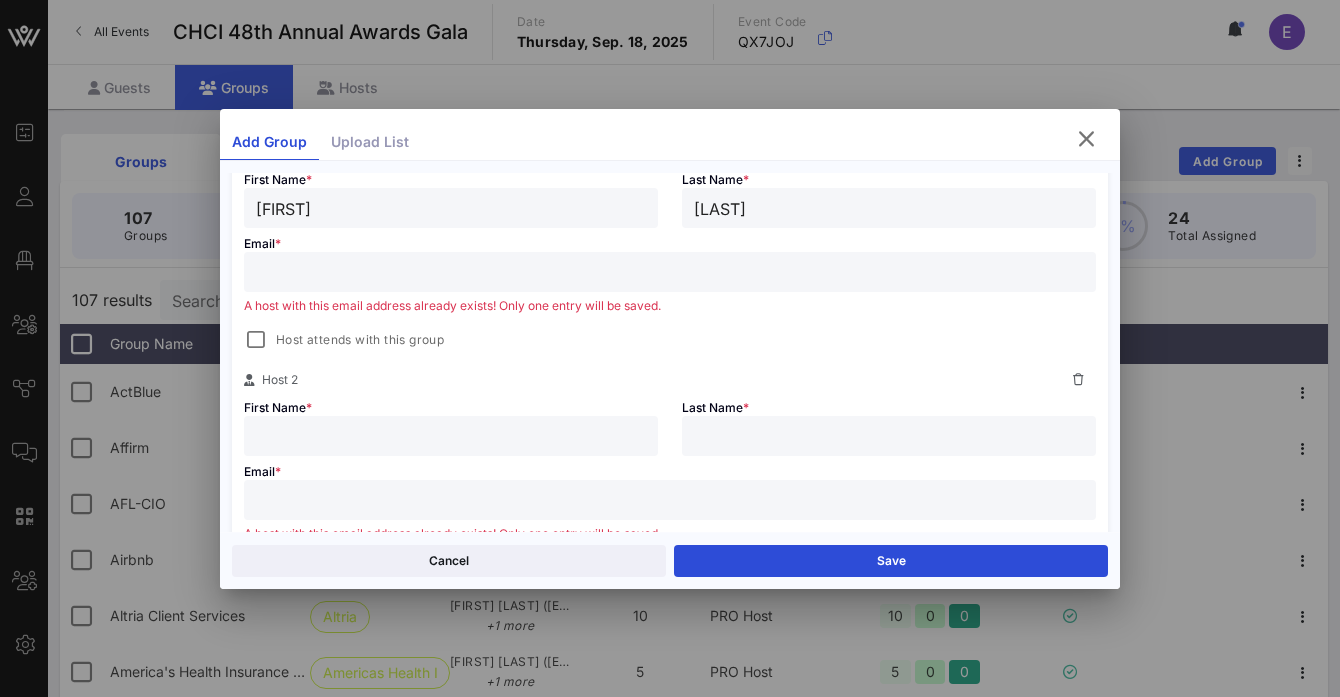 click at bounding box center [889, 436] 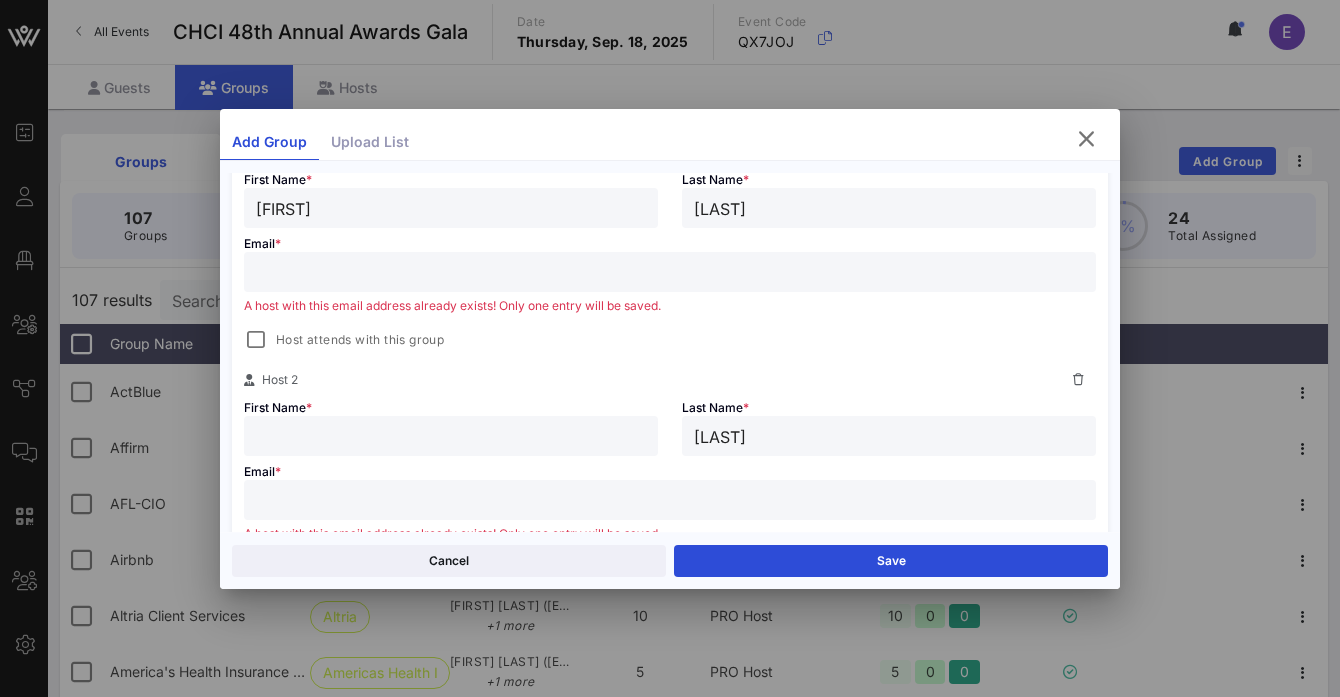 type on "[LAST]" 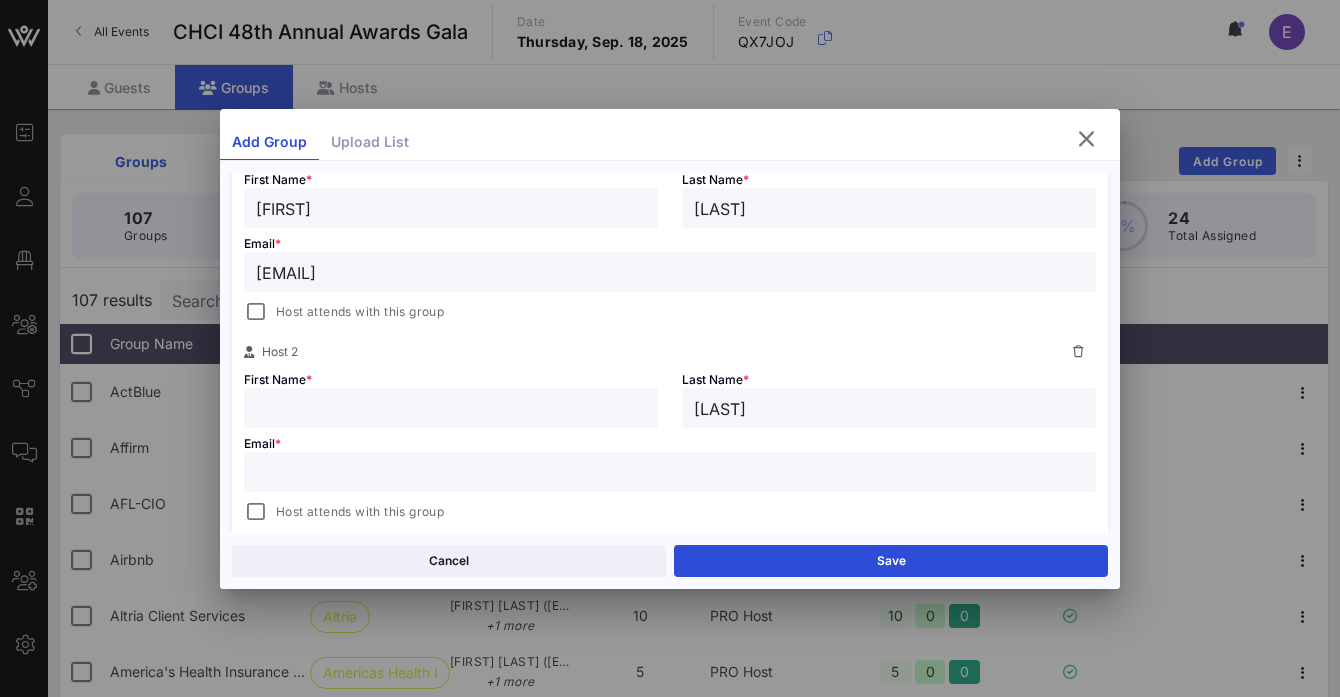 type on "[EMAIL]" 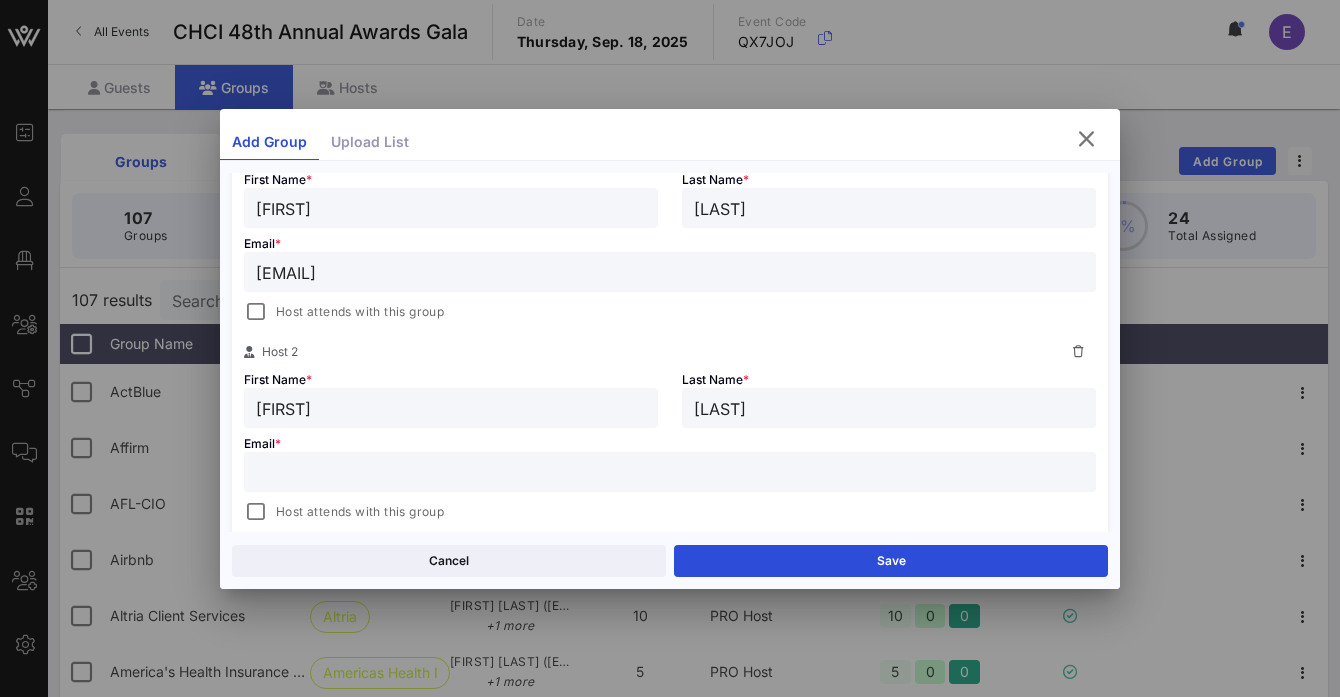 type on "[FIRST]" 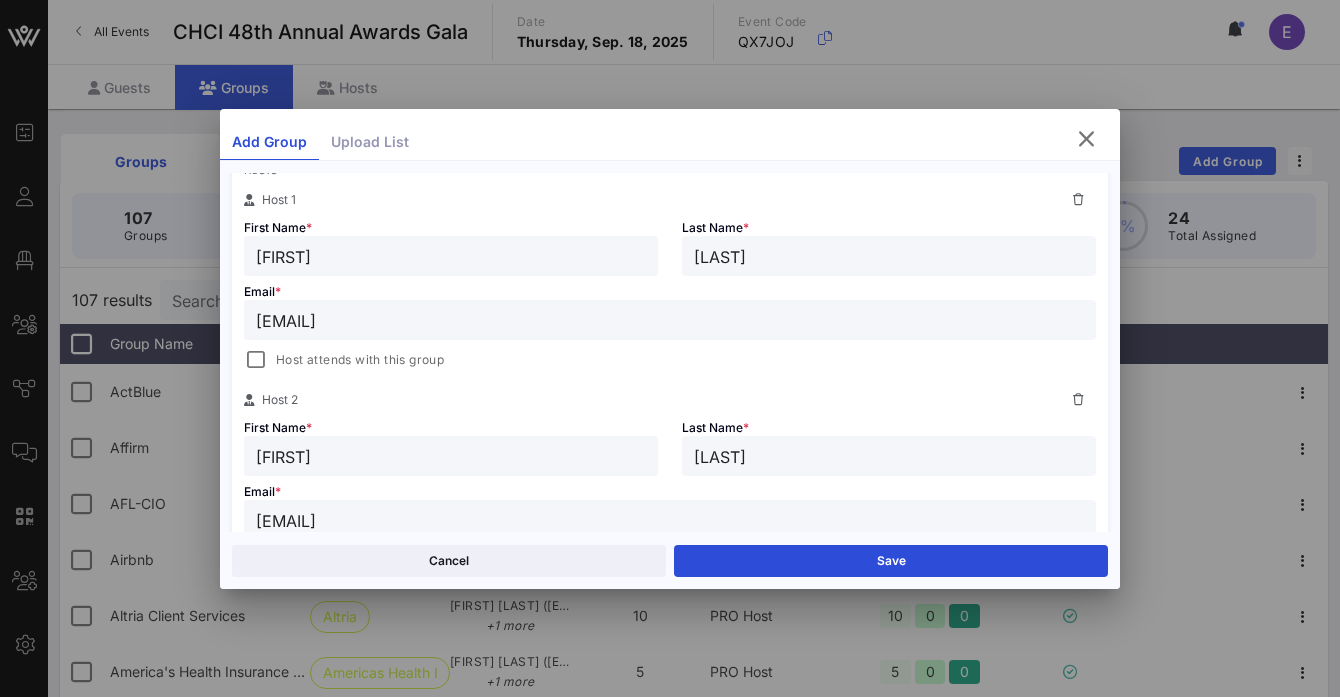 scroll, scrollTop: 408, scrollLeft: 0, axis: vertical 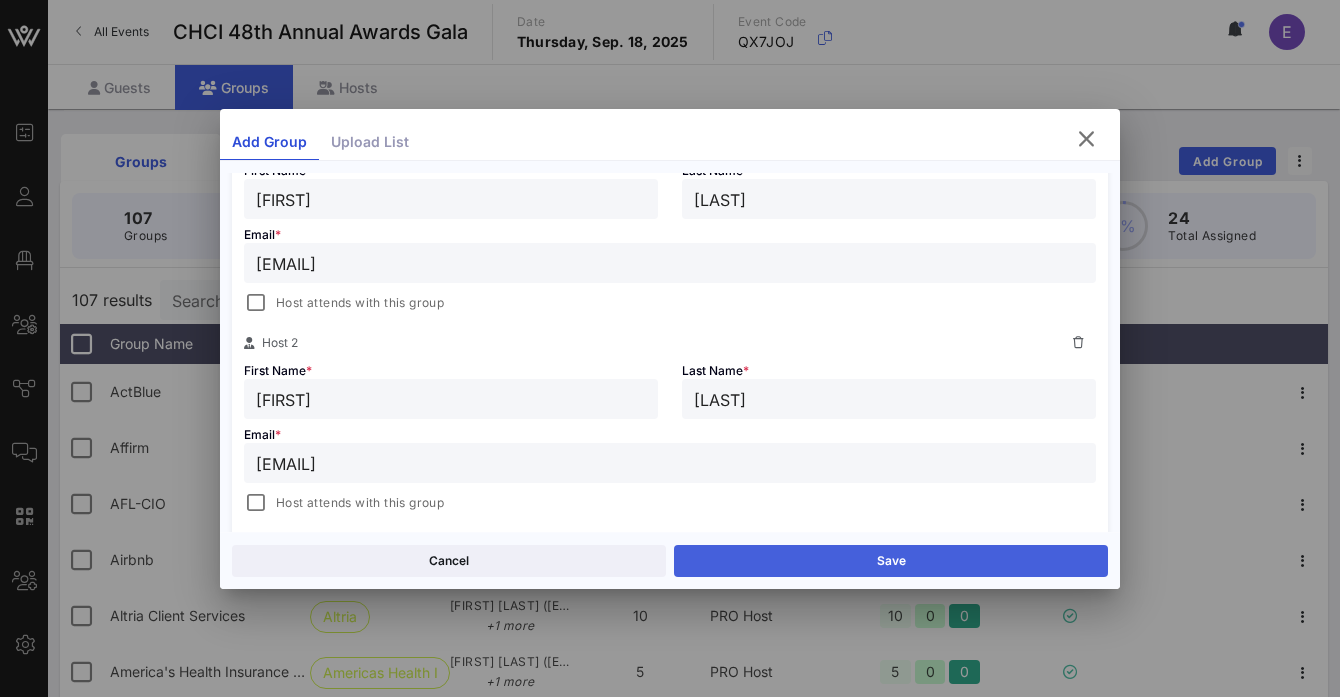 type on "[EMAIL]" 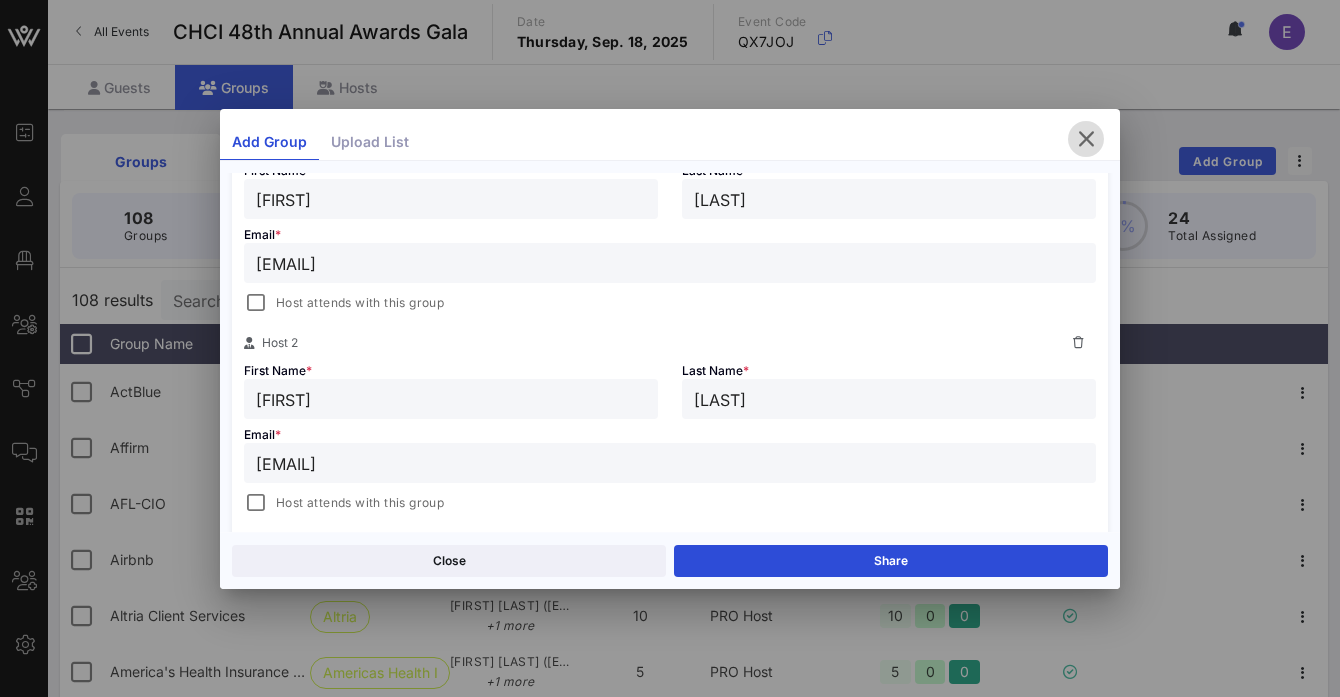 click at bounding box center [1086, 139] 